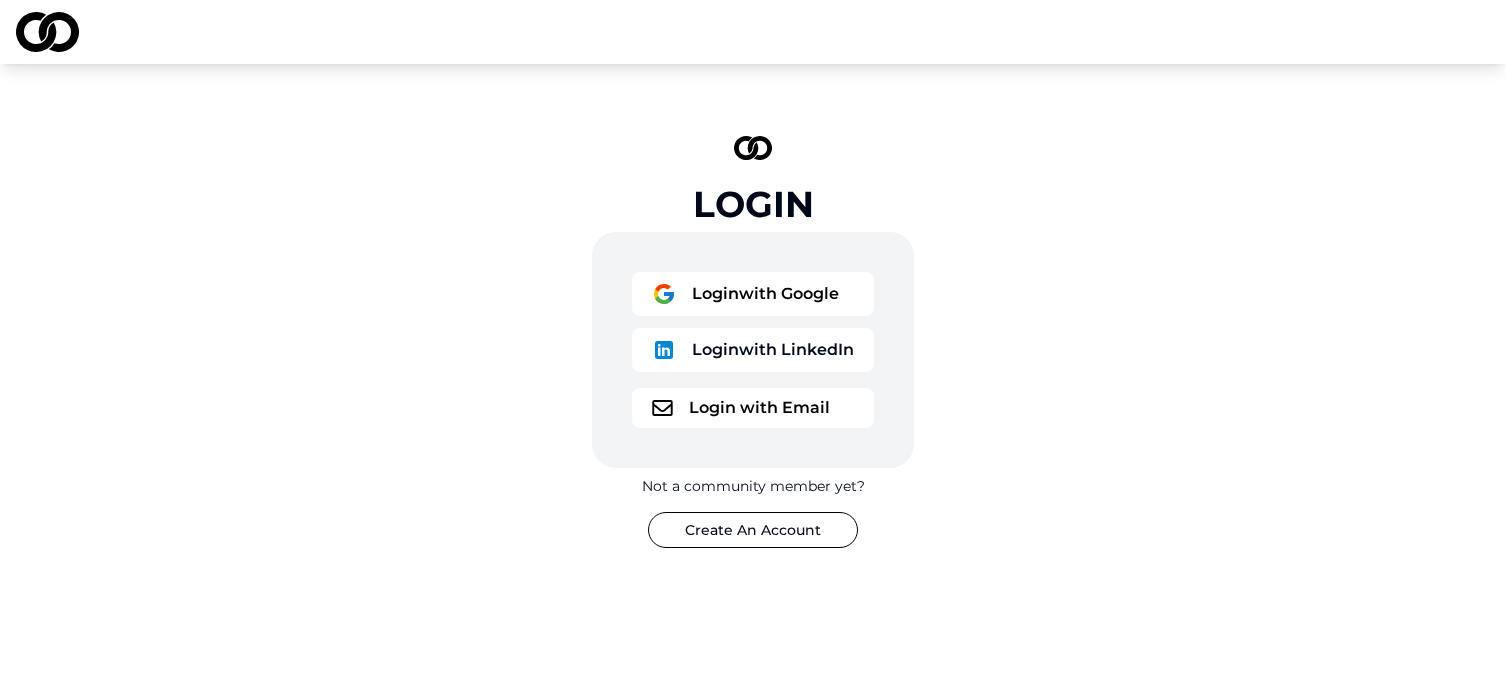 scroll, scrollTop: 0, scrollLeft: 0, axis: both 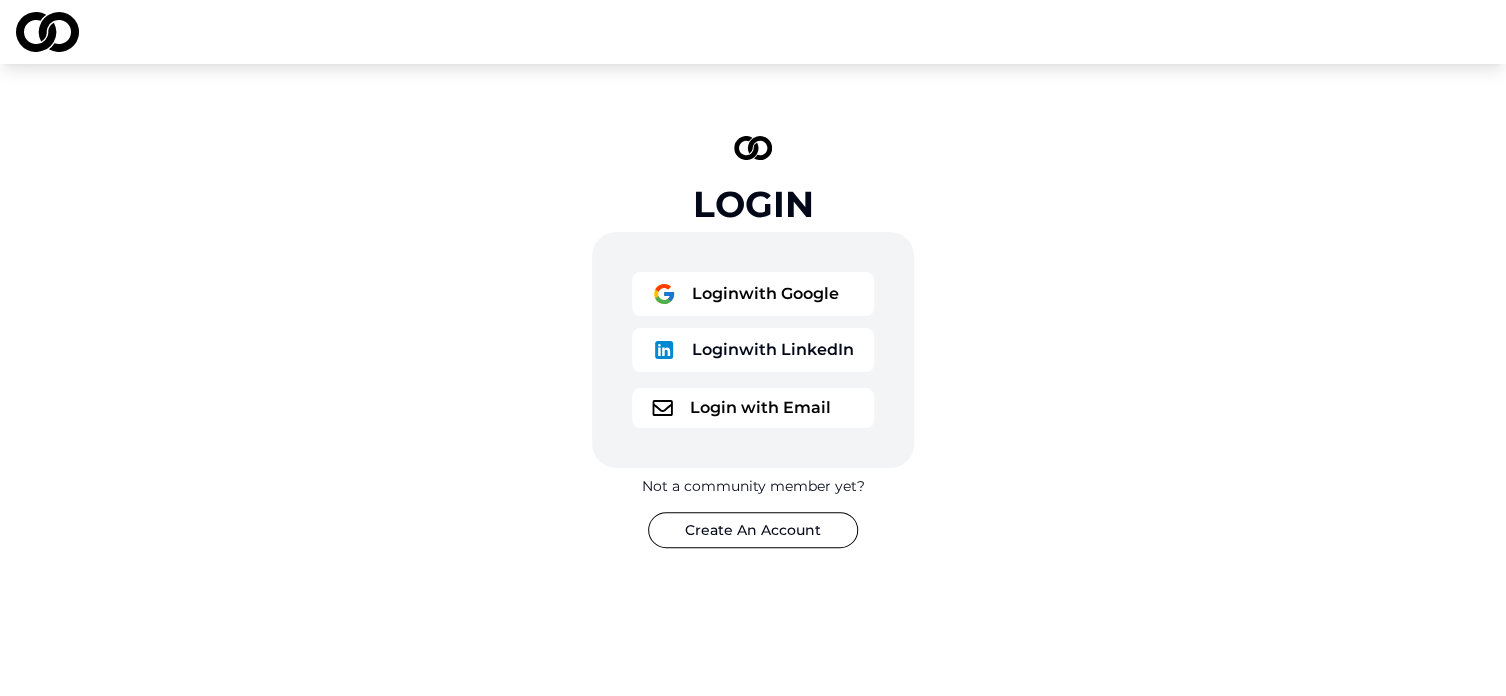 click on "Login  with Google" at bounding box center (753, 294) 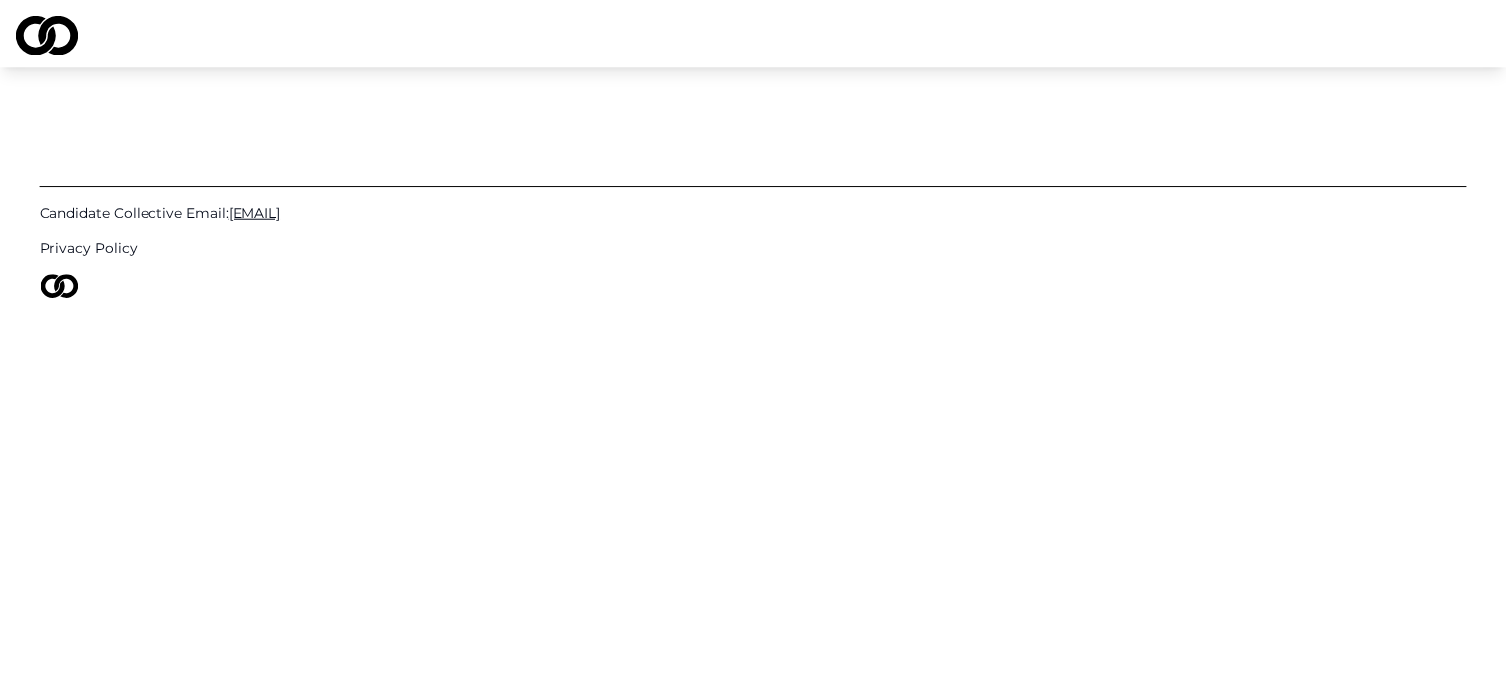 scroll, scrollTop: 0, scrollLeft: 0, axis: both 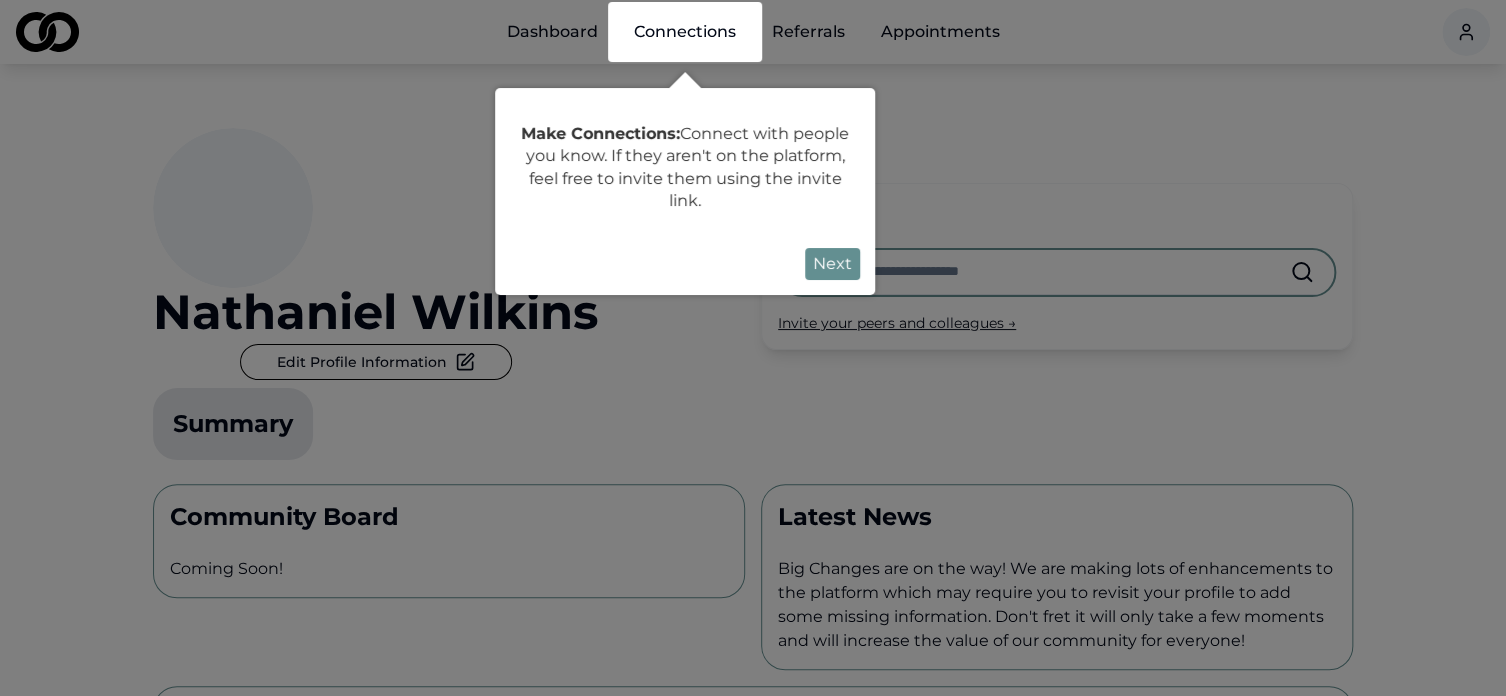 click on "Next" at bounding box center [832, 264] 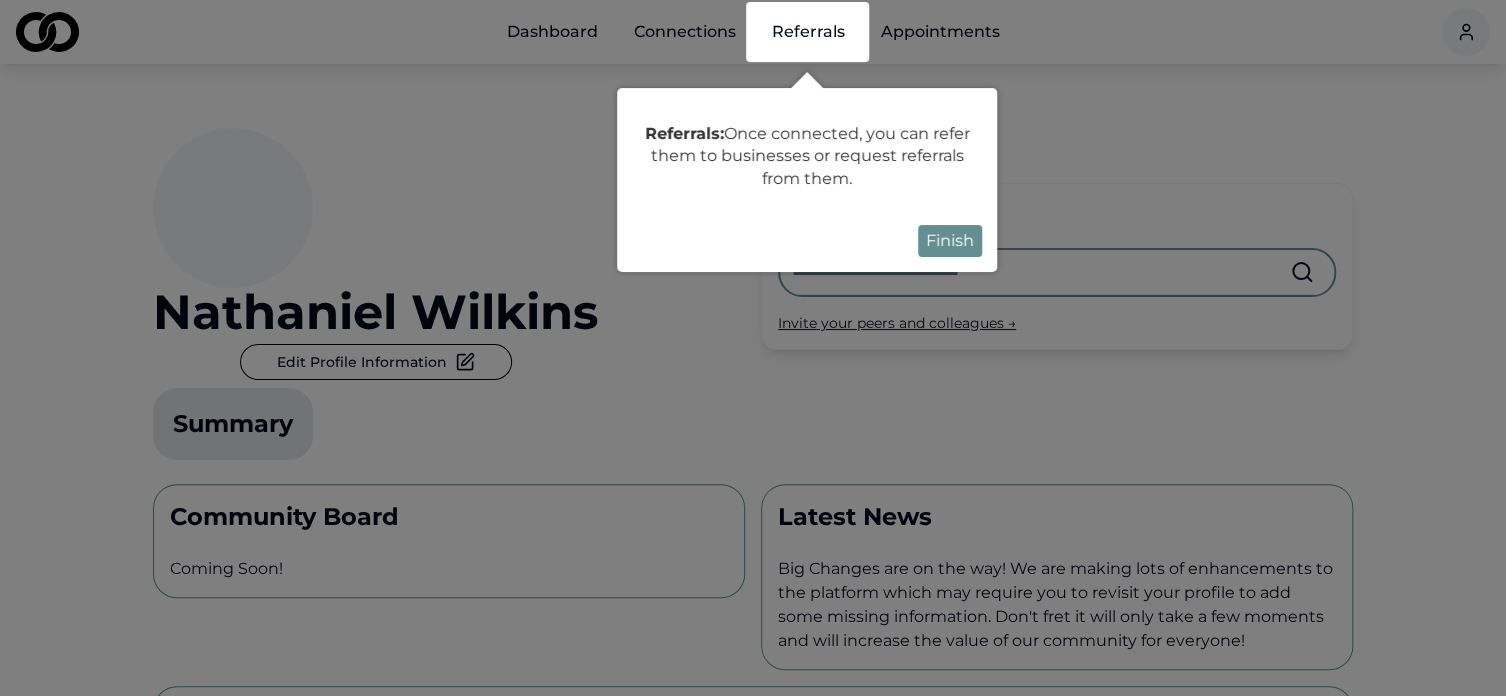 click at bounding box center [753, 628] 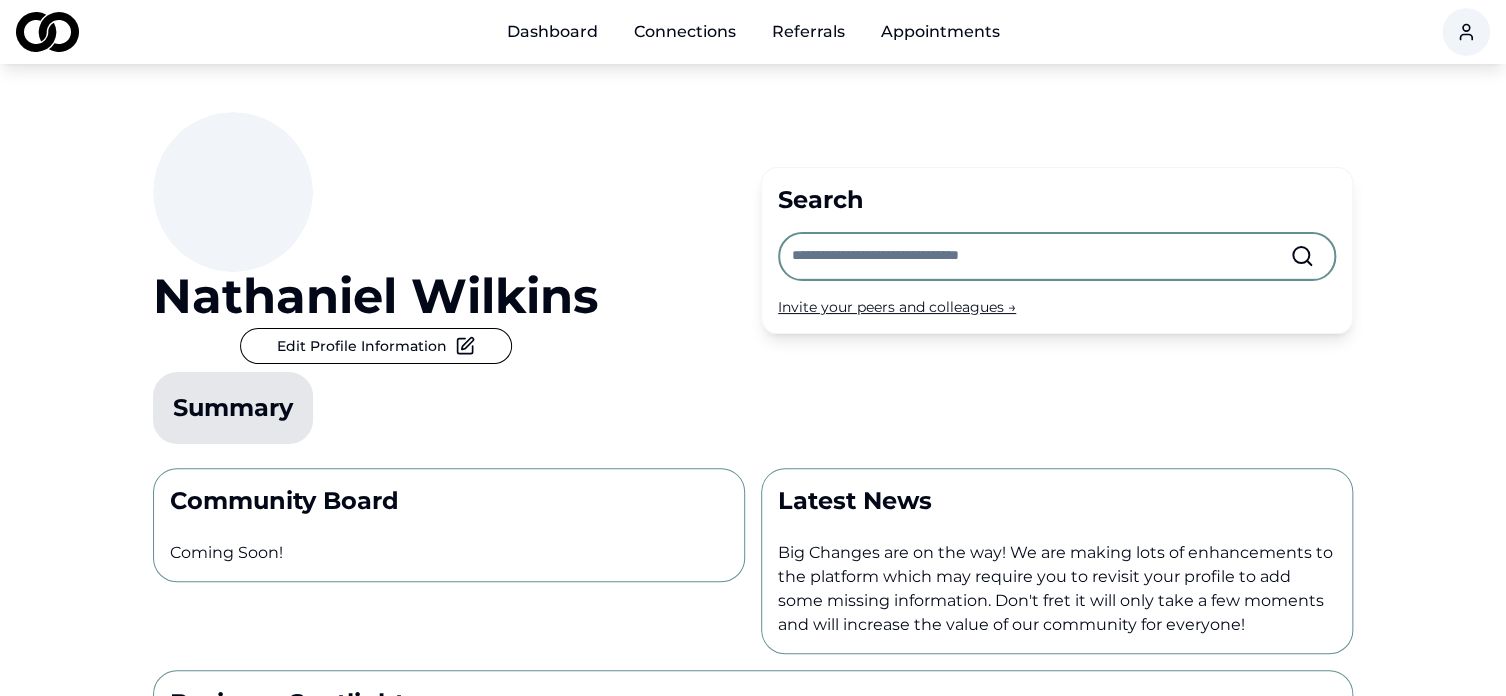 scroll, scrollTop: 0, scrollLeft: 0, axis: both 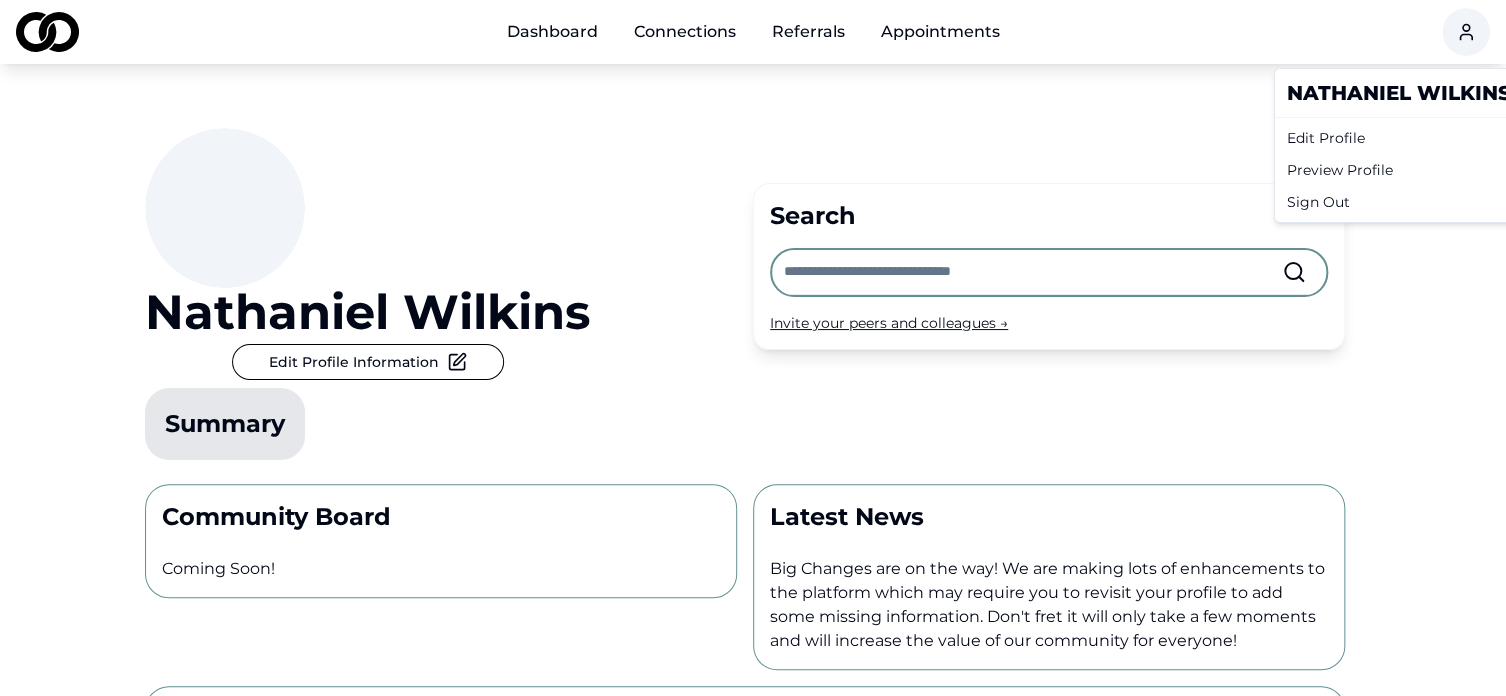 click on "Dashboard Connections Referrals Appointments [FIRST]    [LAST] Edit Profile Information Summary Search Invite your peers and colleagues → Community Board Coming Soon! Latest News Big Changes are on the way!
We are making lots of enhancements to the platform which may require you to revisit your profile to add some missing information. Don't fret it will only take a few moments and will increase the value of our community for everyone! Business Spotlight The Mermaid Inn  The Mermaid Inn
Is a family of casually sophisticated seafood restaurants born in [STATE] in 2003.
Starting out in Manhattan’s East Village as a spot on rendition of a casual New England fish shack, The Mermaid Inn has morphed into an American seafood brasserie, replete with style, hospitality and a menu marked by bold and seasonally inspired cuisine. The Mermaid Inn has been designed to evoke the feeling of being on a mini vacation in a small seaside village.  Candidate Collective Email:  [EMAIL] /landing" at bounding box center [753, 348] 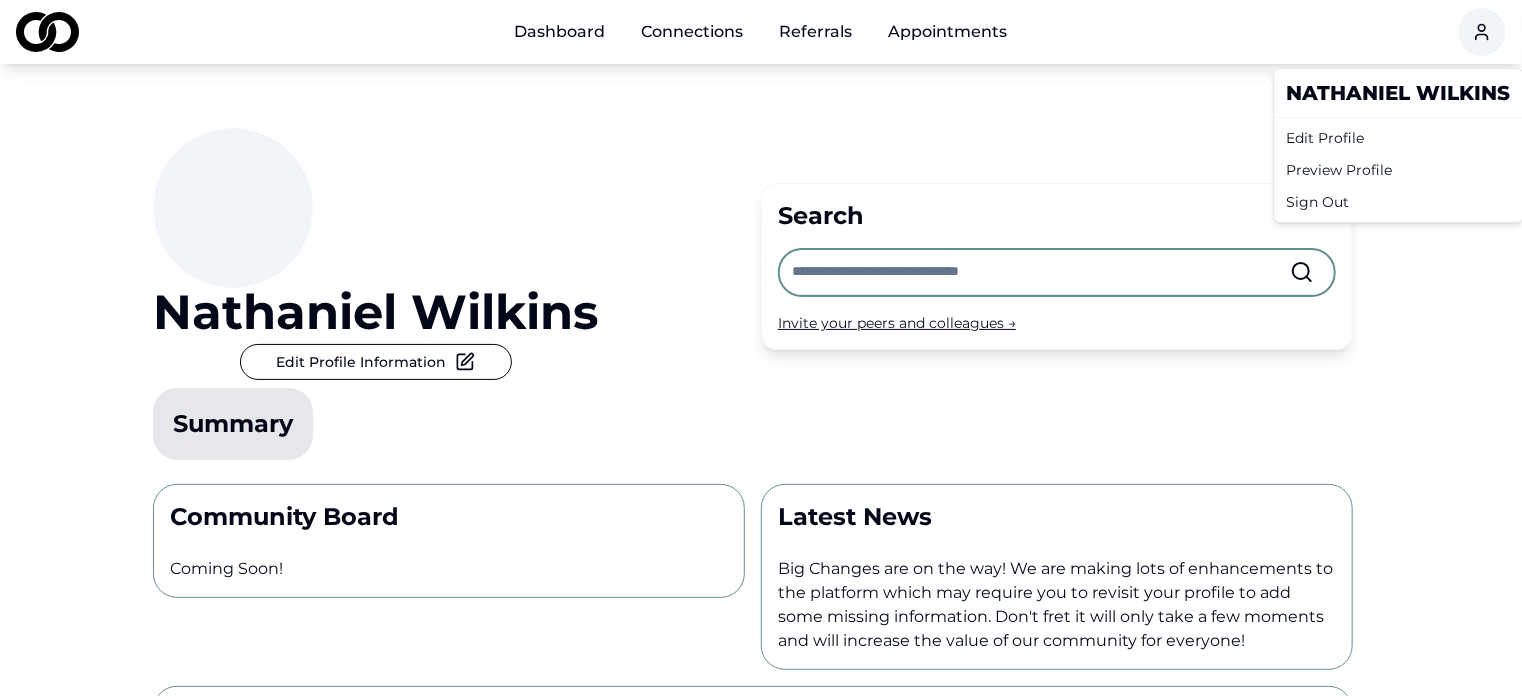 click on "Edit Profile" at bounding box center [1399, 138] 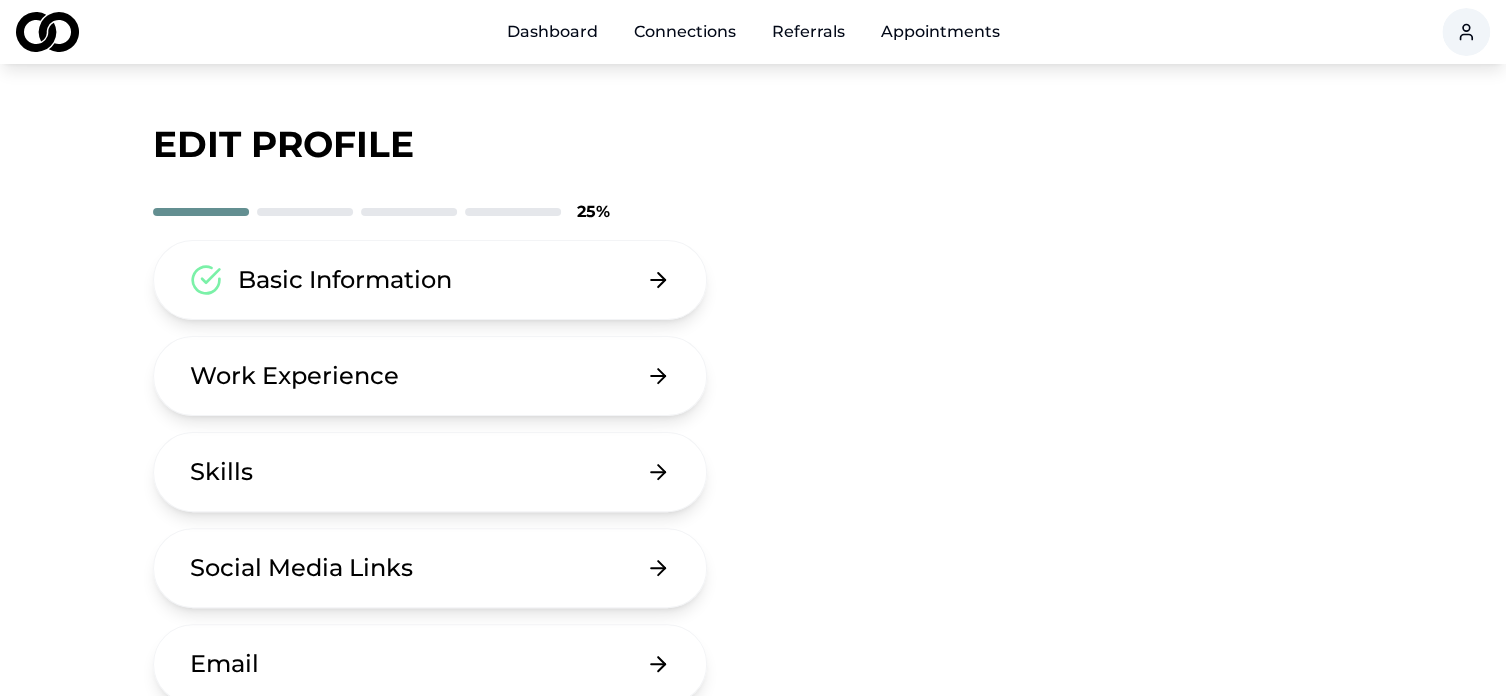 click on "Work Experience" at bounding box center [430, 376] 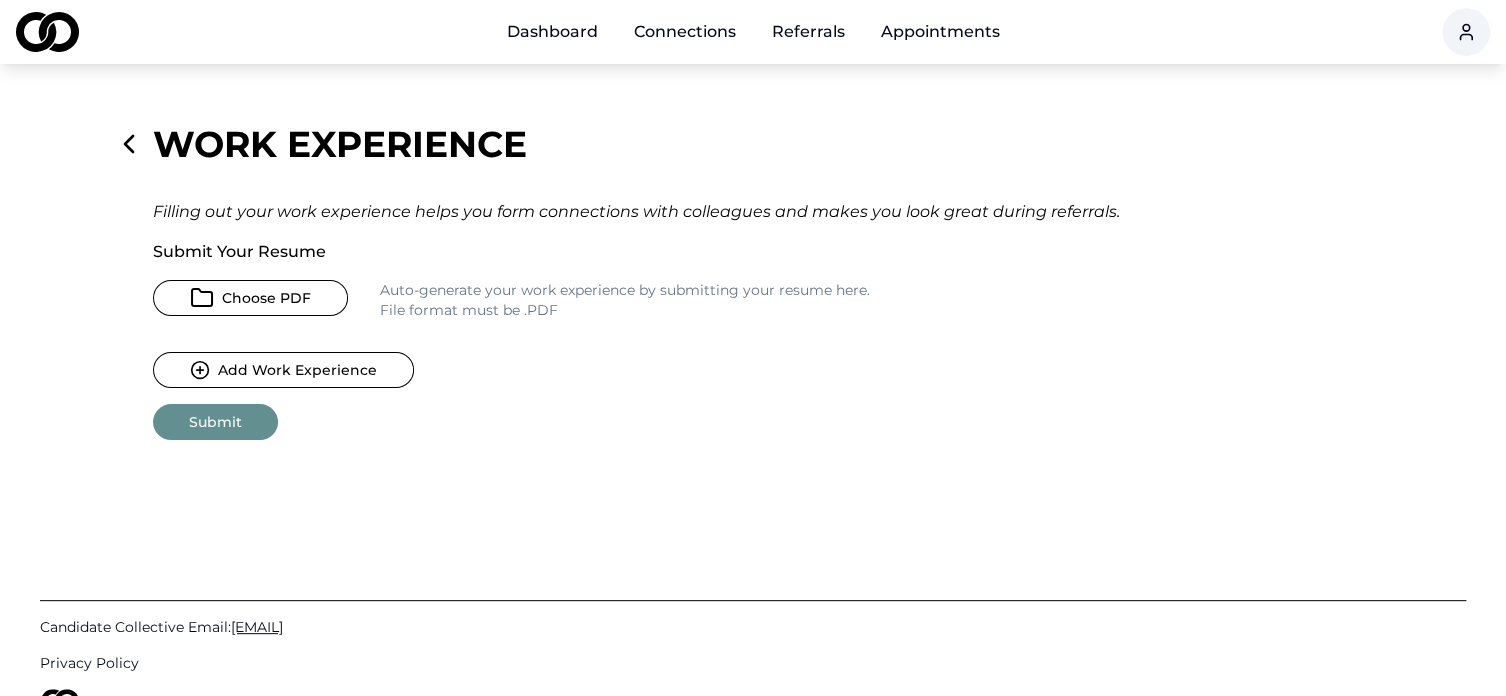 click on "Choose PDF" at bounding box center (250, 298) 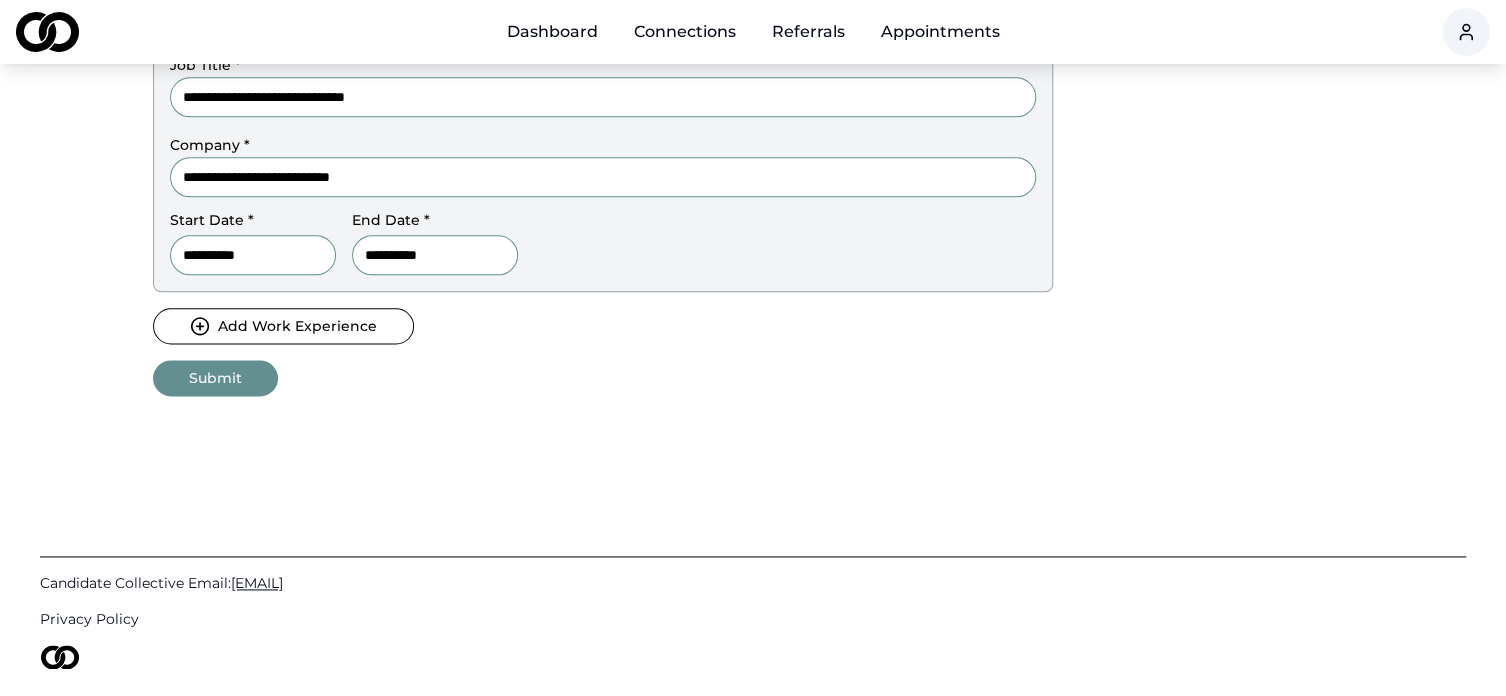 scroll, scrollTop: 1076, scrollLeft: 0, axis: vertical 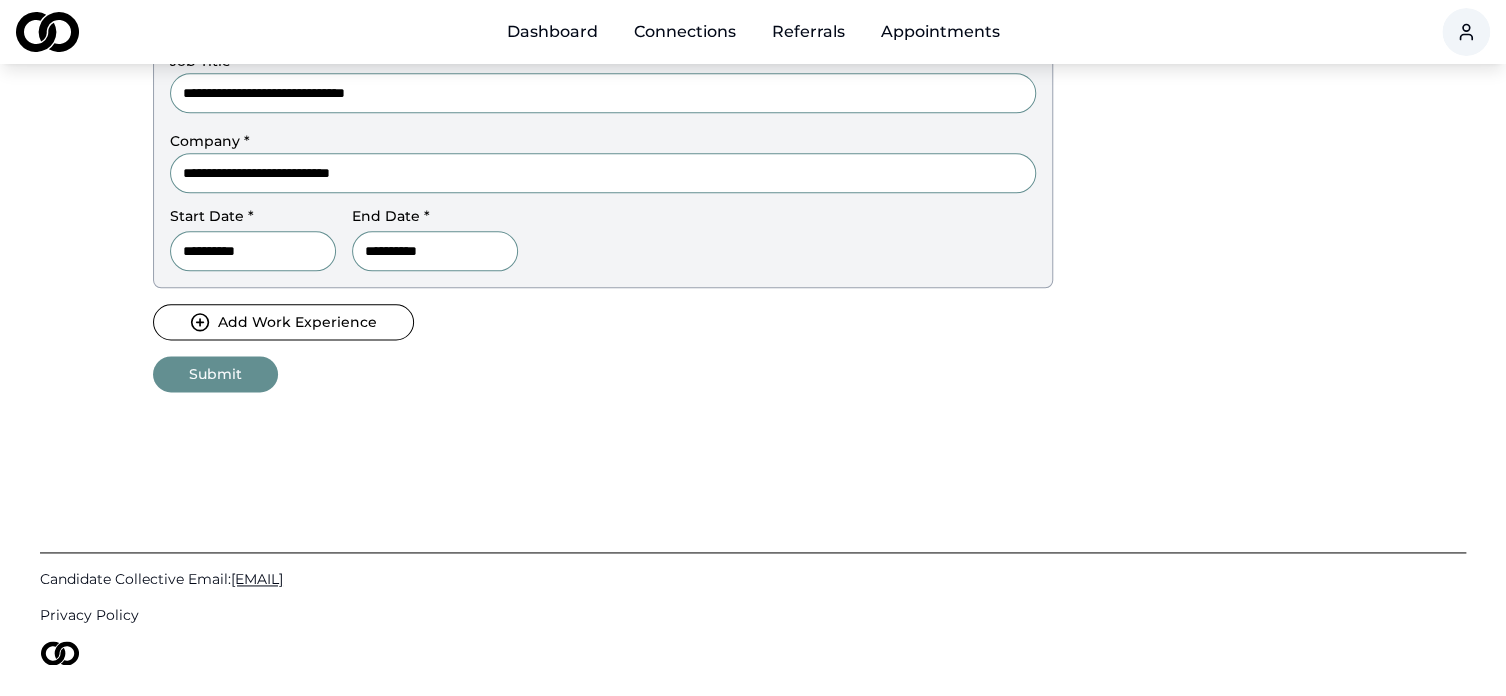 click on "Submit" at bounding box center (215, 374) 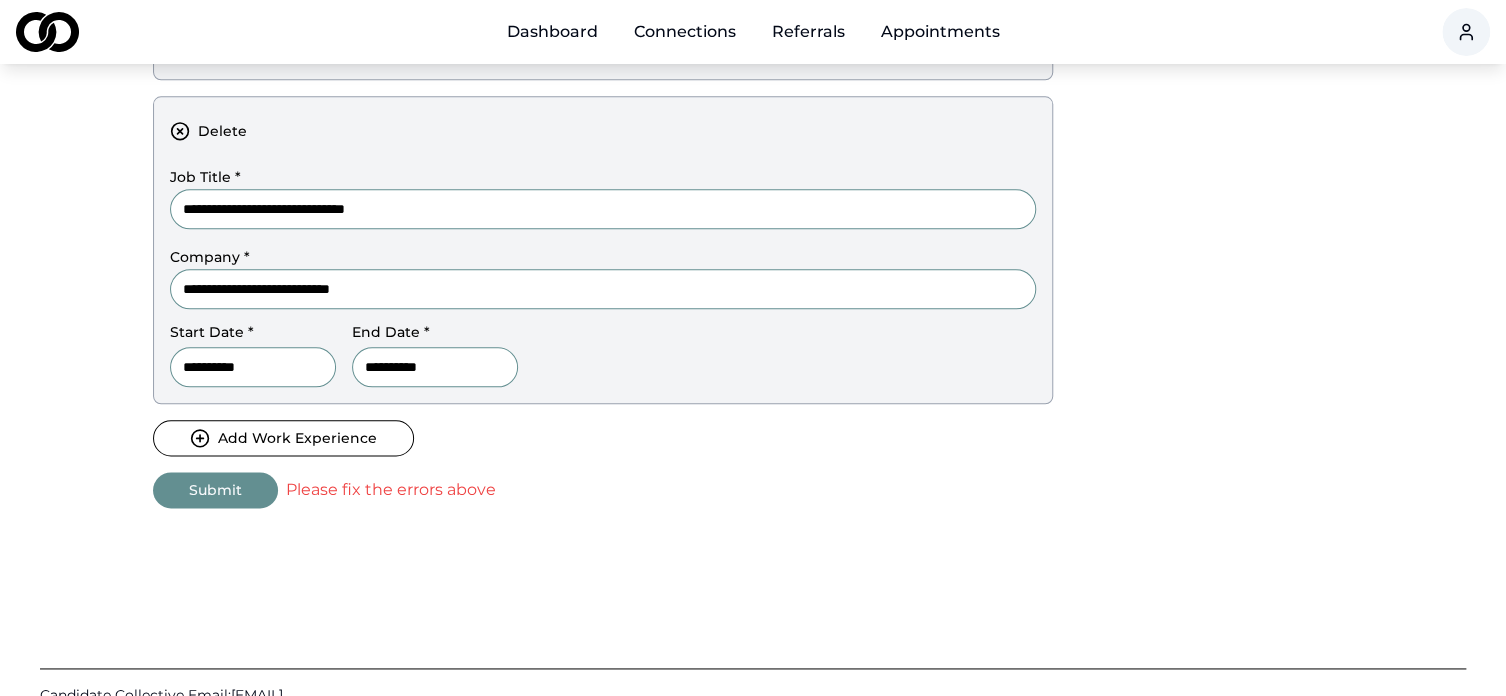 scroll, scrollTop: 990, scrollLeft: 0, axis: vertical 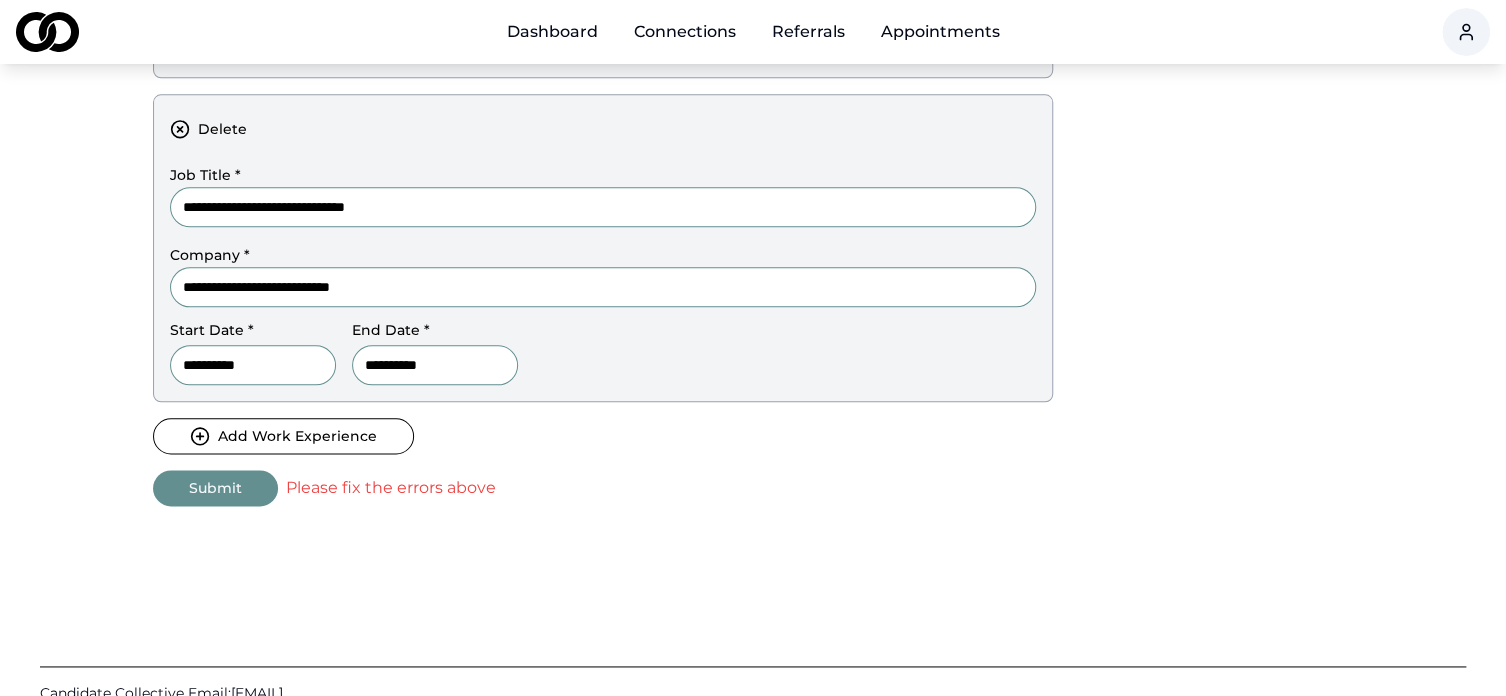 click on "Add Work Experience" at bounding box center (283, 436) 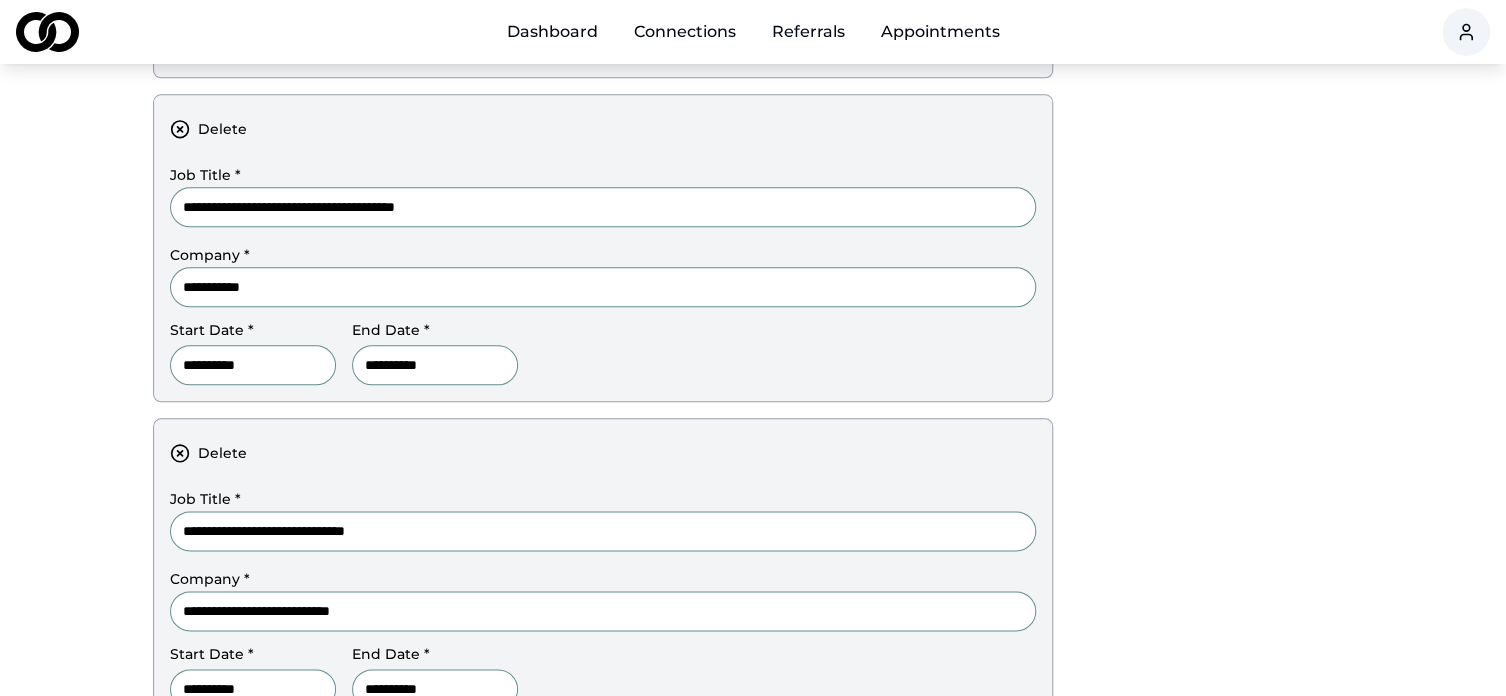 scroll, scrollTop: 172, scrollLeft: 0, axis: vertical 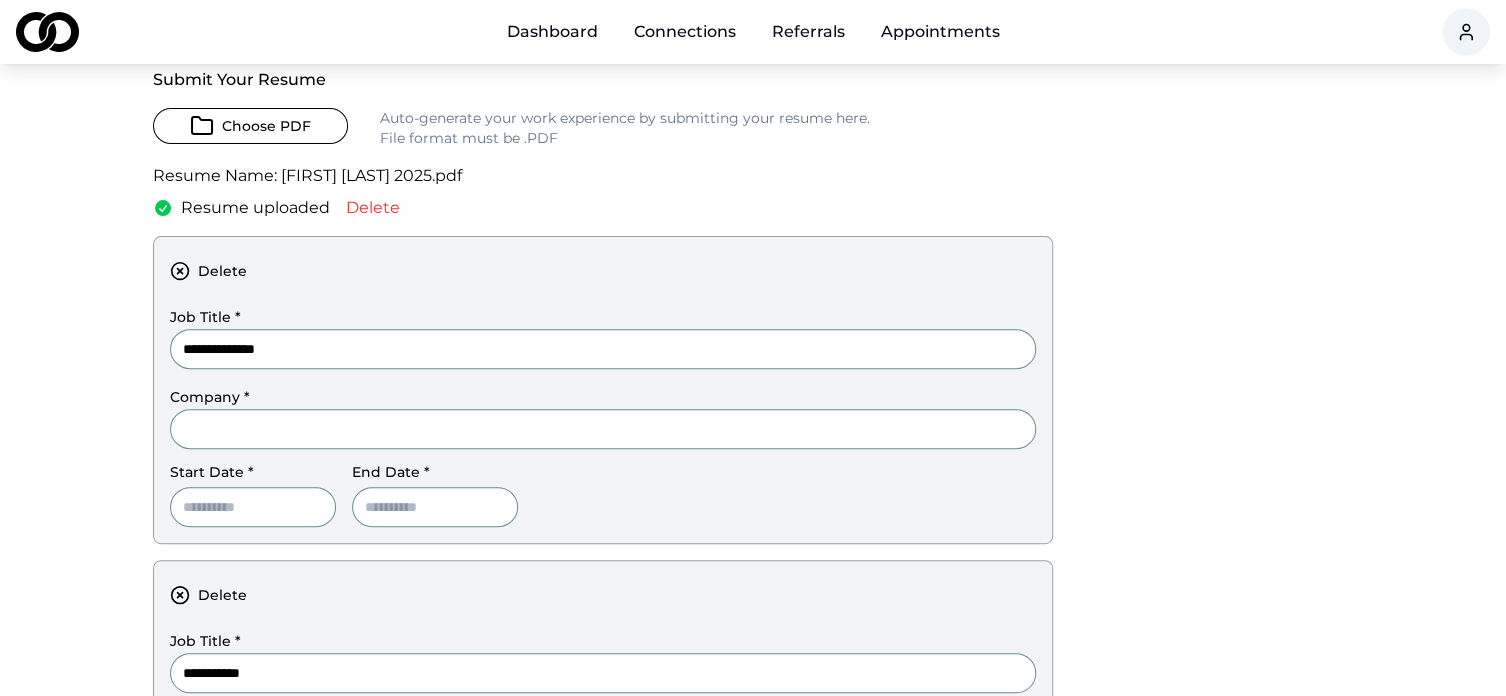 type on "**********" 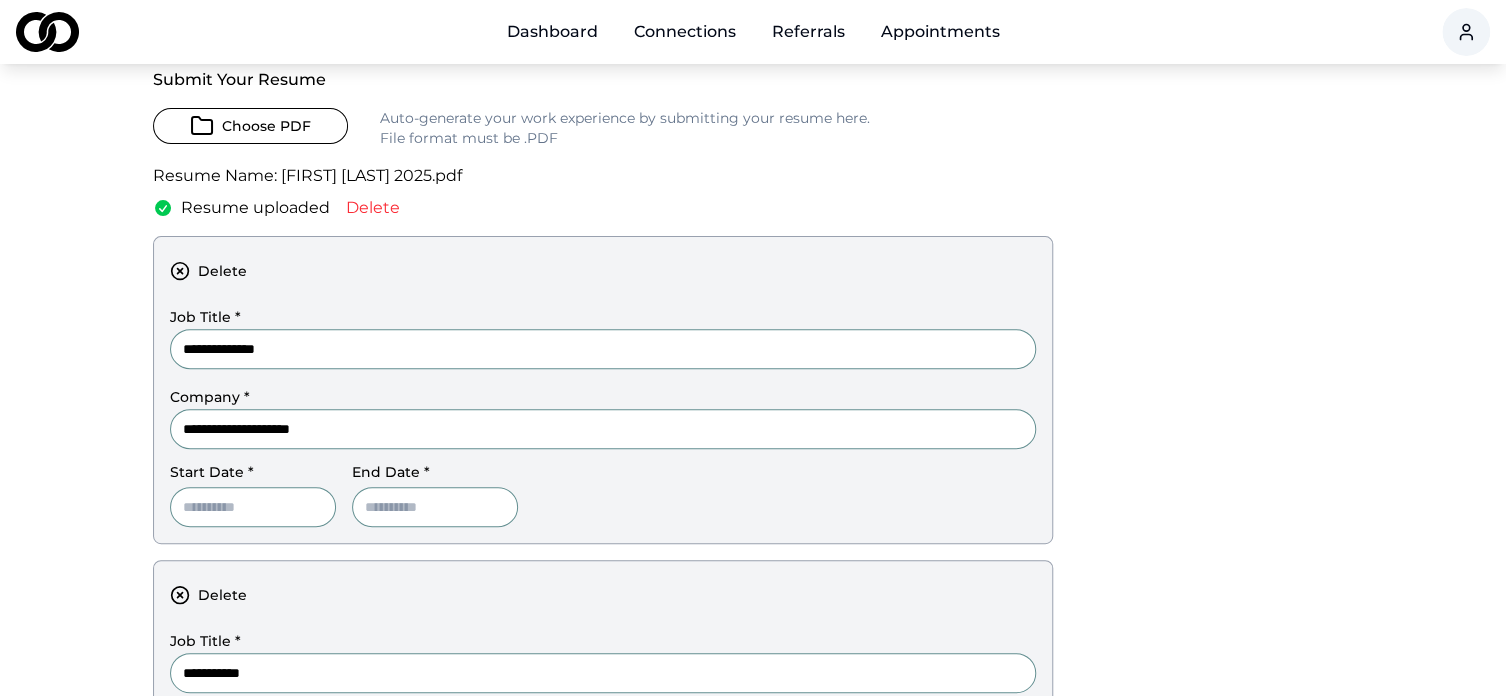 type on "**********" 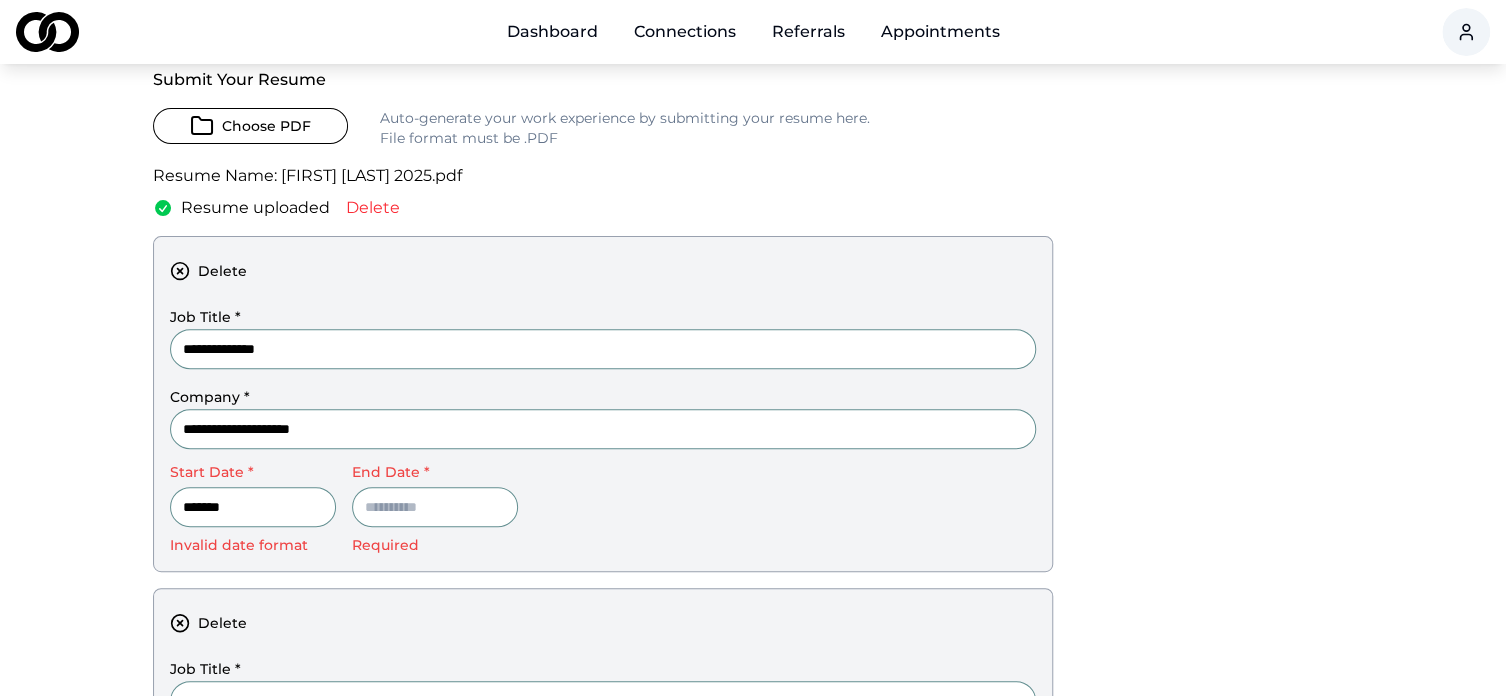 type on "*******" 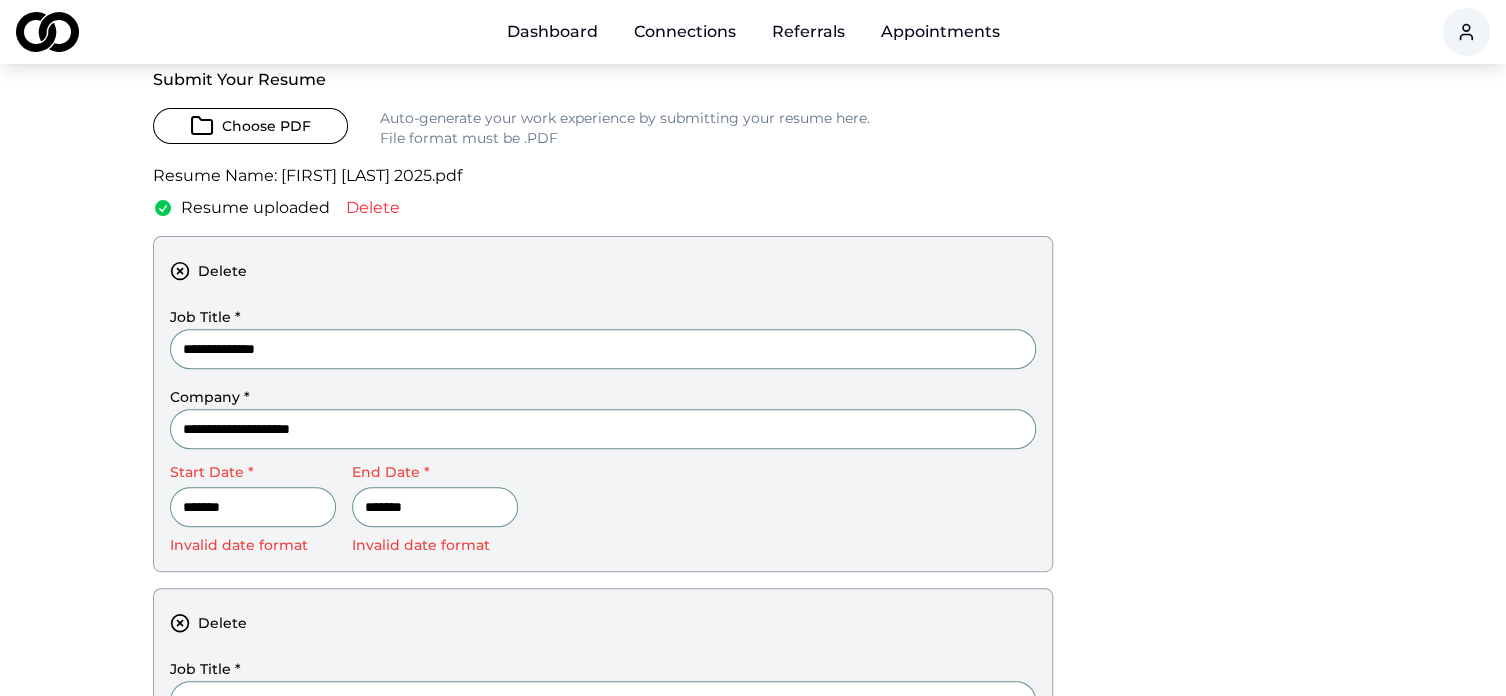 type on "*******" 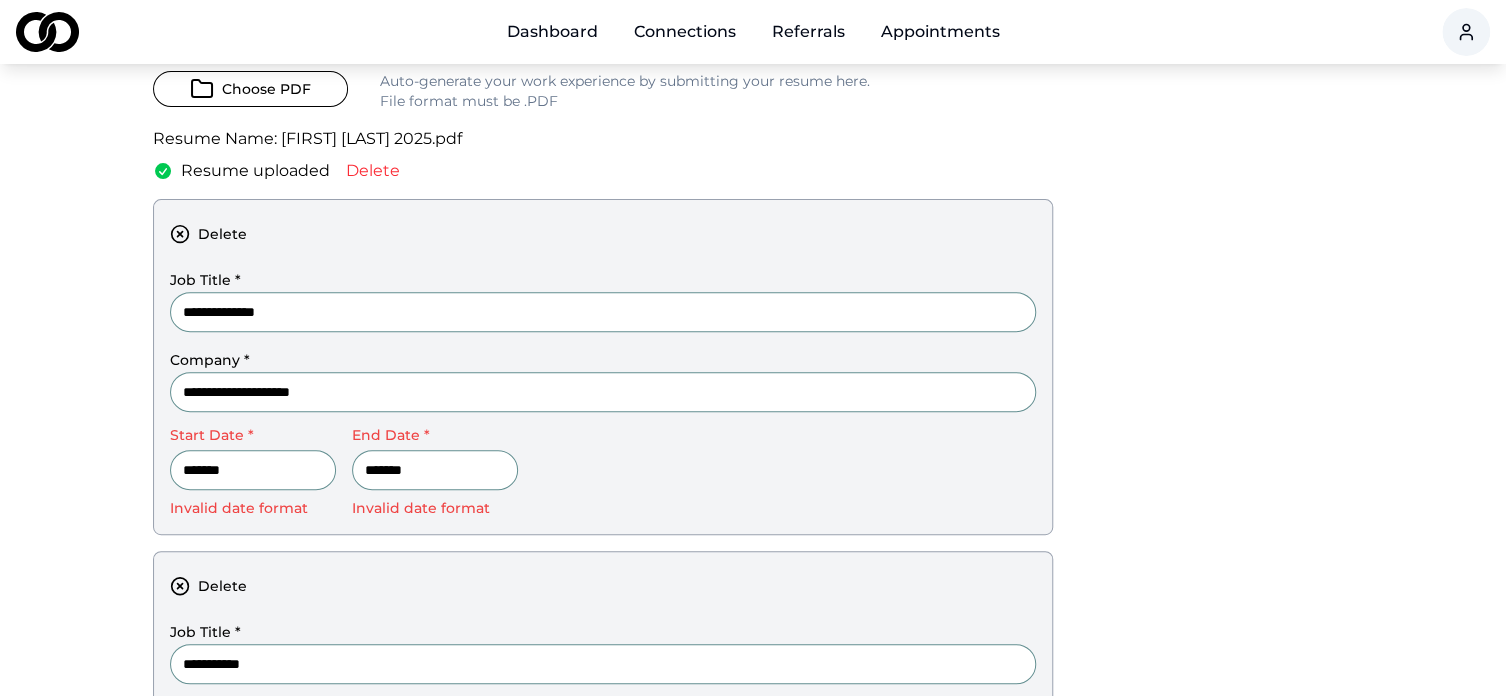 scroll, scrollTop: 186, scrollLeft: 0, axis: vertical 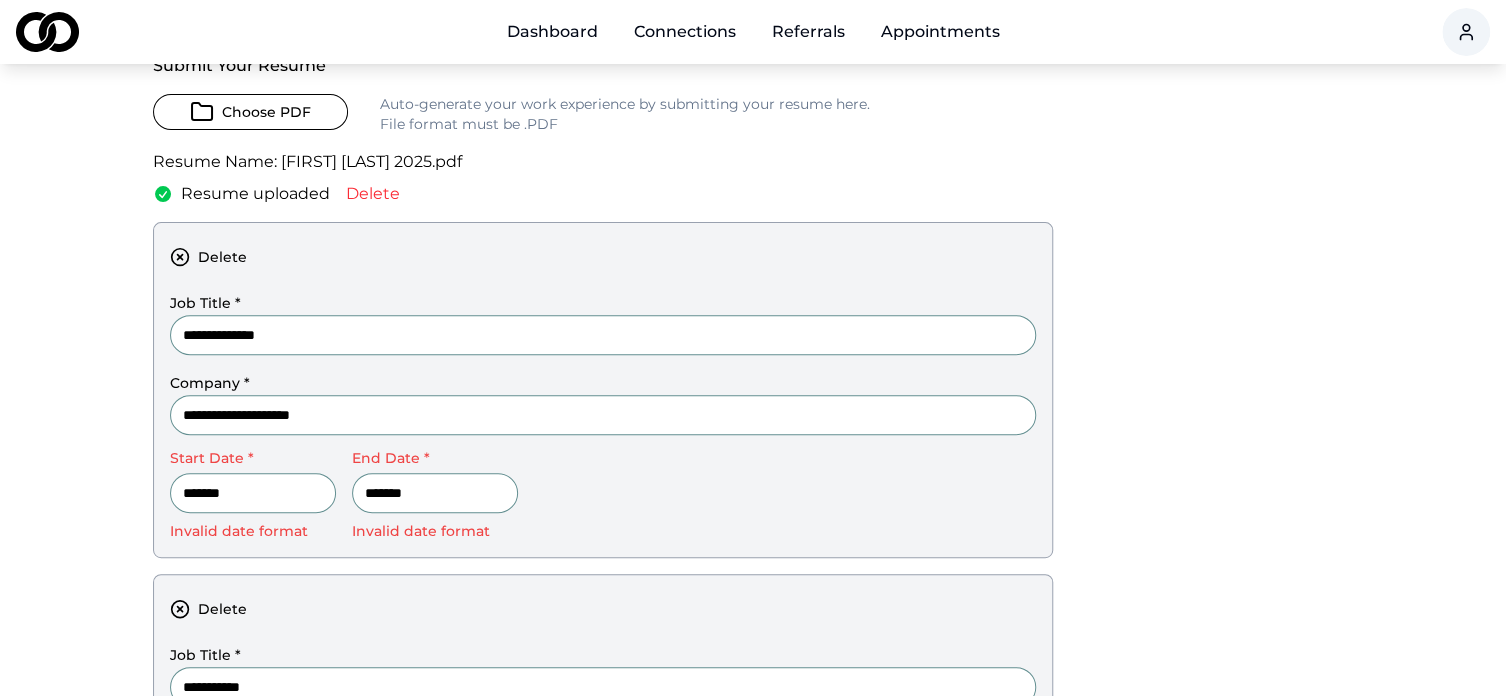 click on "*******" at bounding box center [253, 493] 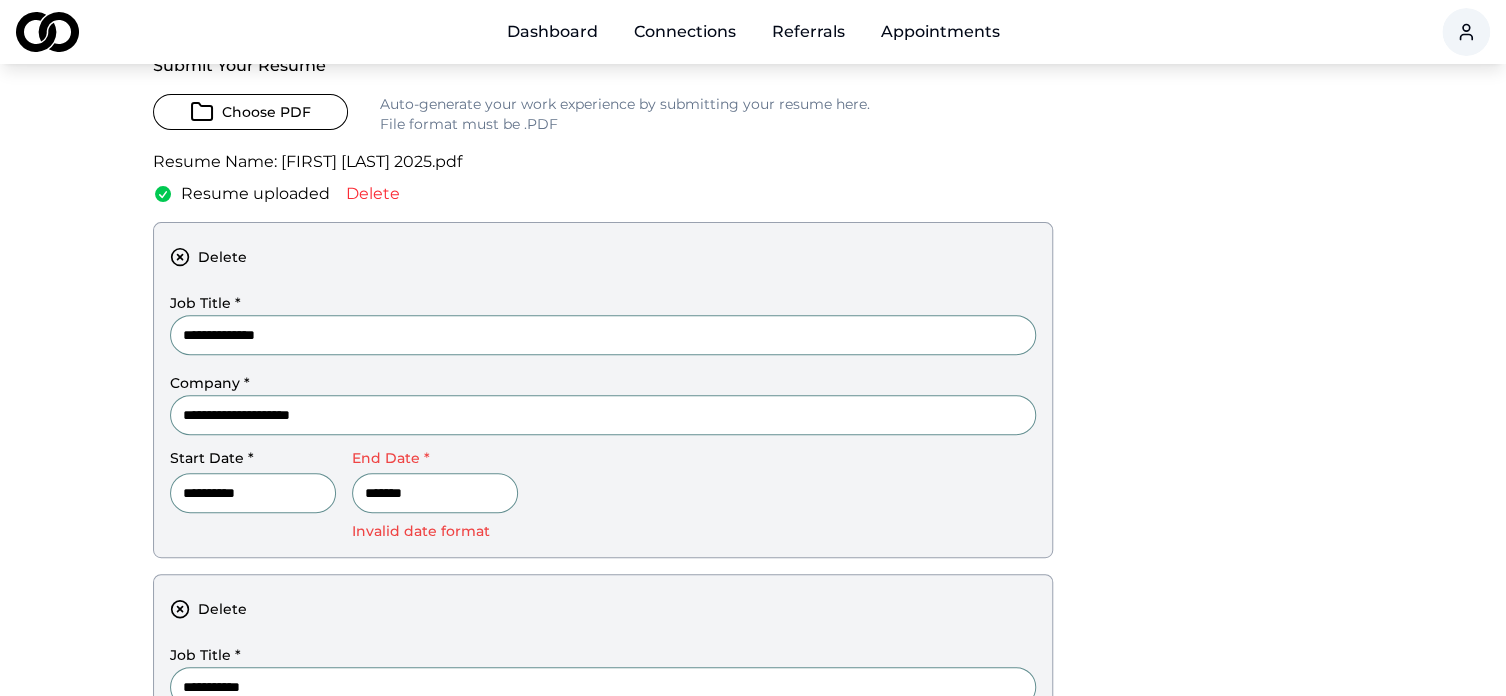 type on "**********" 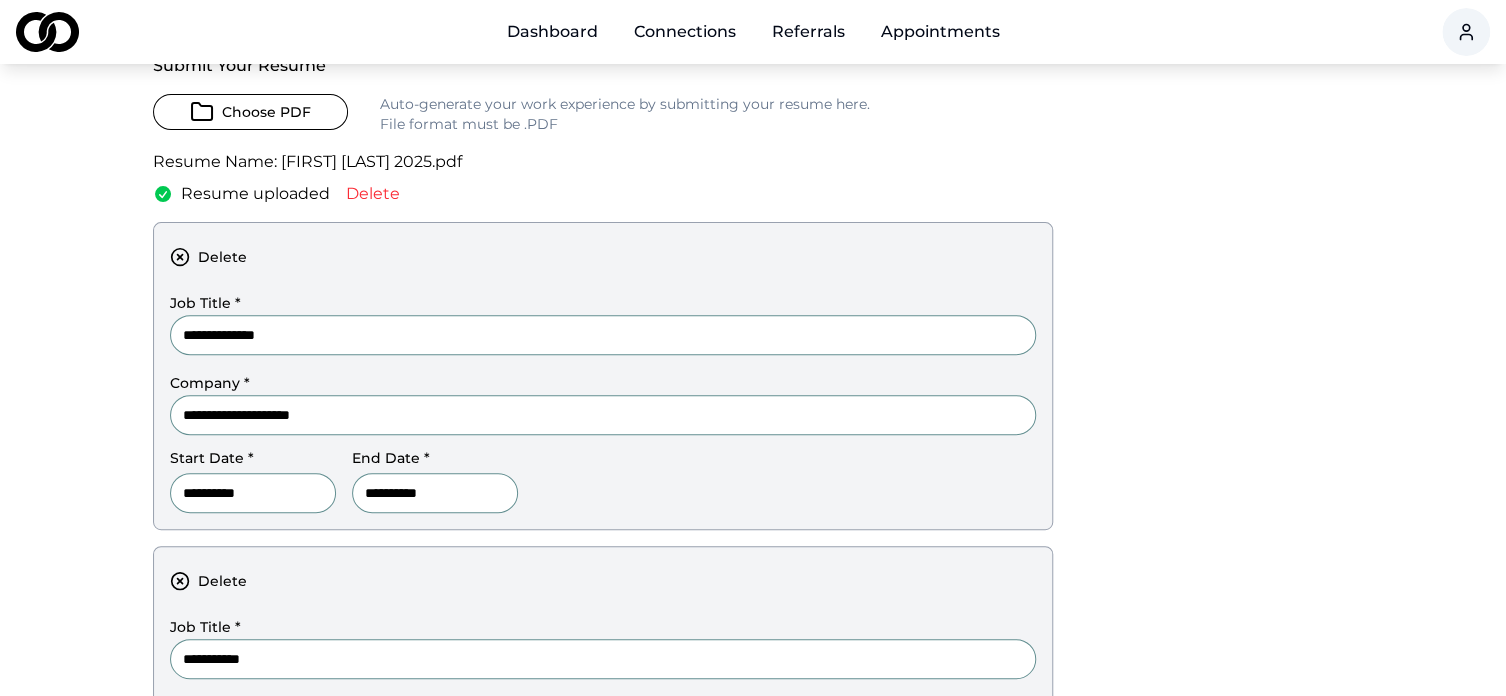 type on "**********" 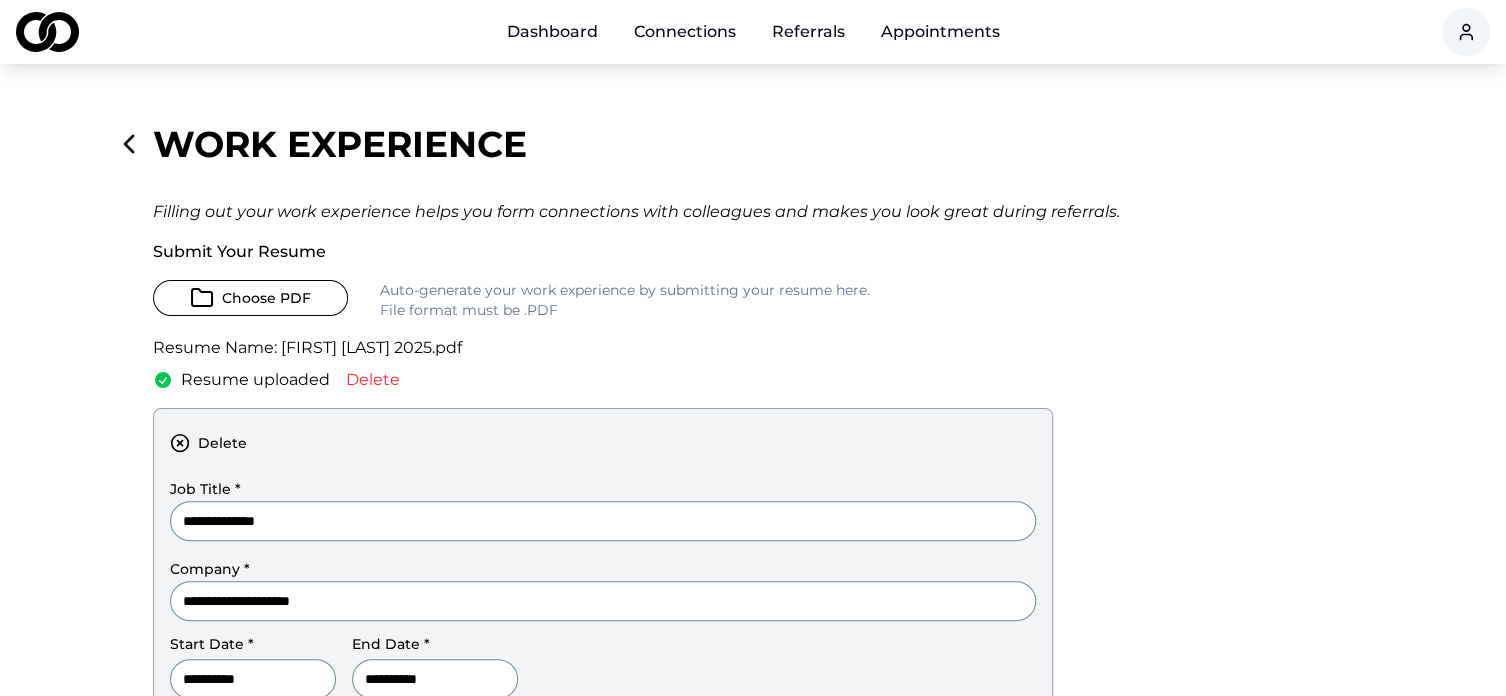 scroll, scrollTop: 0, scrollLeft: 0, axis: both 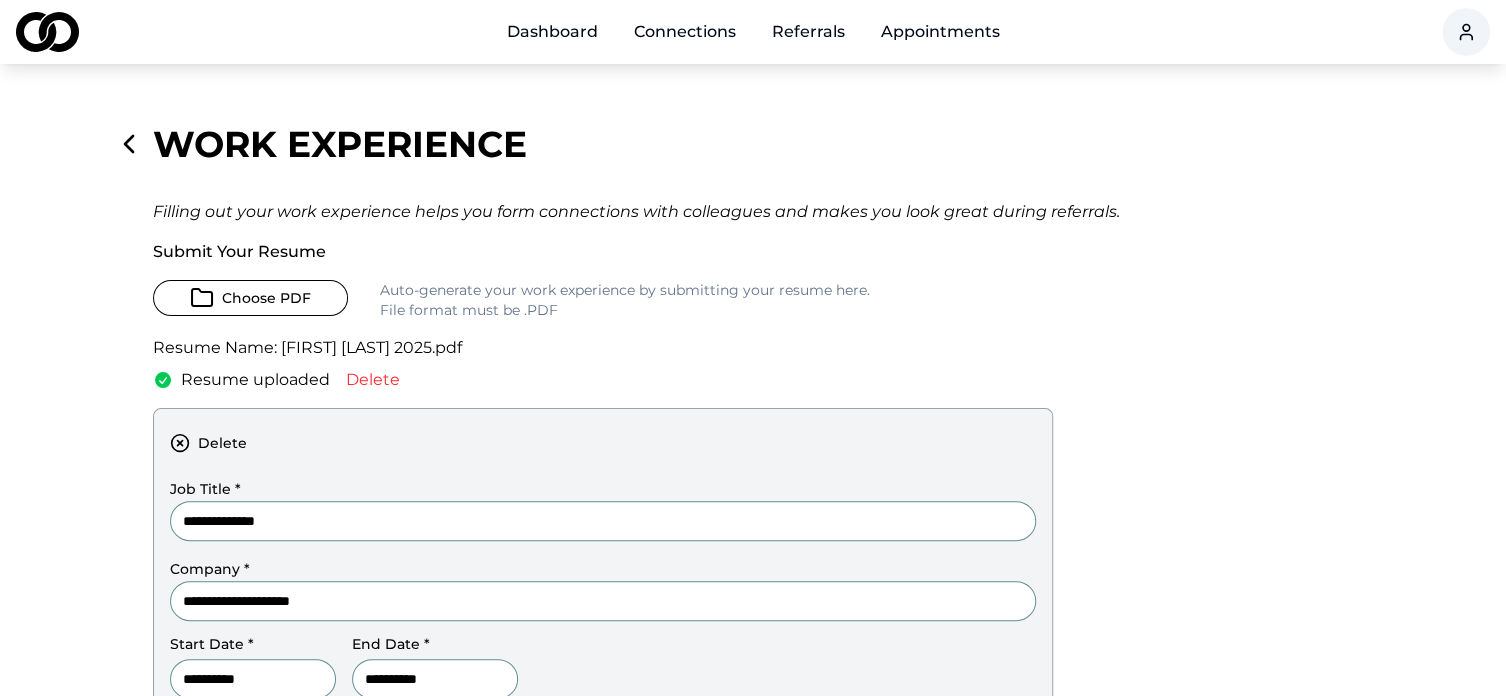 click on "Delete" at bounding box center (373, 380) 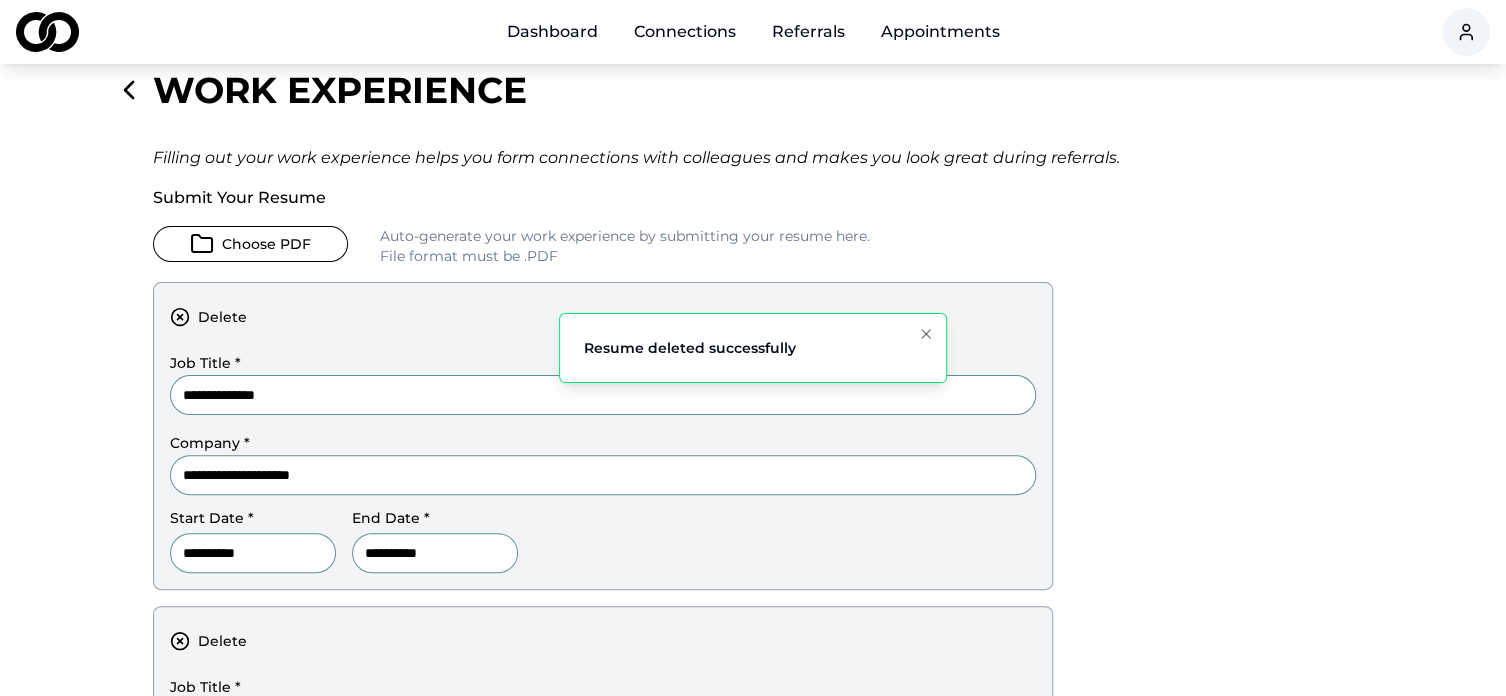 scroll, scrollTop: 61, scrollLeft: 0, axis: vertical 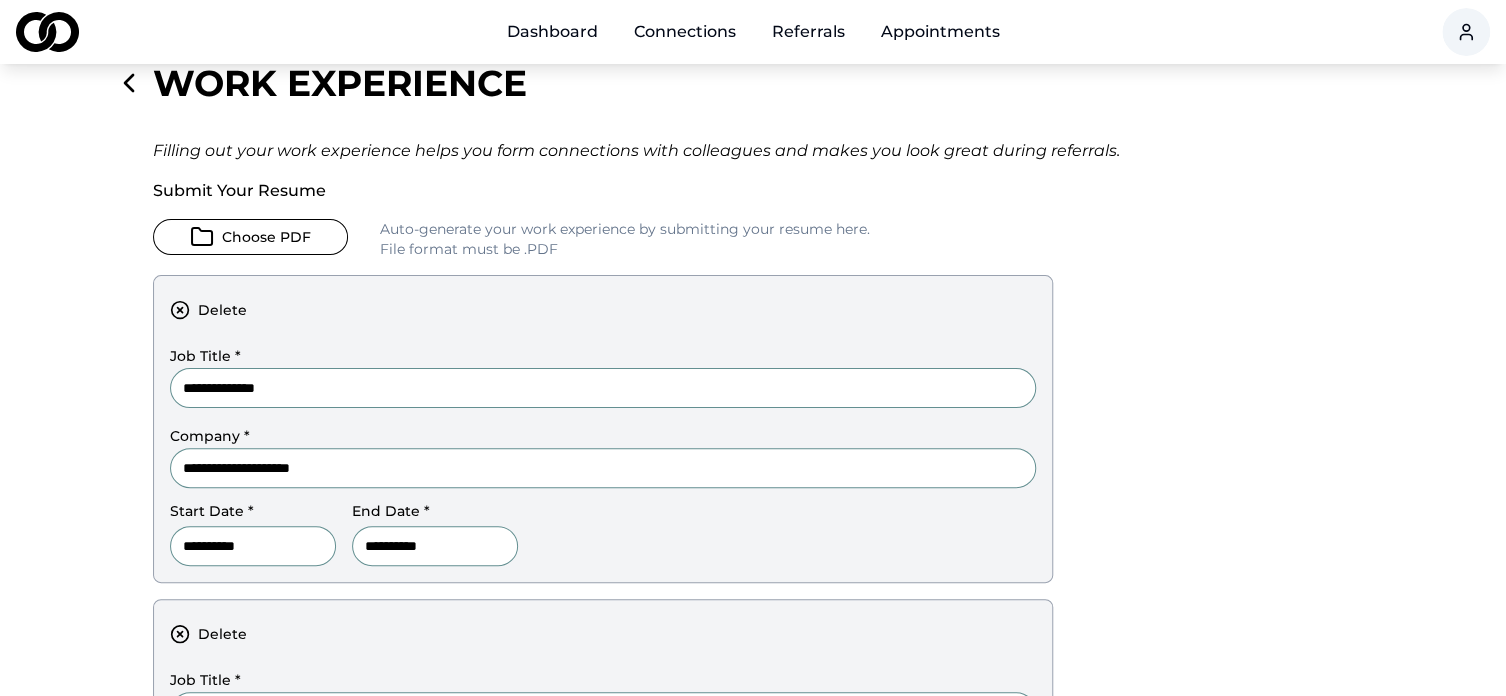 click 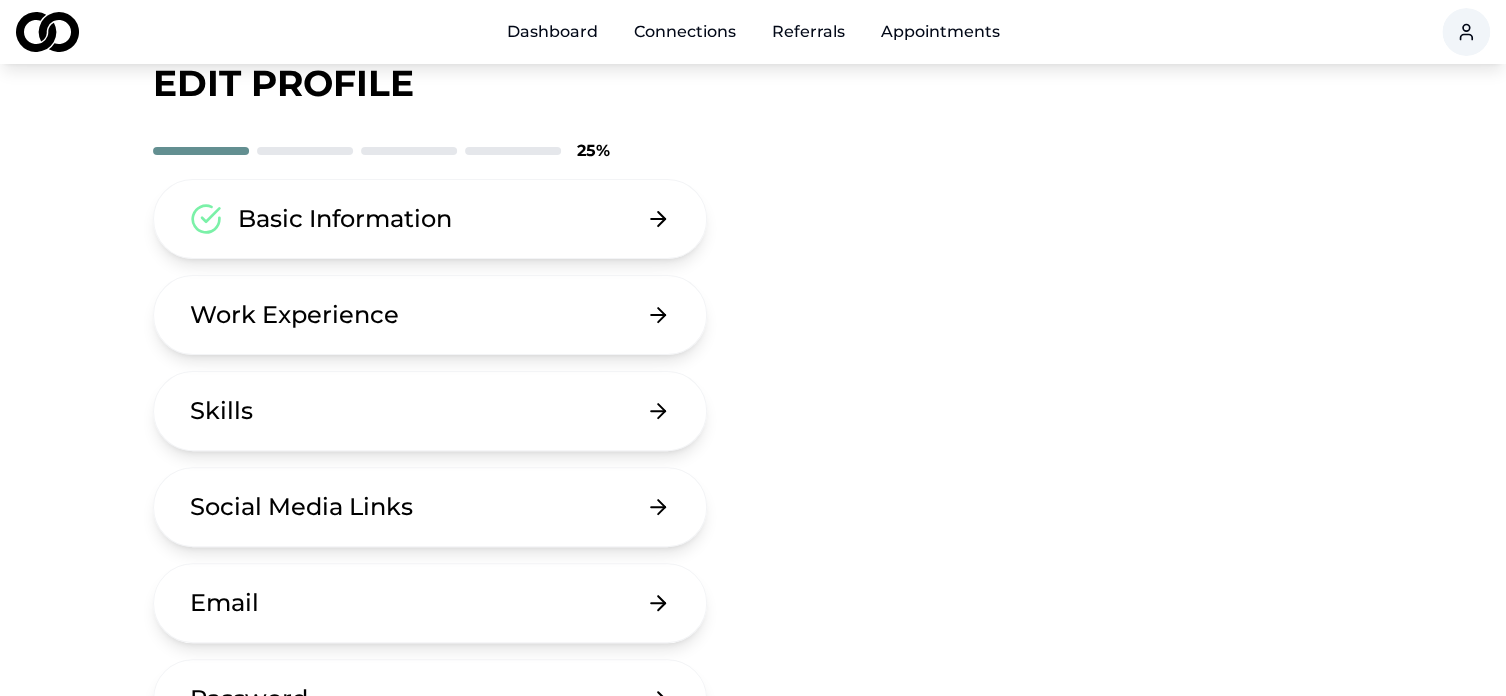 scroll, scrollTop: 0, scrollLeft: 0, axis: both 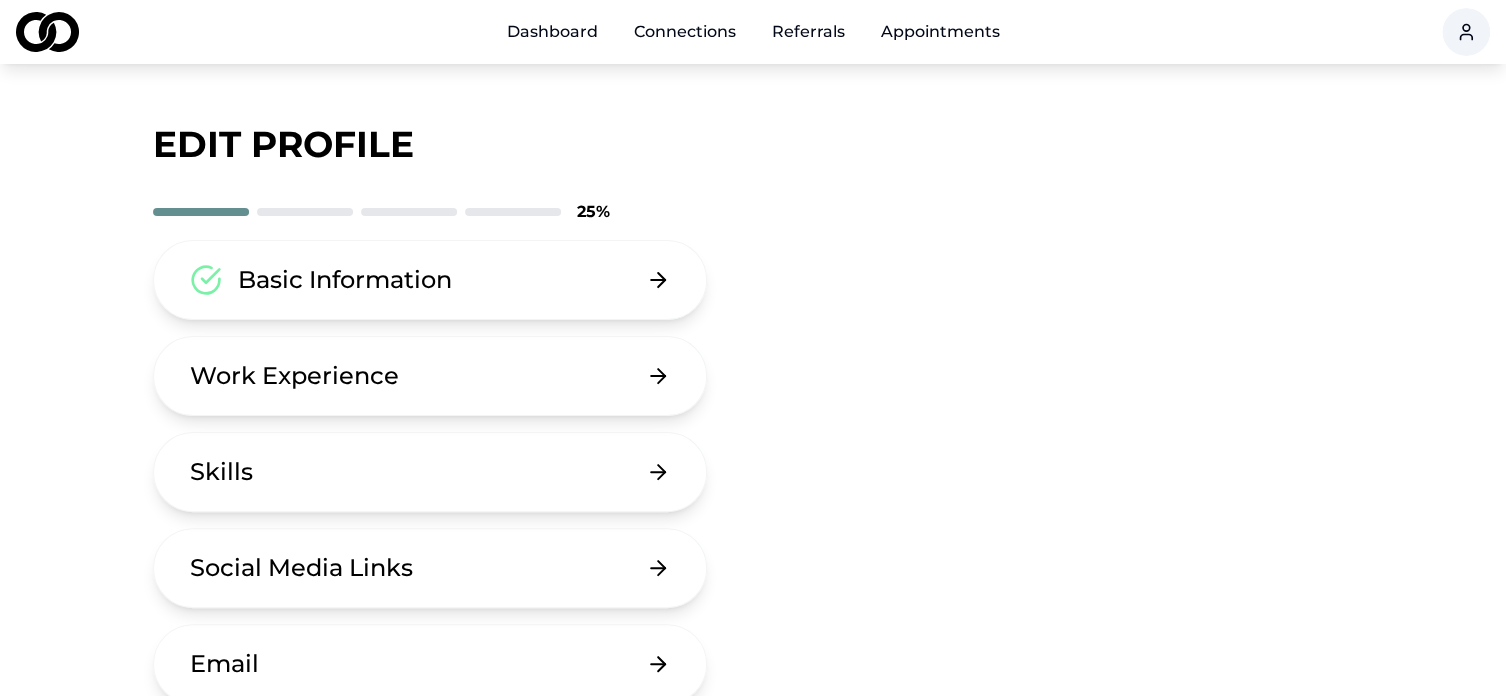 click on "Work Experience" at bounding box center (430, 376) 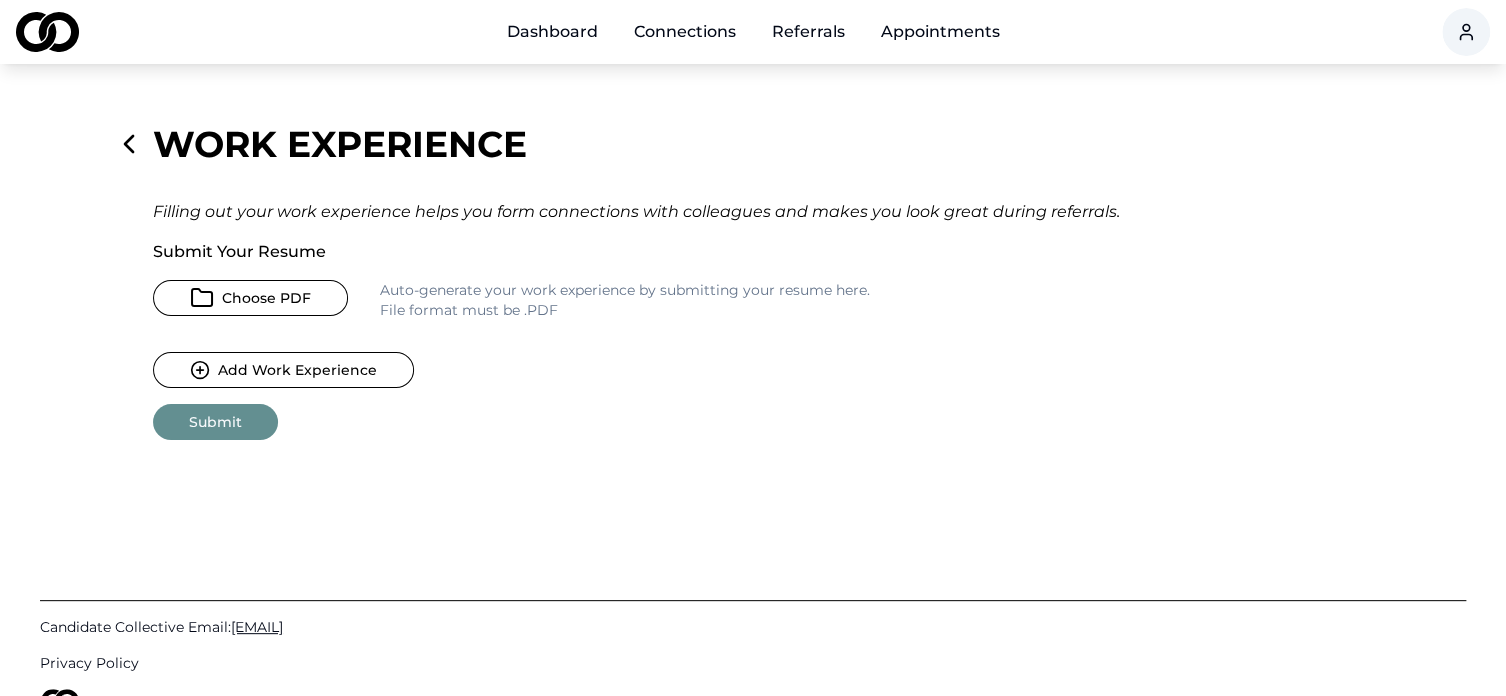 click on "Choose PDF" at bounding box center [250, 298] 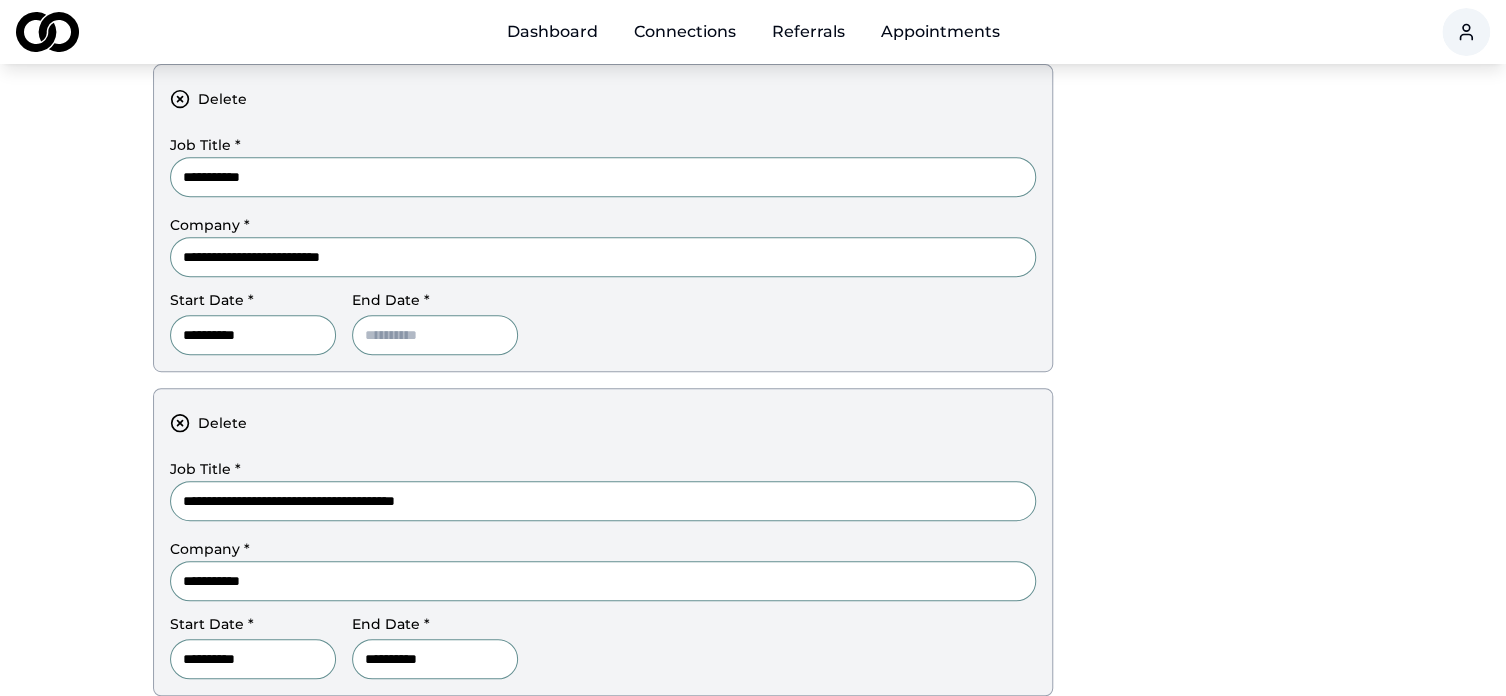 scroll, scrollTop: 354, scrollLeft: 0, axis: vertical 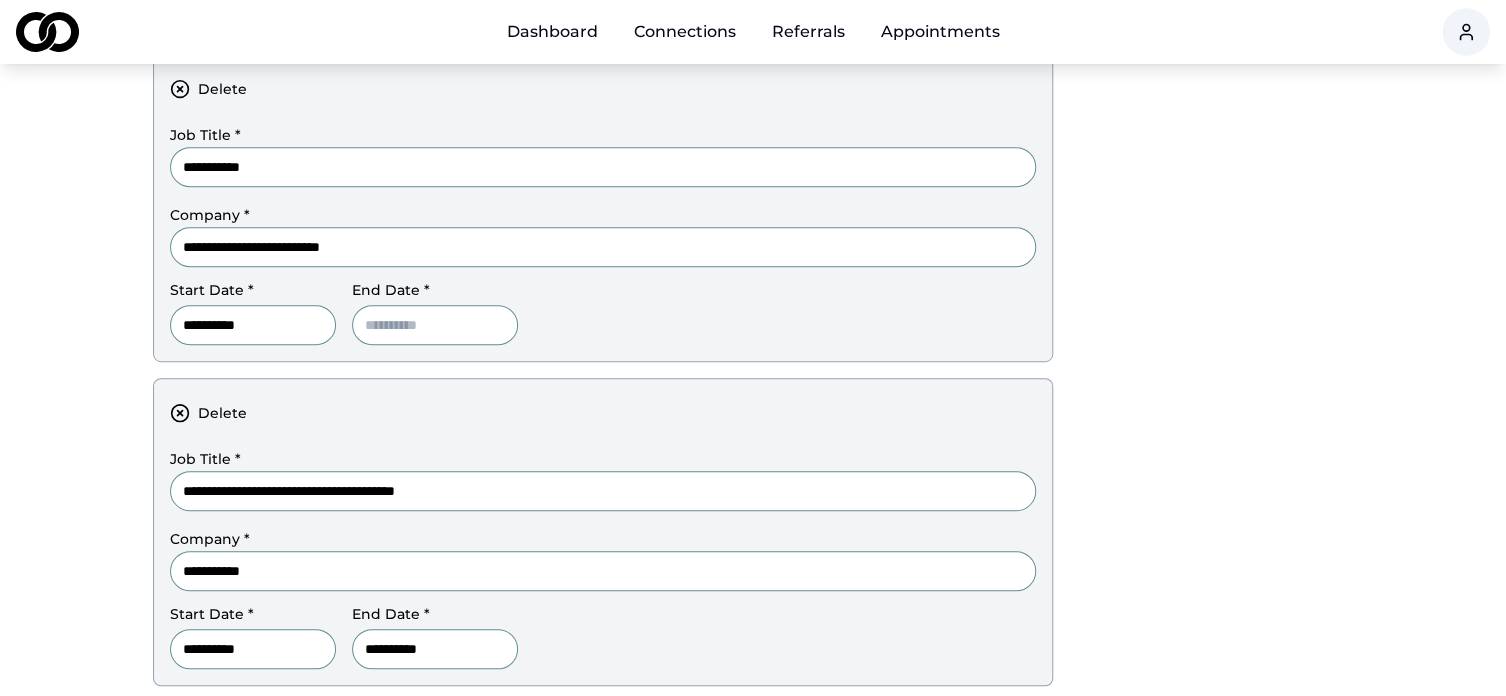 click at bounding box center (435, 325) 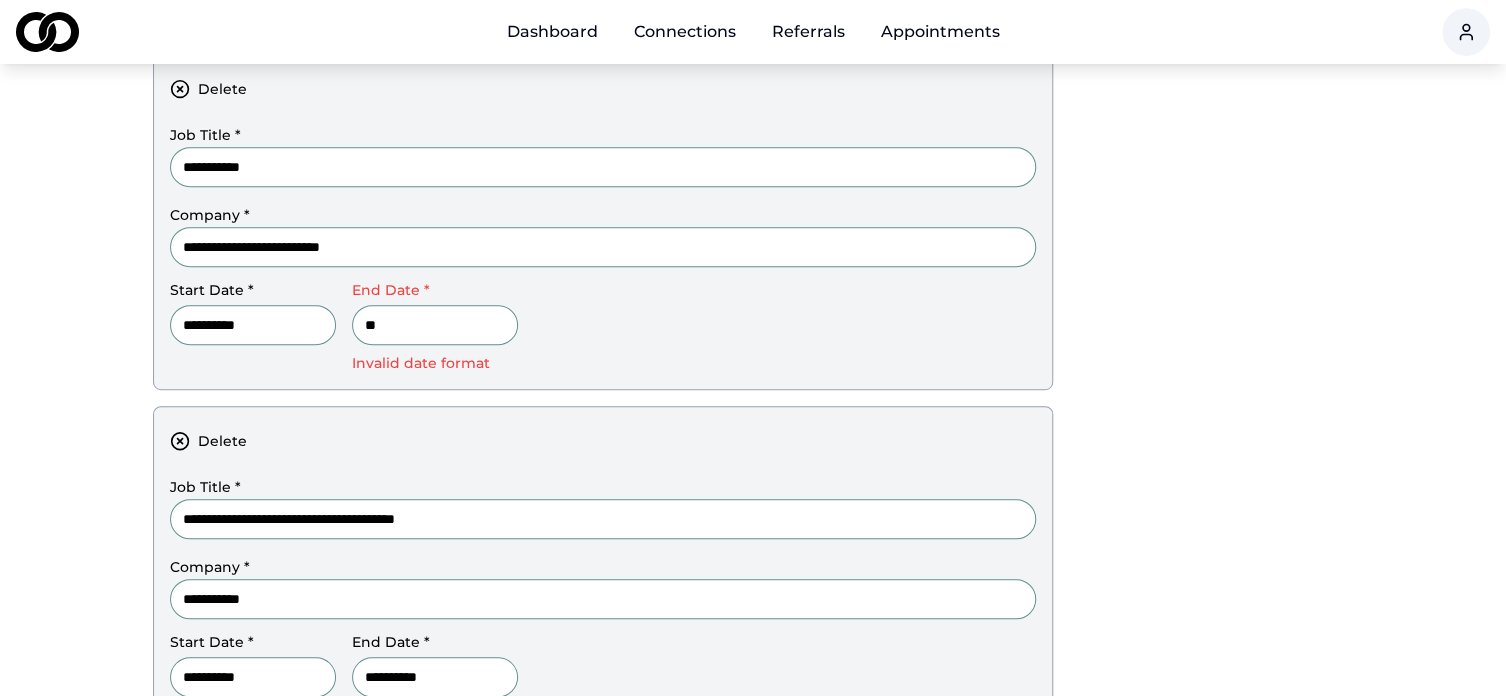type on "*" 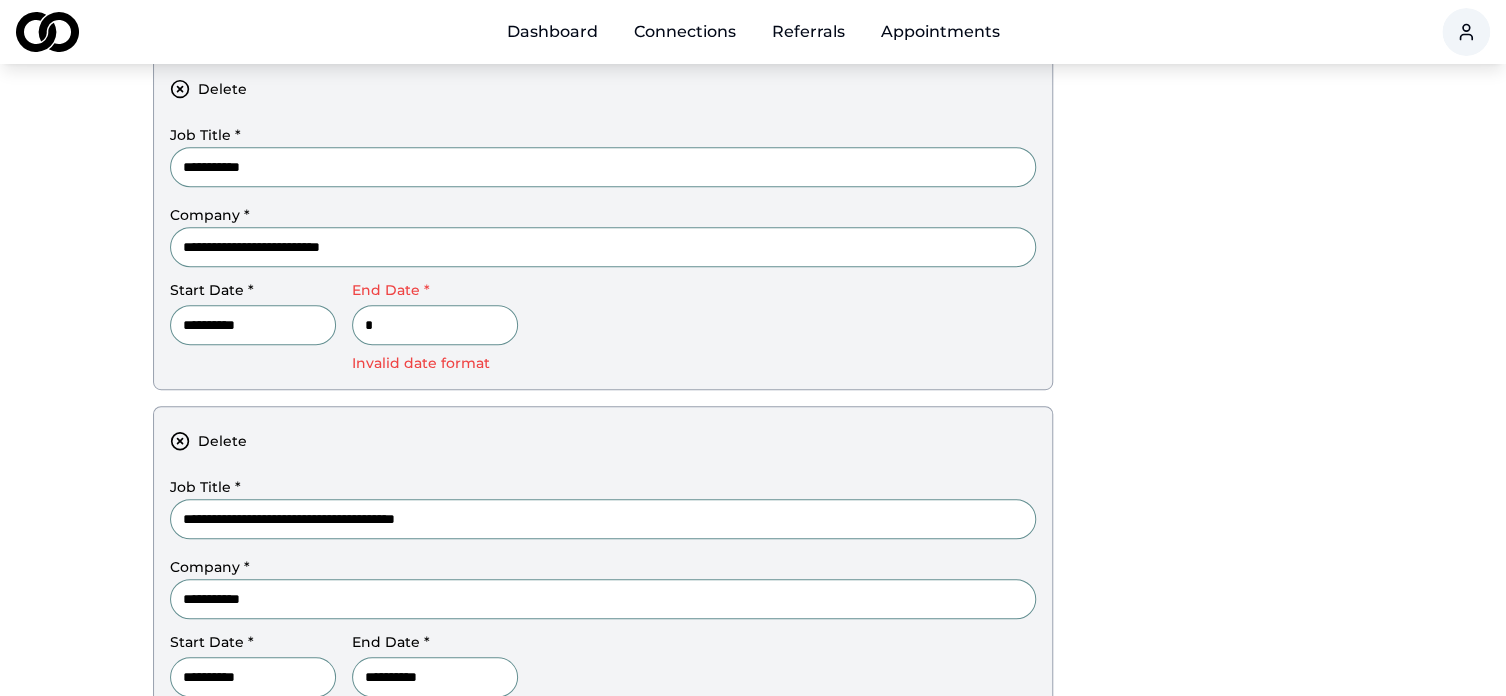 type 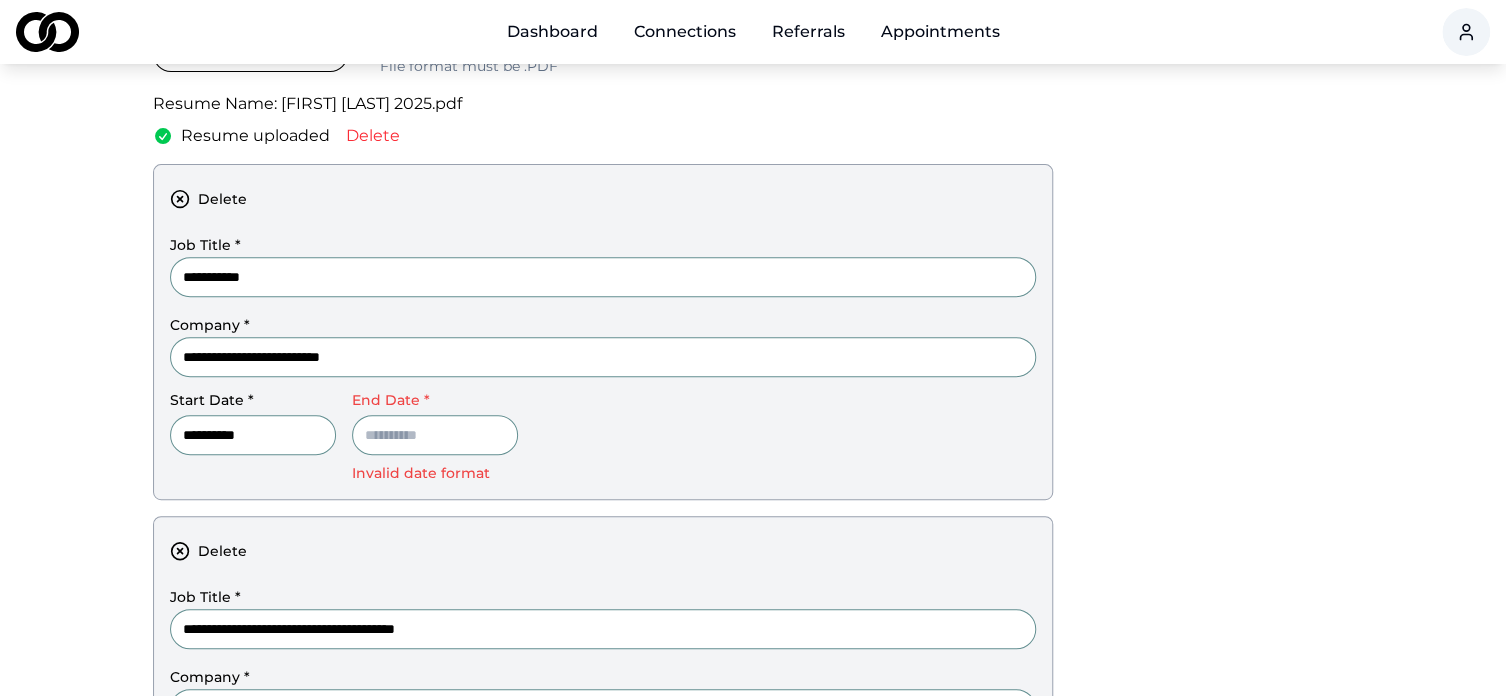 scroll, scrollTop: 276, scrollLeft: 0, axis: vertical 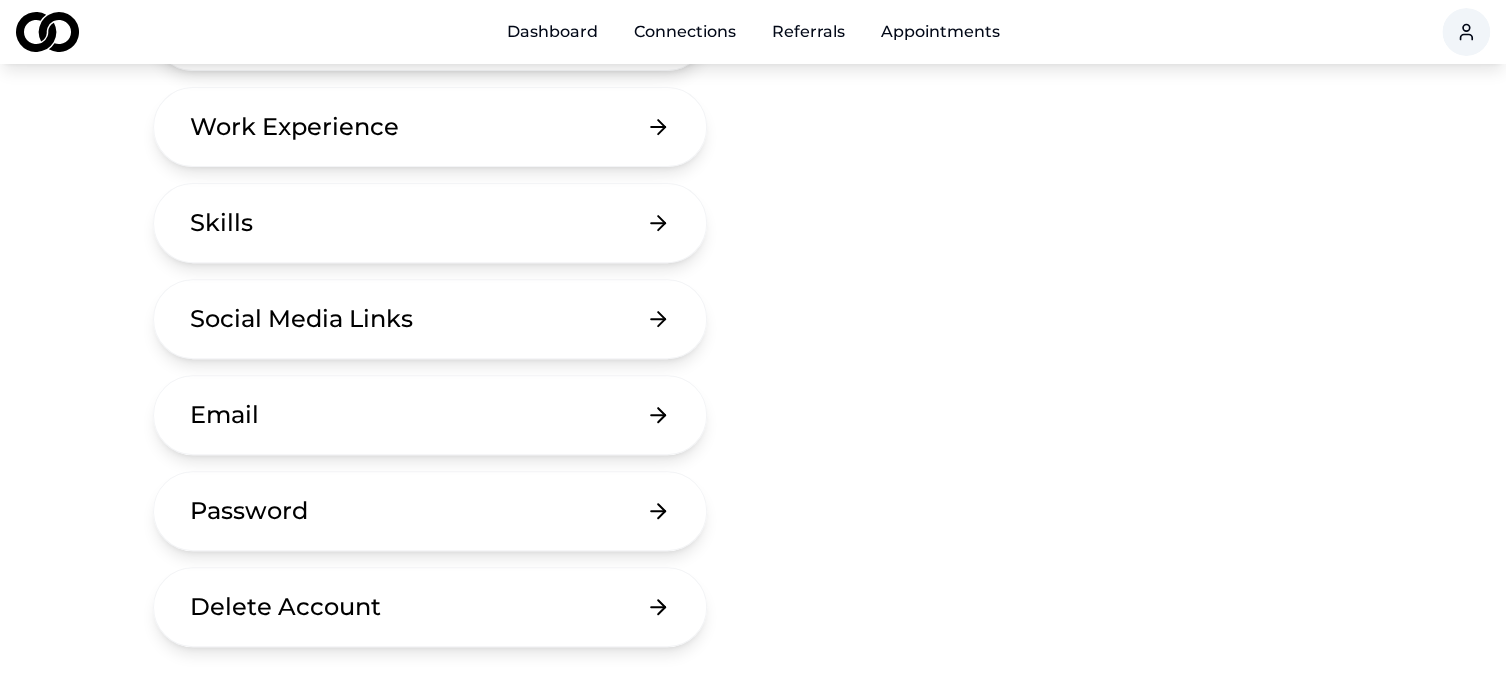 click on "Skills" at bounding box center [430, 223] 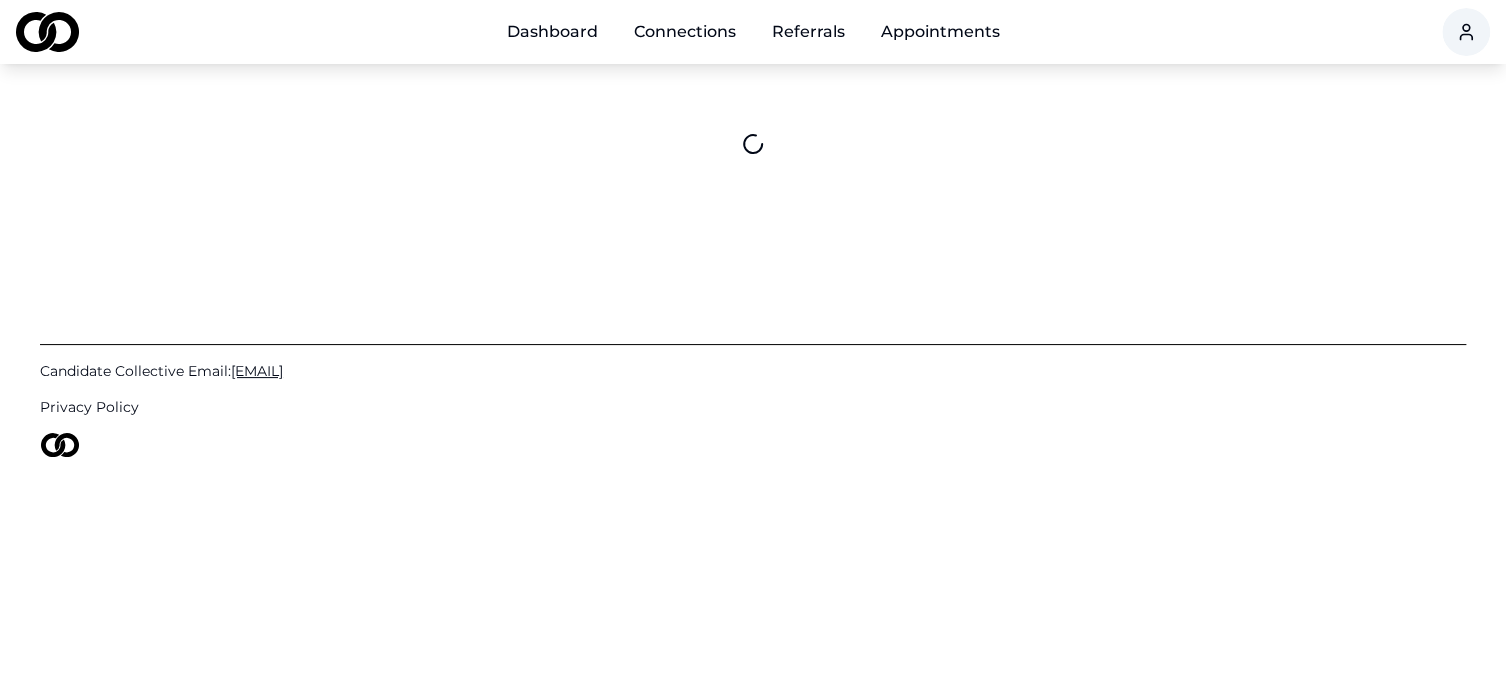scroll, scrollTop: 0, scrollLeft: 0, axis: both 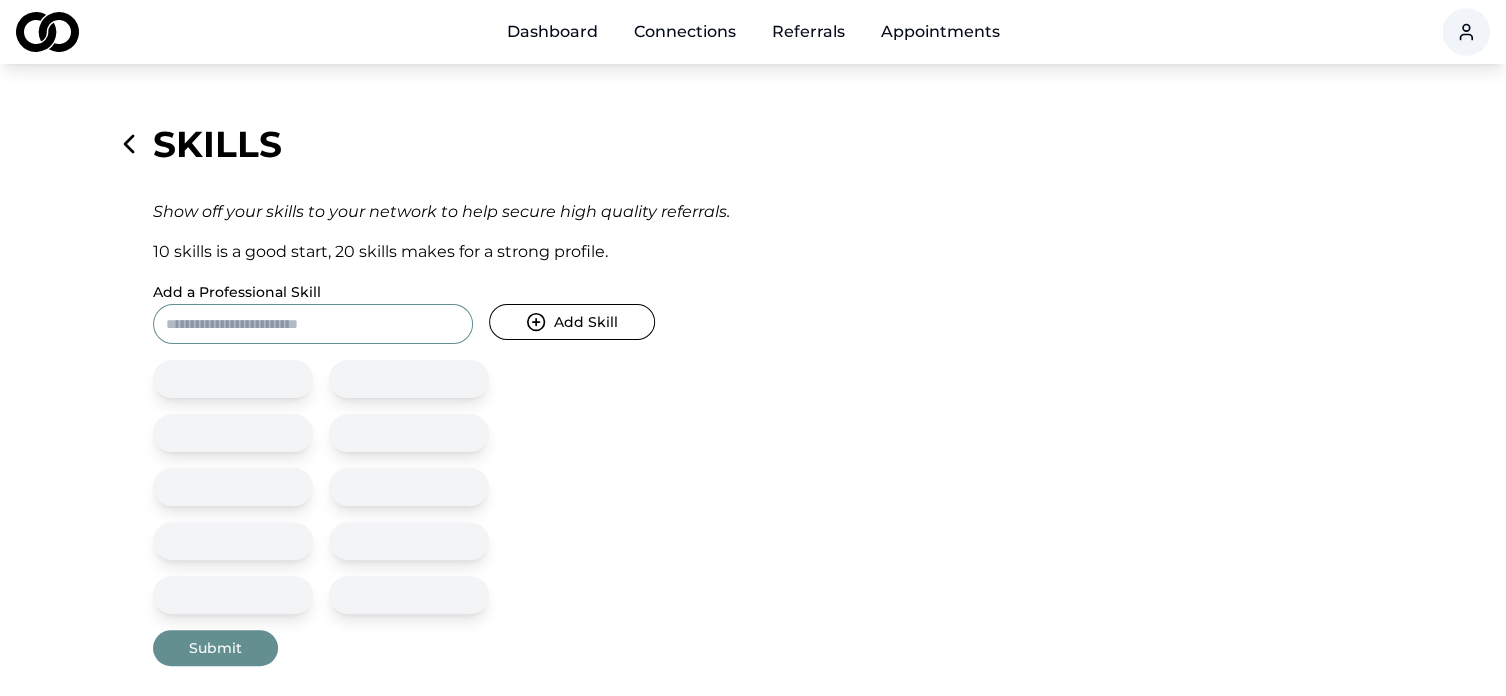 click 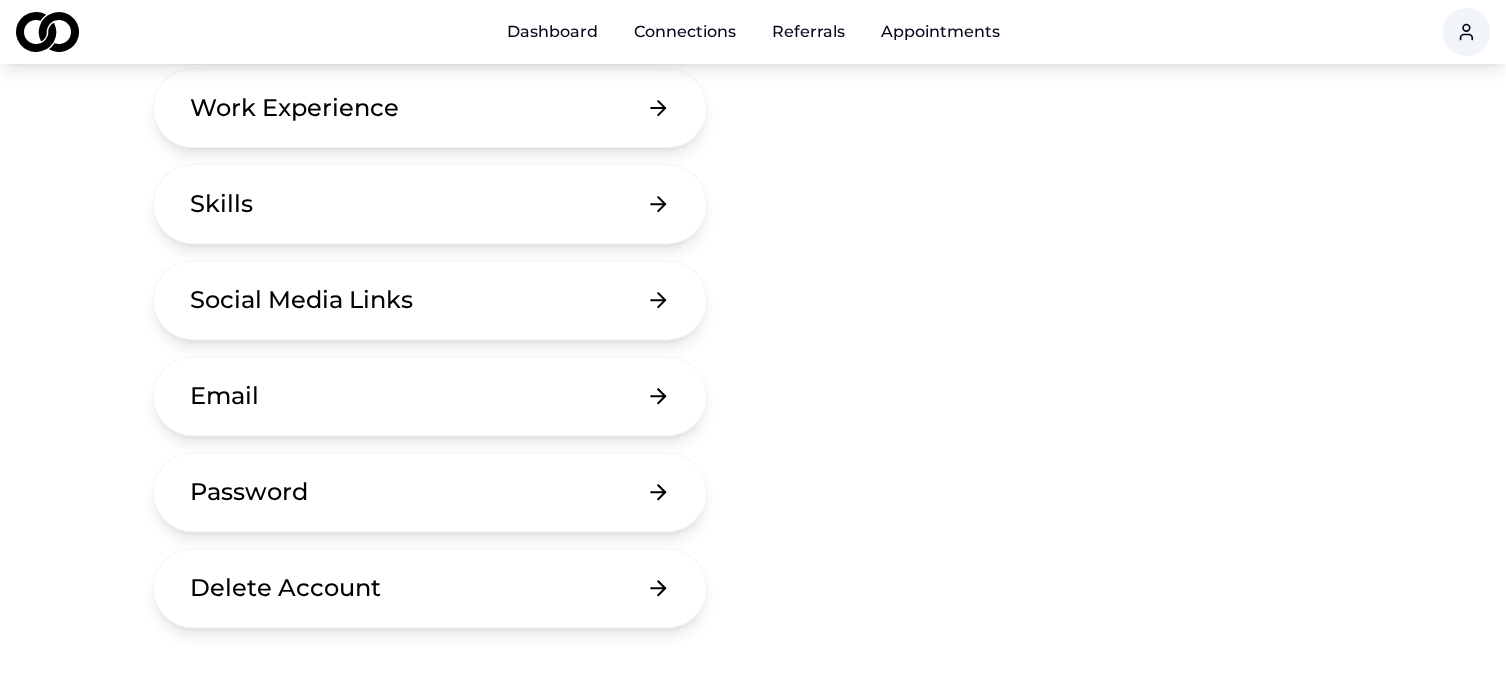 scroll, scrollTop: 295, scrollLeft: 0, axis: vertical 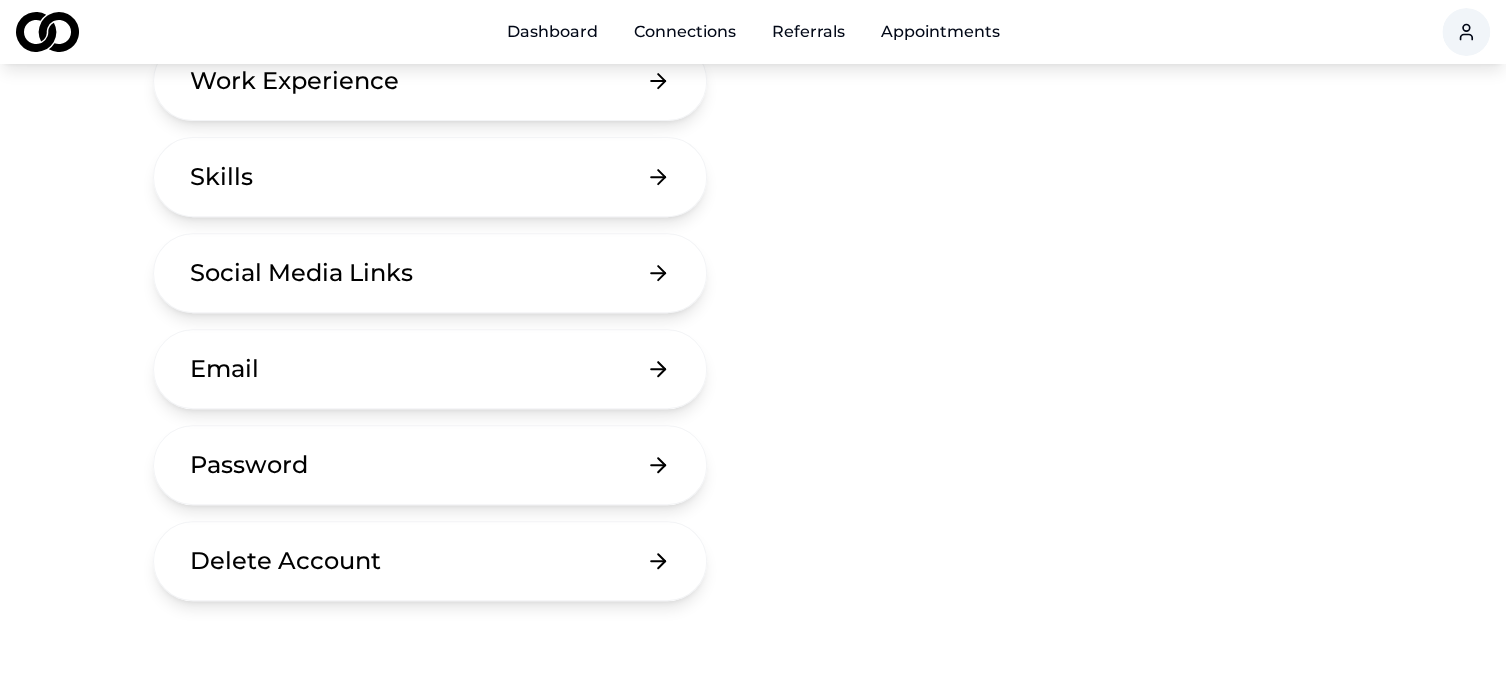 click on "Social Media Links" at bounding box center (430, 273) 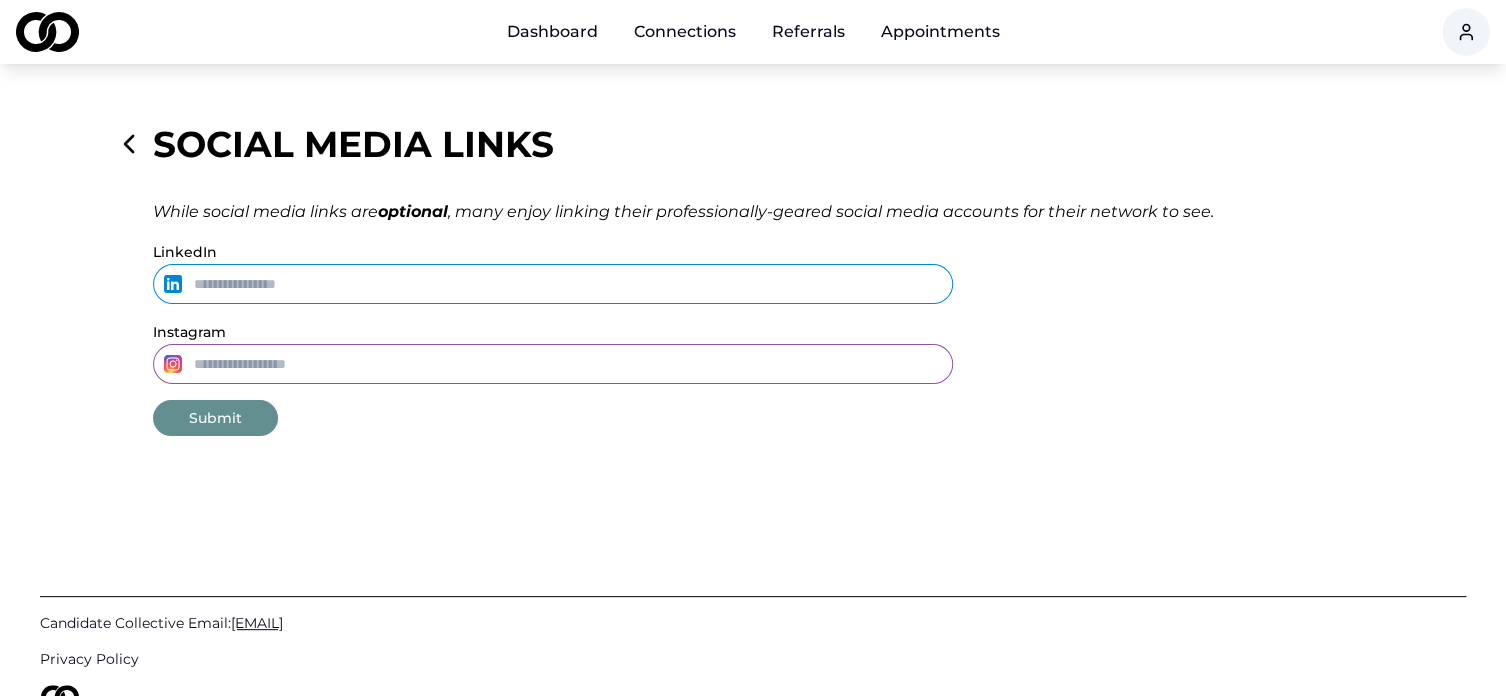 click on "LinkedIn" at bounding box center [553, 284] 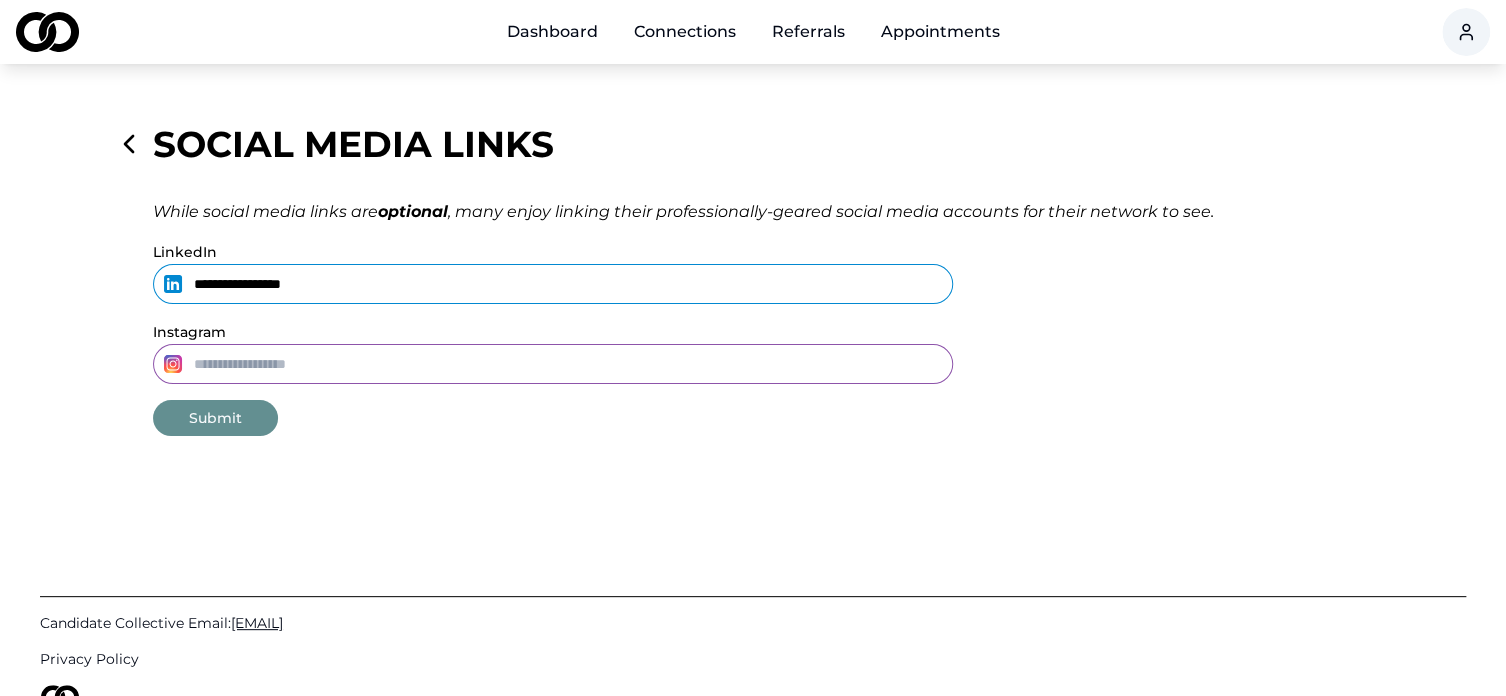 type on "**********" 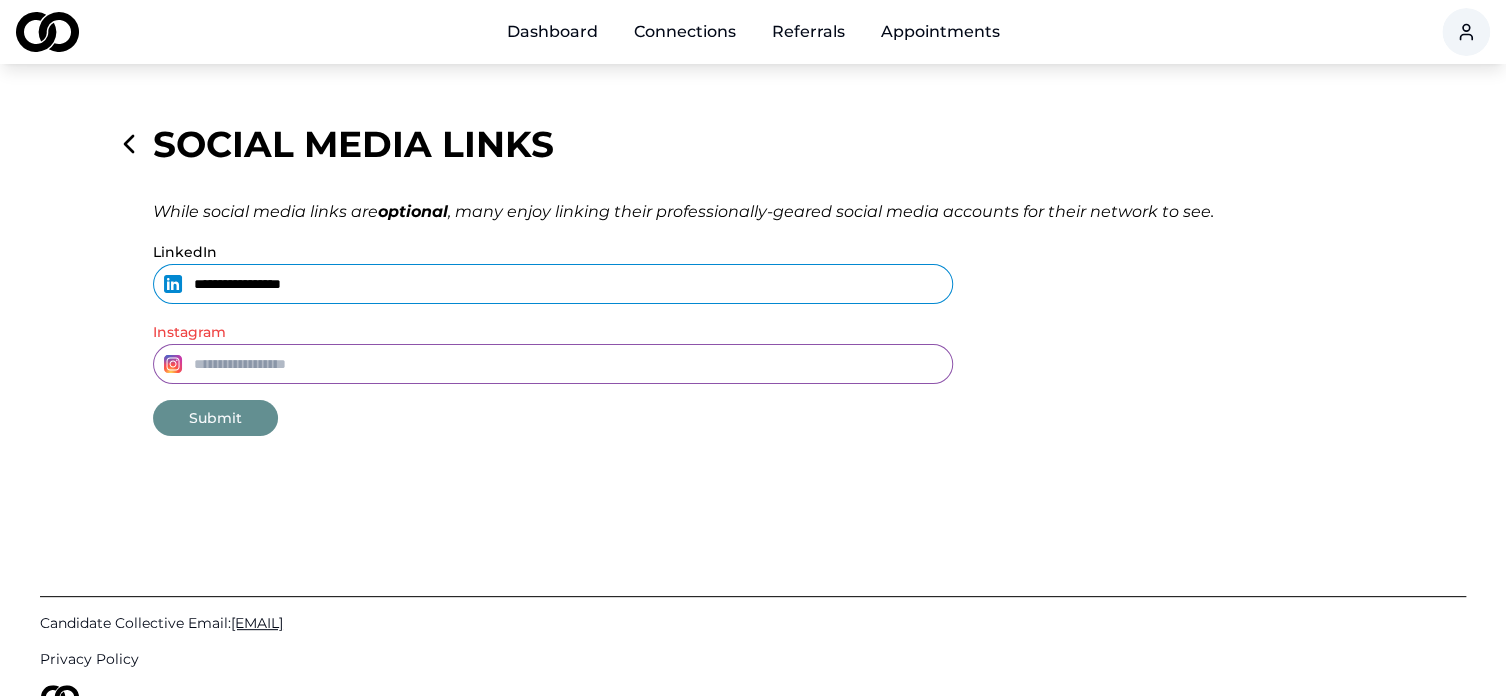 click on "Submit" at bounding box center (215, 418) 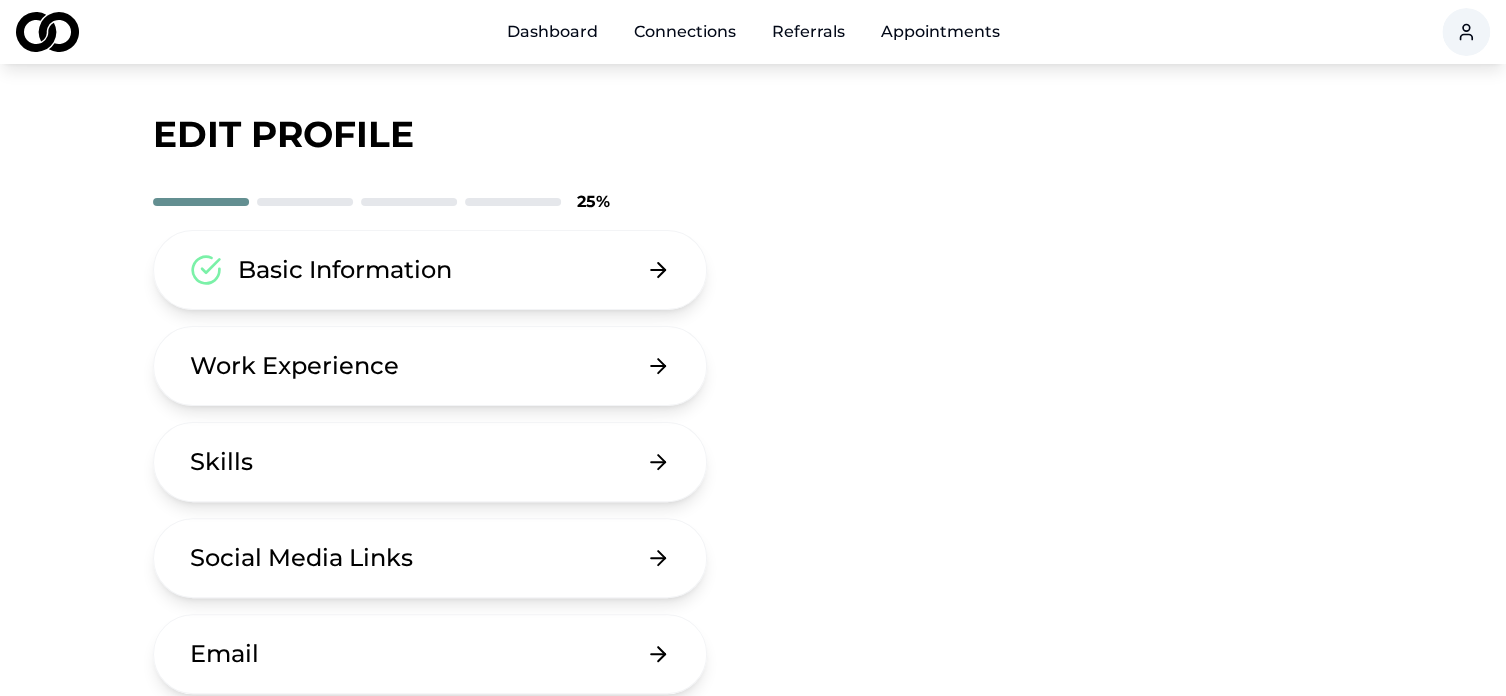scroll, scrollTop: 0, scrollLeft: 0, axis: both 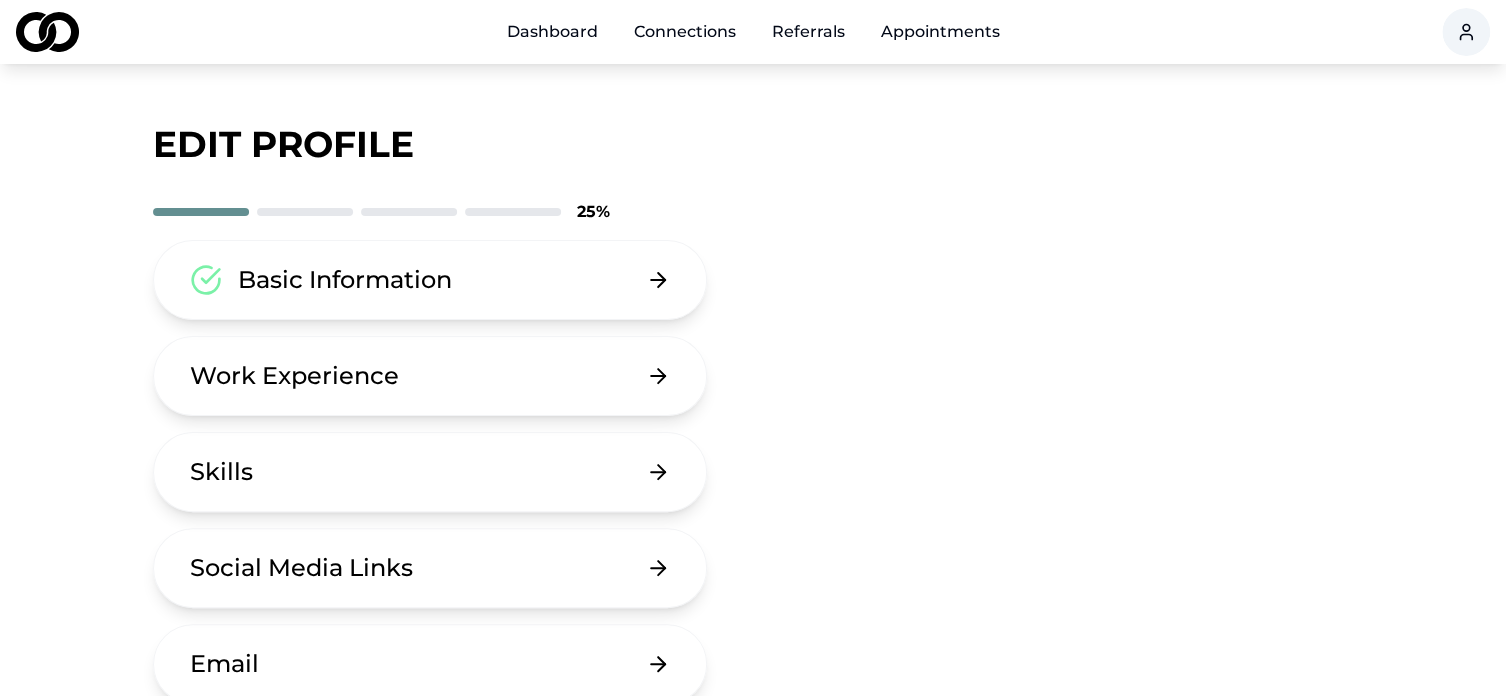 click on "Basic Information" at bounding box center [430, 280] 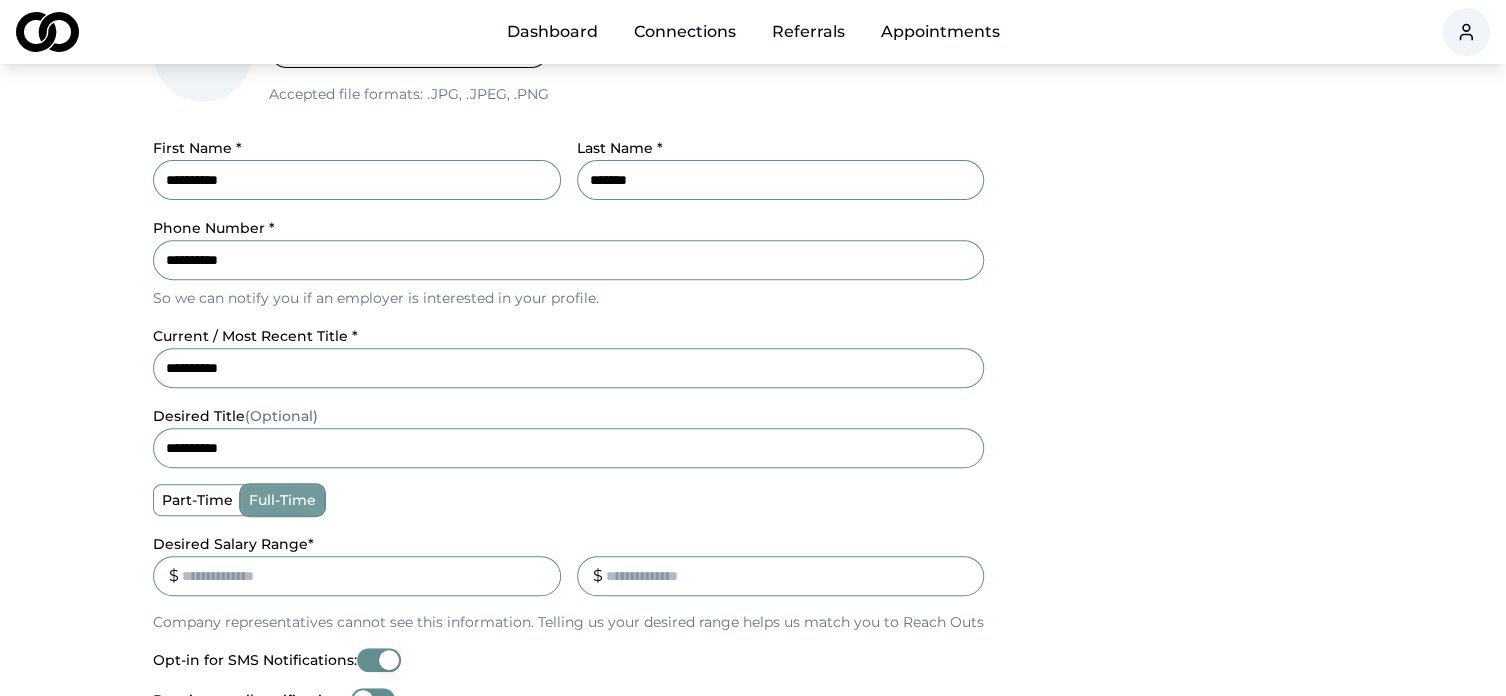 scroll, scrollTop: 311, scrollLeft: 0, axis: vertical 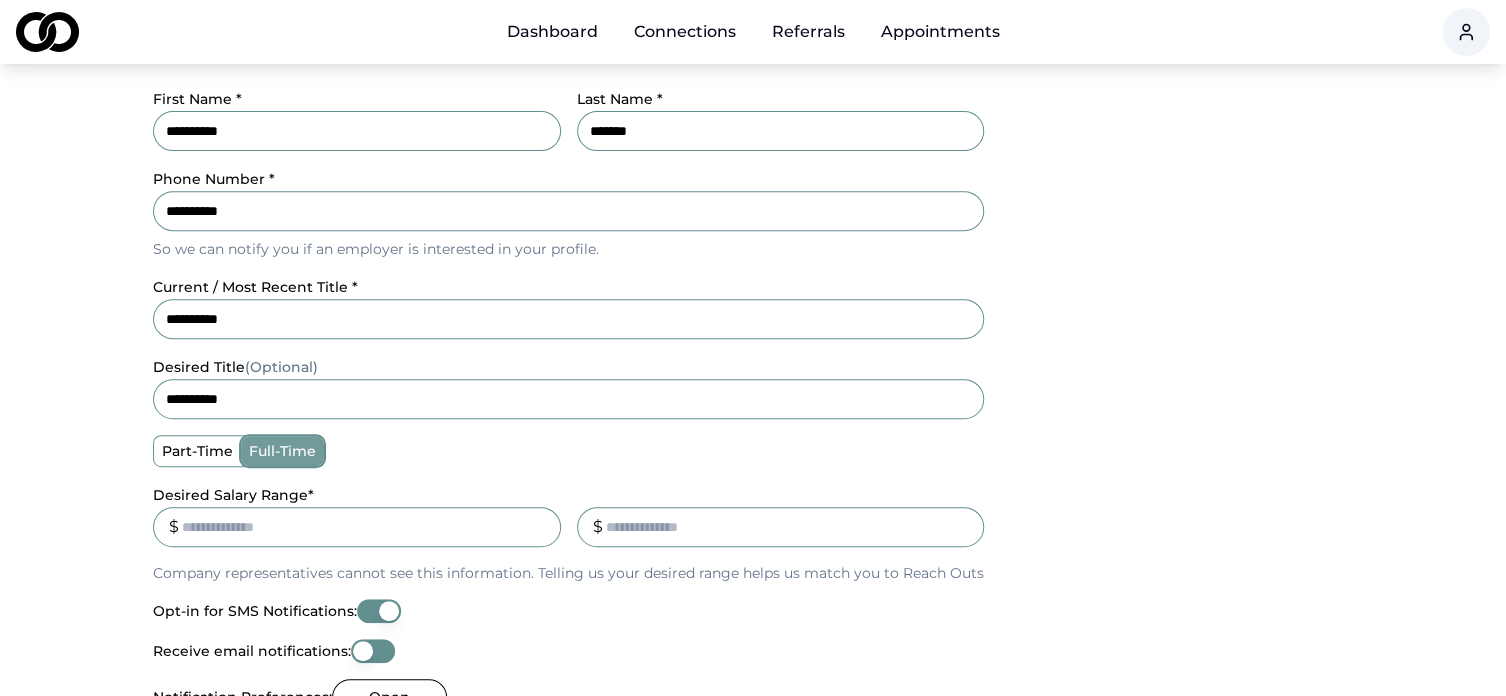 click on "**********" at bounding box center (568, 399) 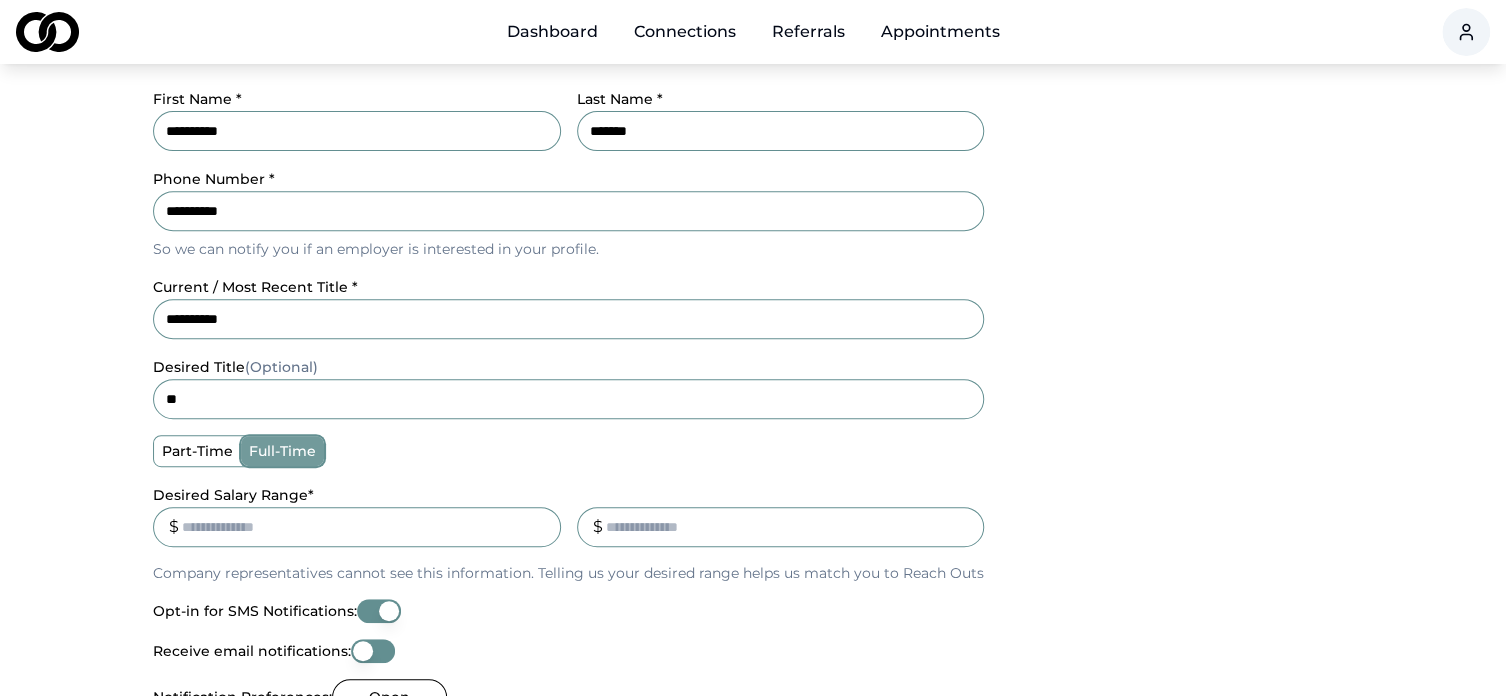type on "*" 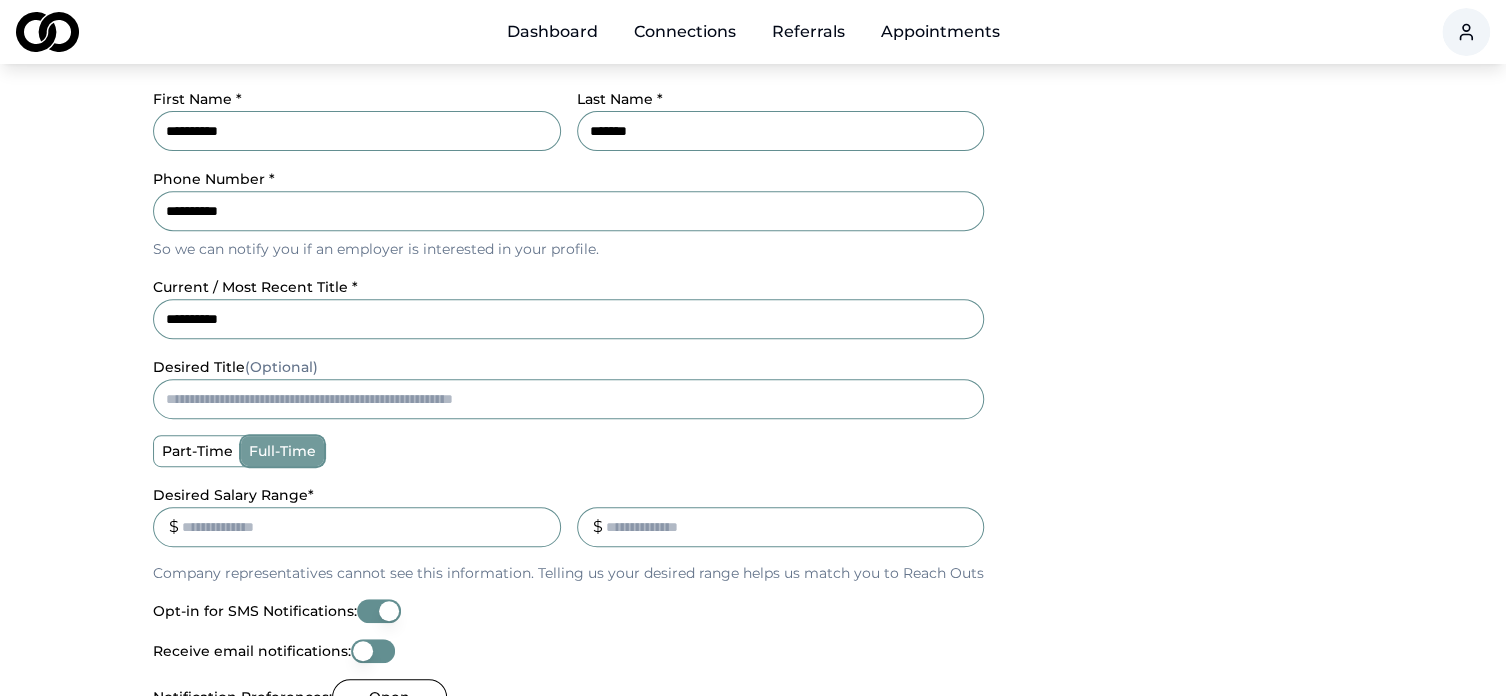 type 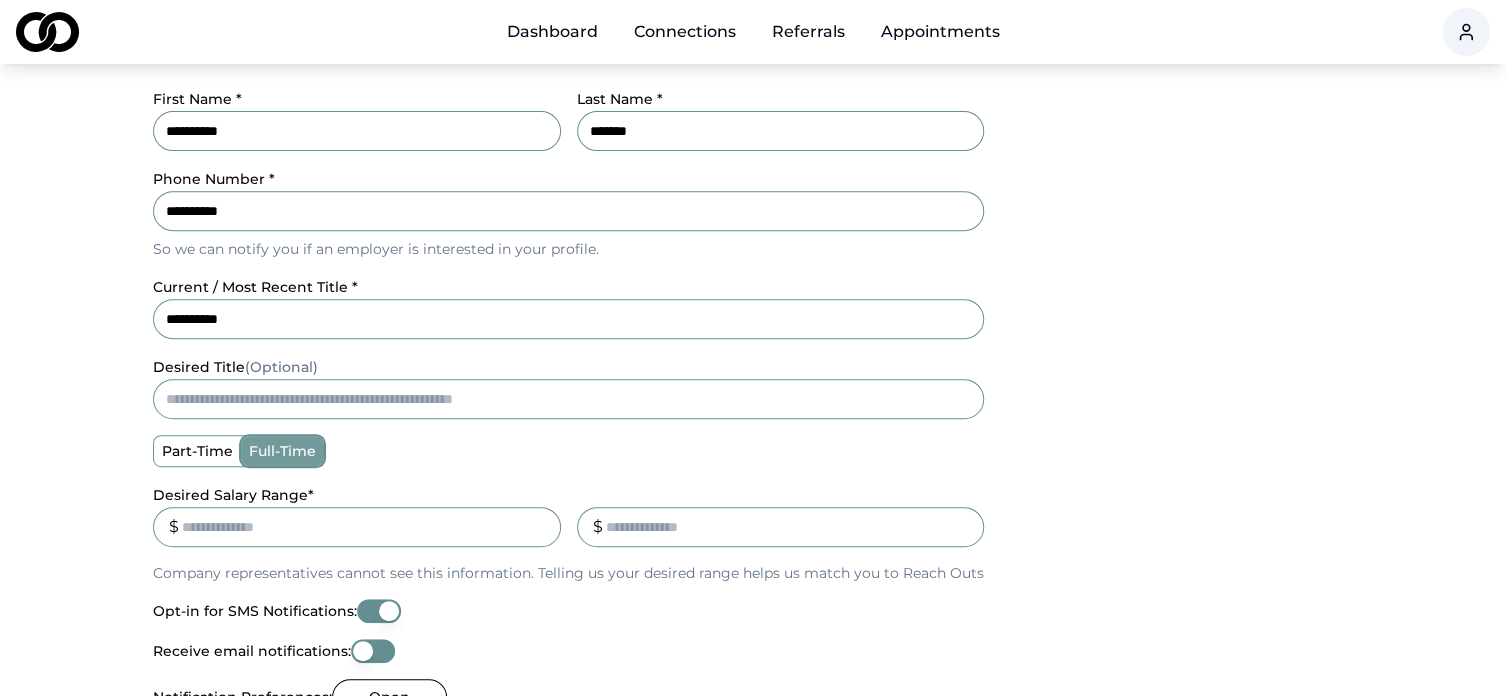 click on "**********" at bounding box center [568, 430] 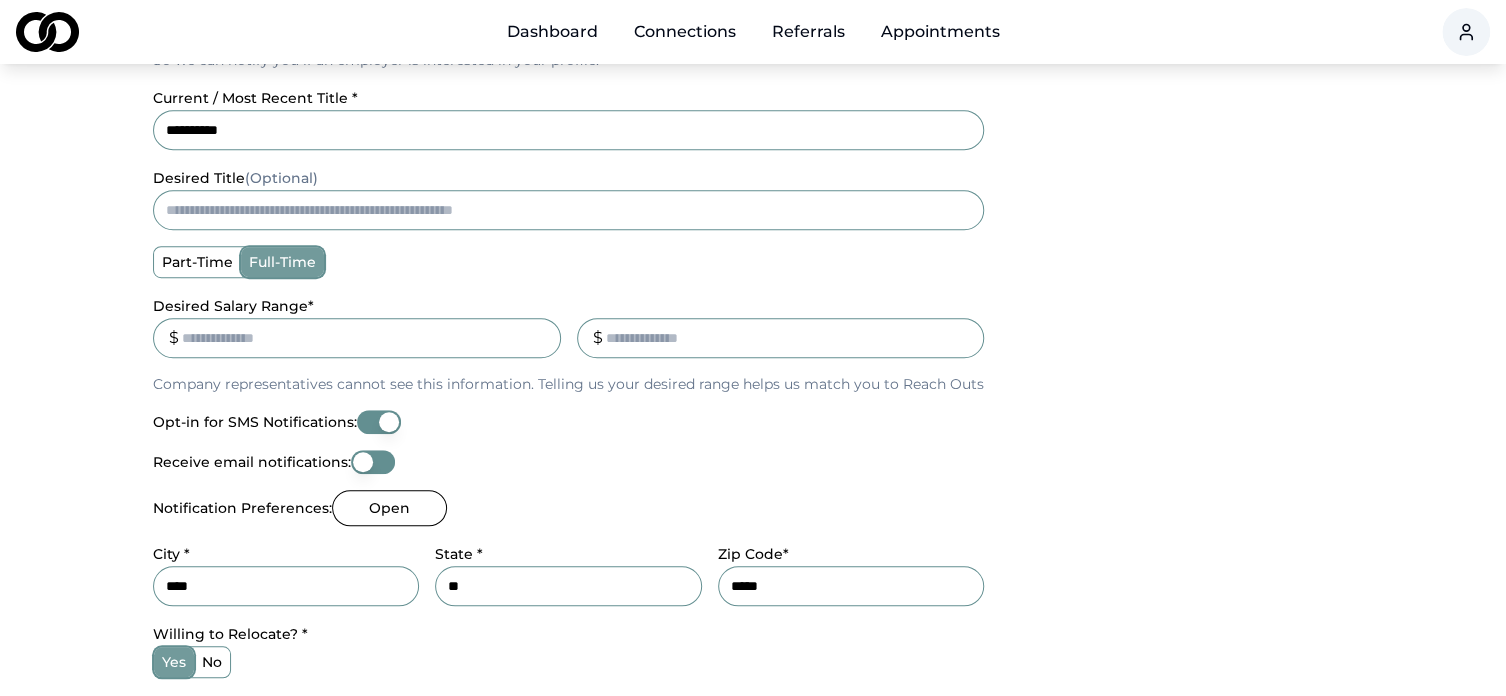 scroll, scrollTop: 502, scrollLeft: 0, axis: vertical 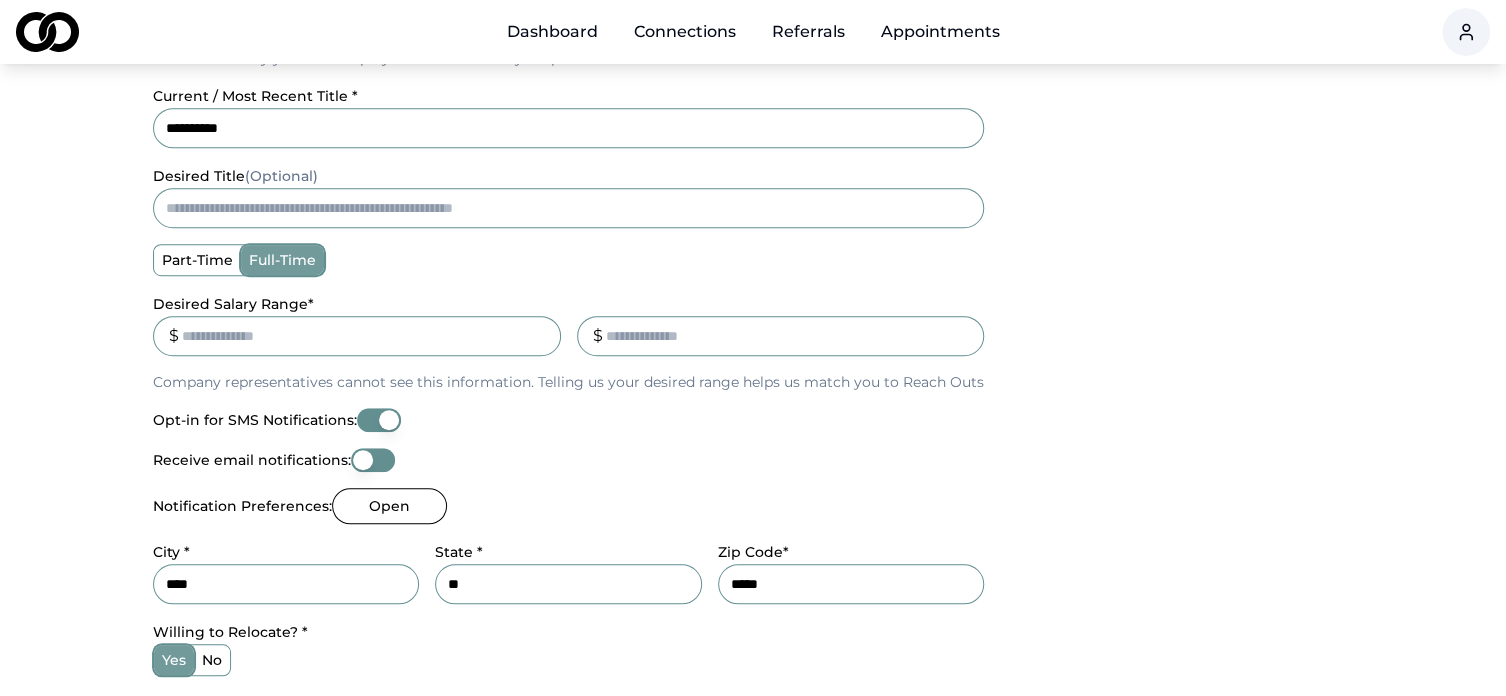 click on "******" at bounding box center [357, 336] 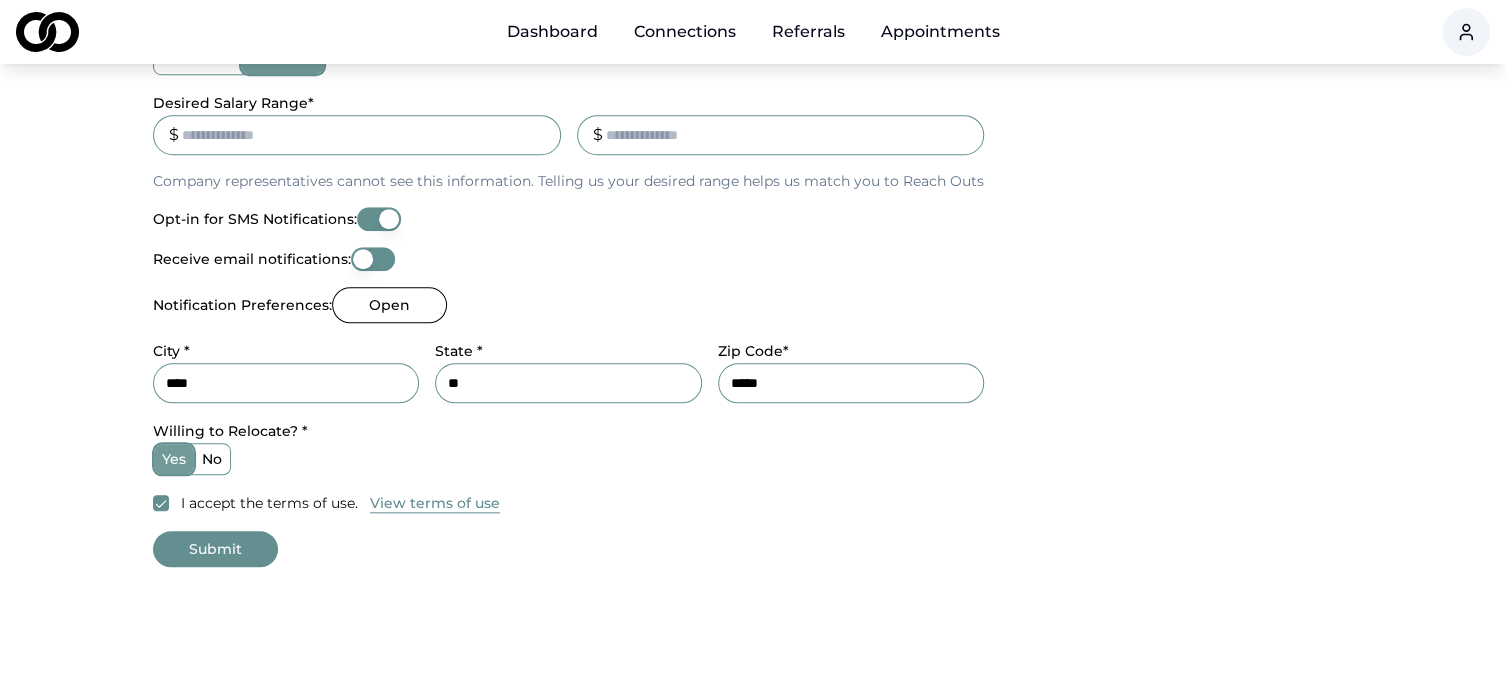scroll, scrollTop: 704, scrollLeft: 0, axis: vertical 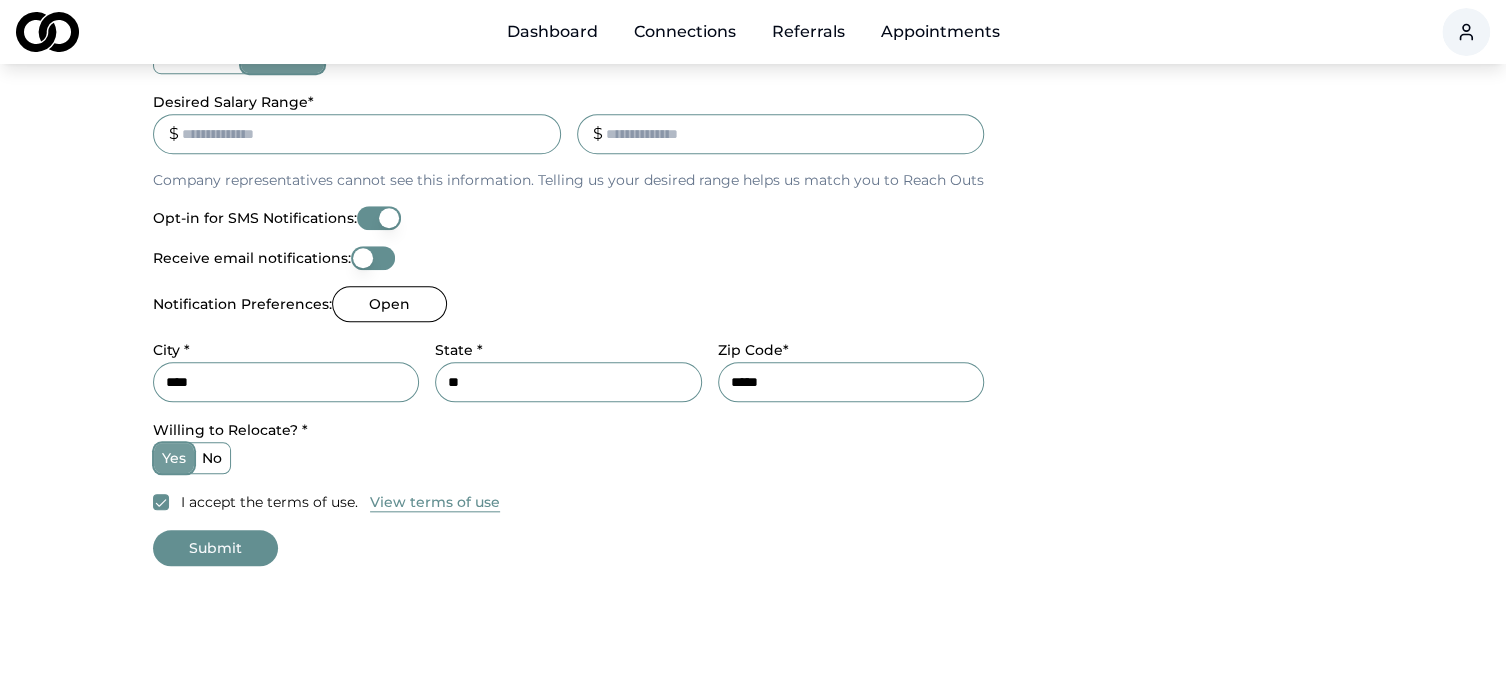 click on "Submit" at bounding box center [215, 548] 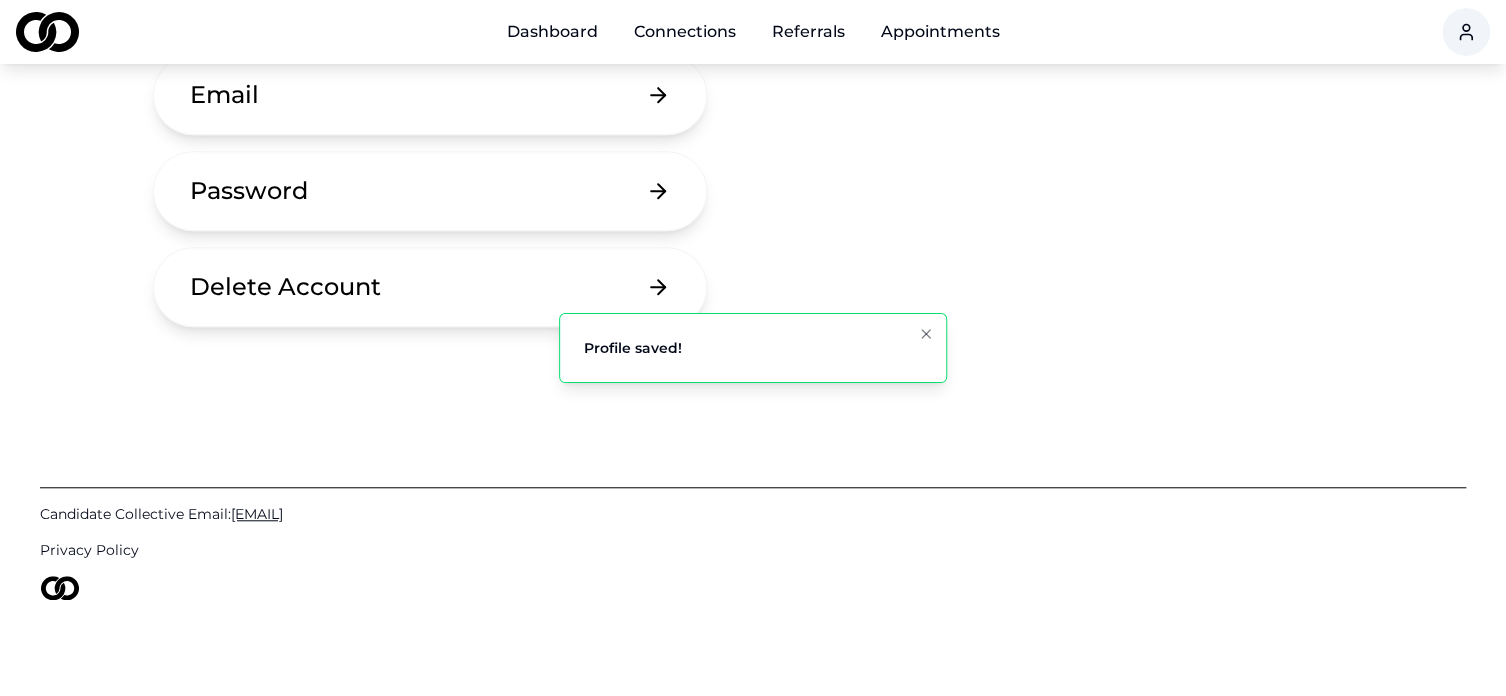 scroll, scrollTop: 0, scrollLeft: 0, axis: both 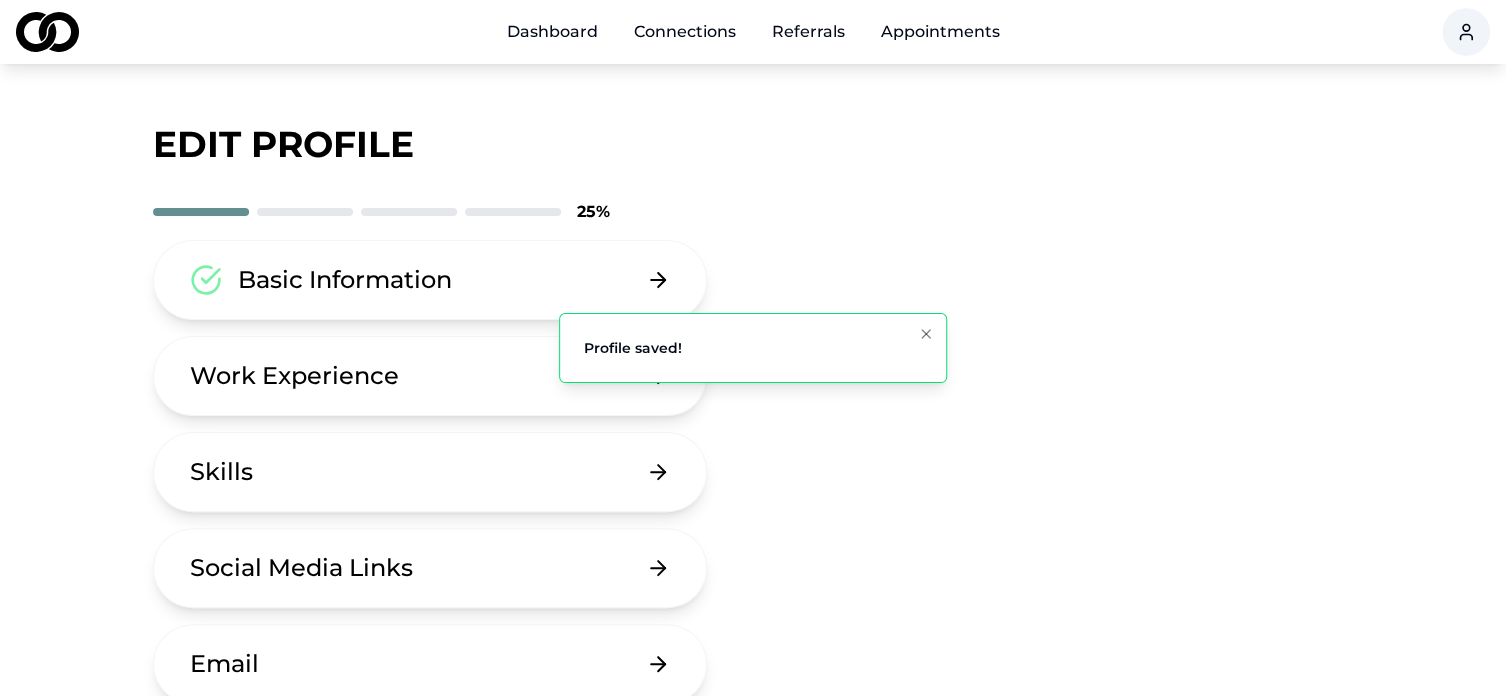 click on "Work Experience" at bounding box center (430, 376) 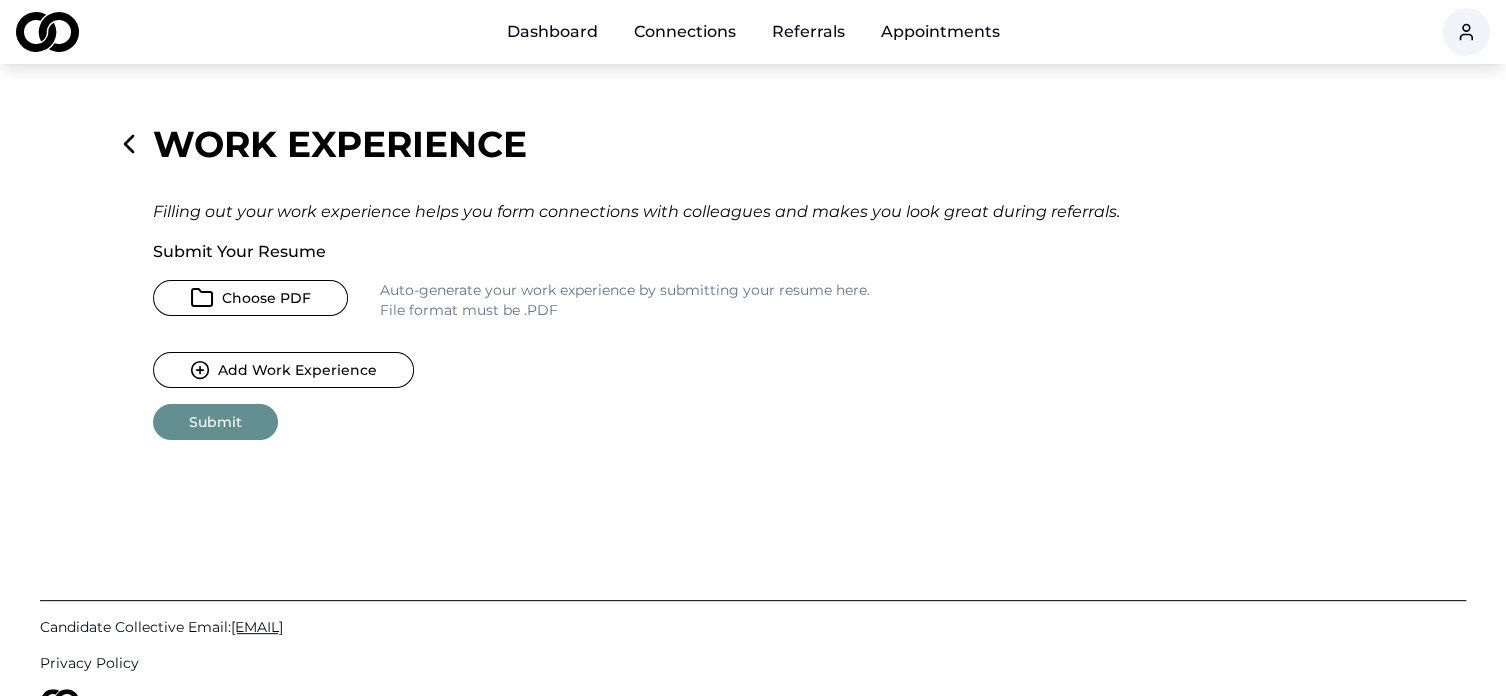 click on "Choose PDF" at bounding box center (250, 298) 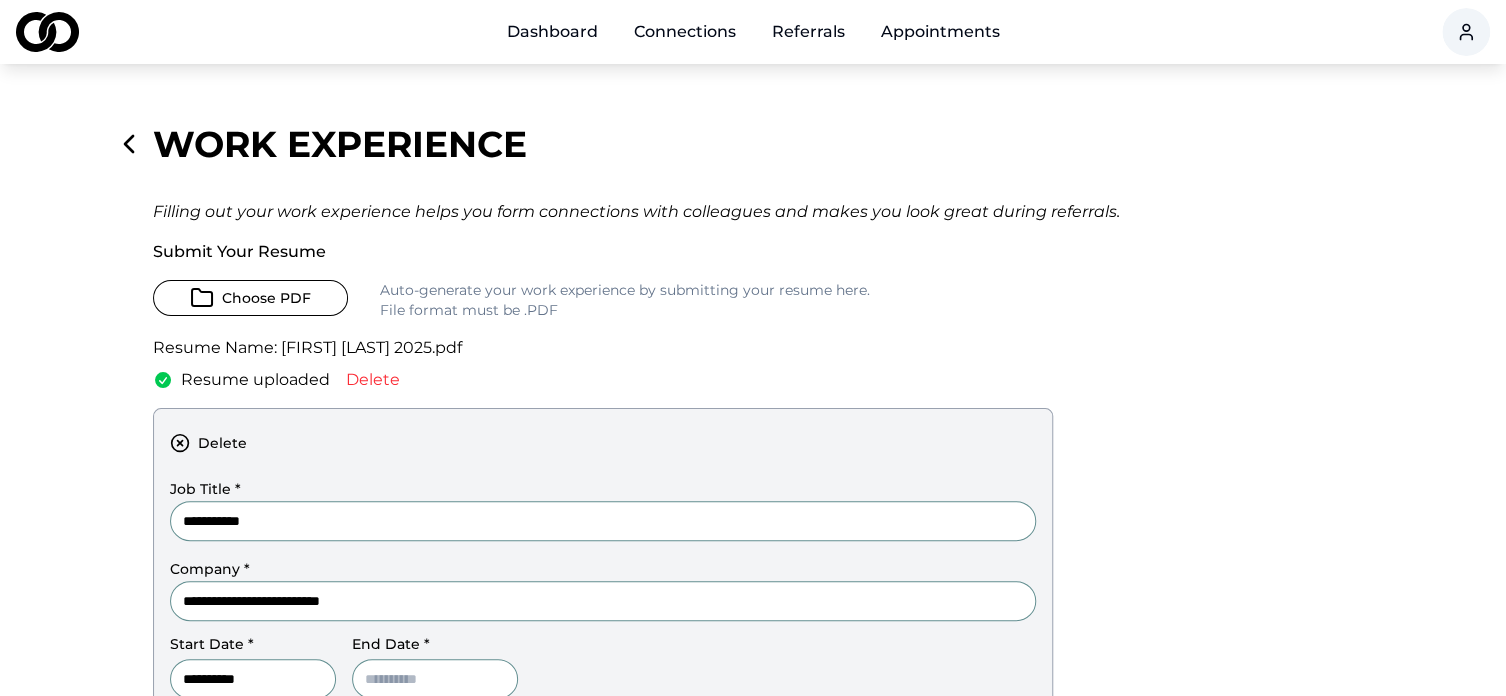 click at bounding box center (435, 679) 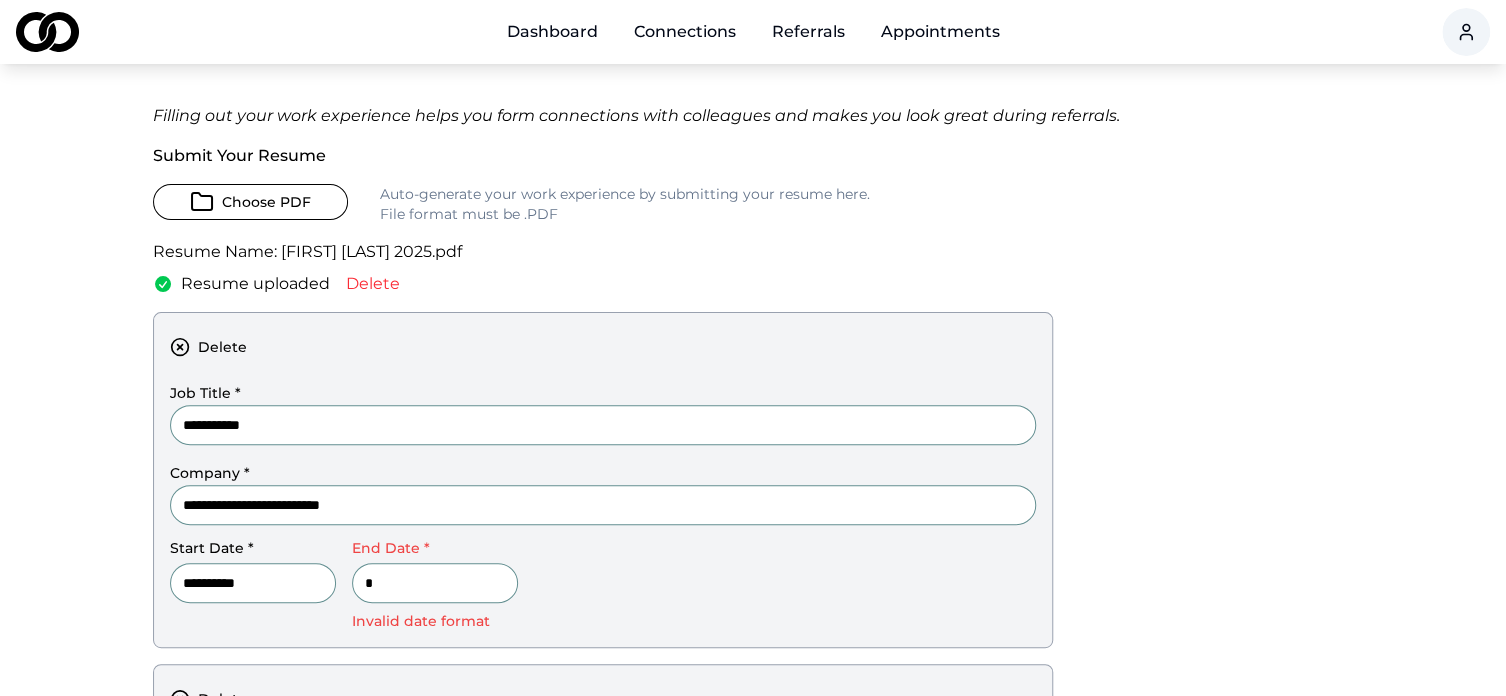 scroll, scrollTop: 180, scrollLeft: 0, axis: vertical 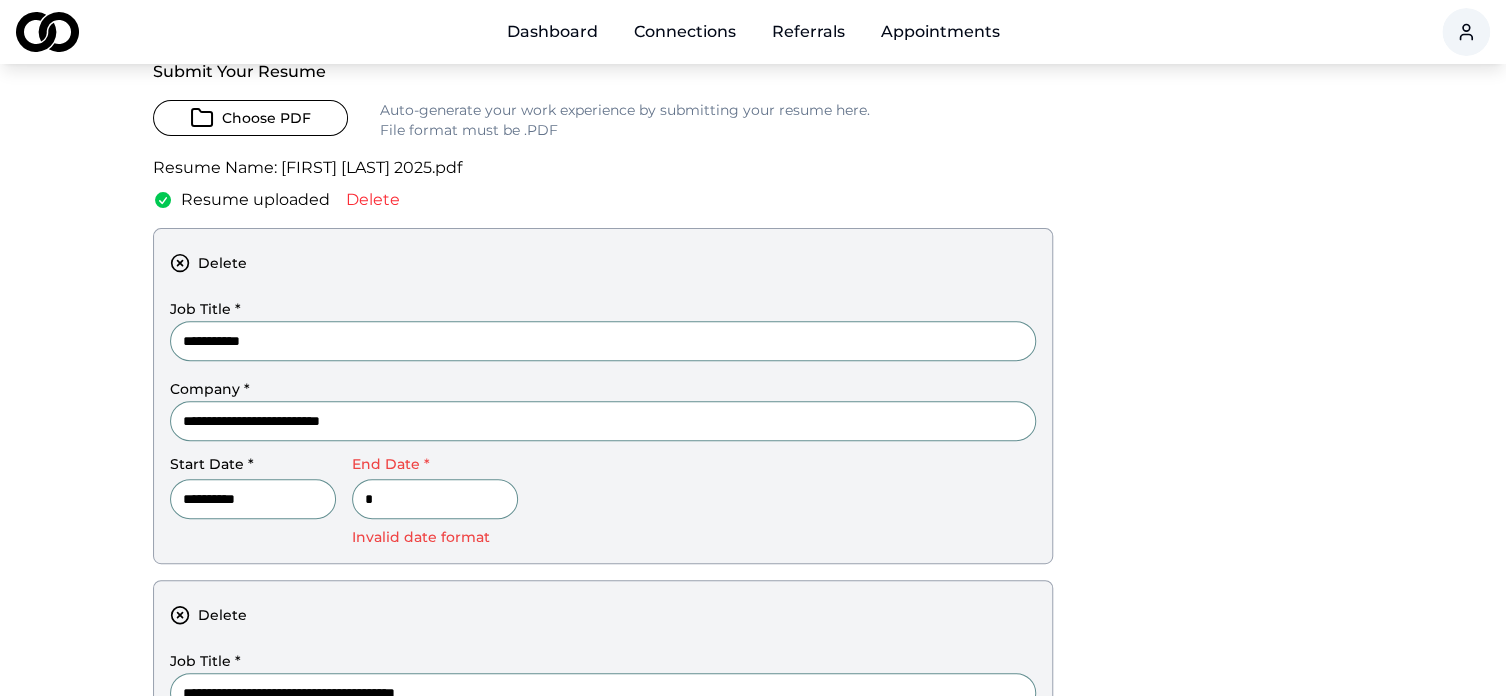 type on "*" 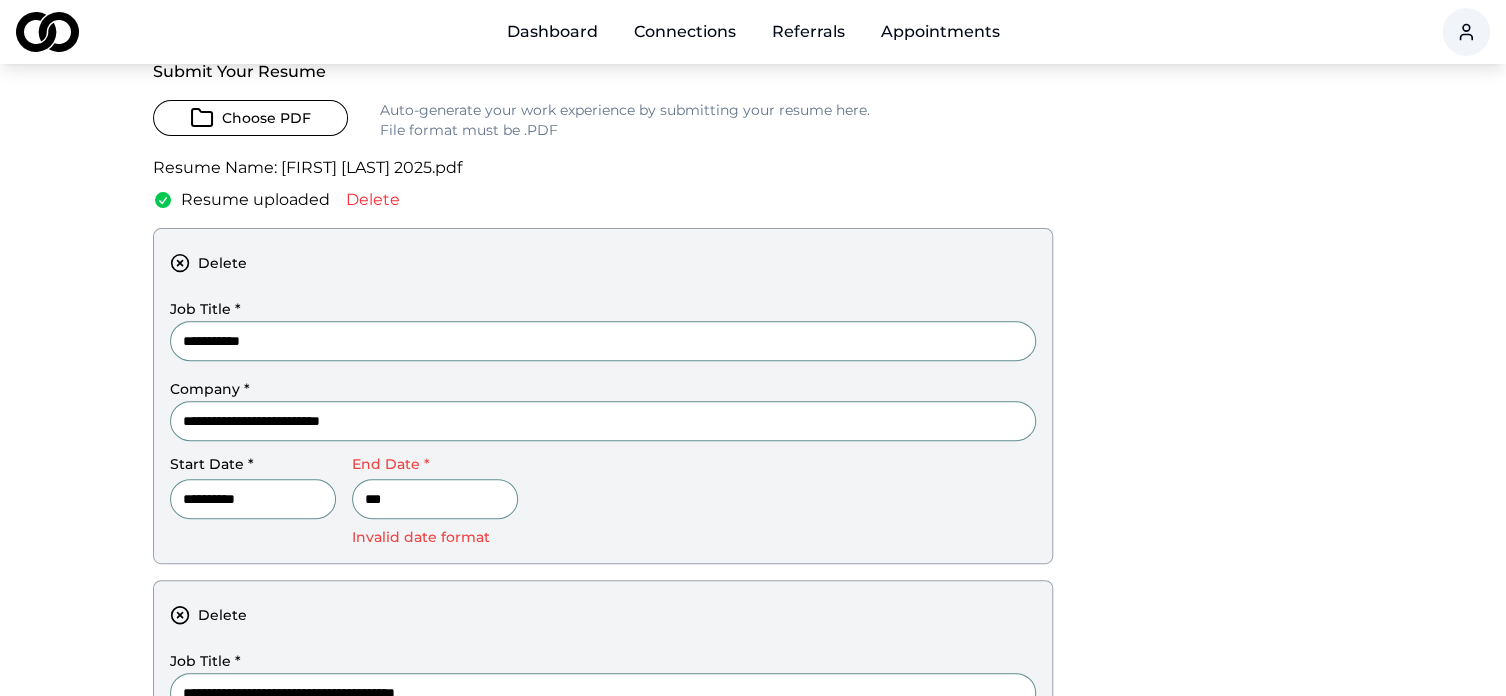 click on "***" at bounding box center [435, 499] 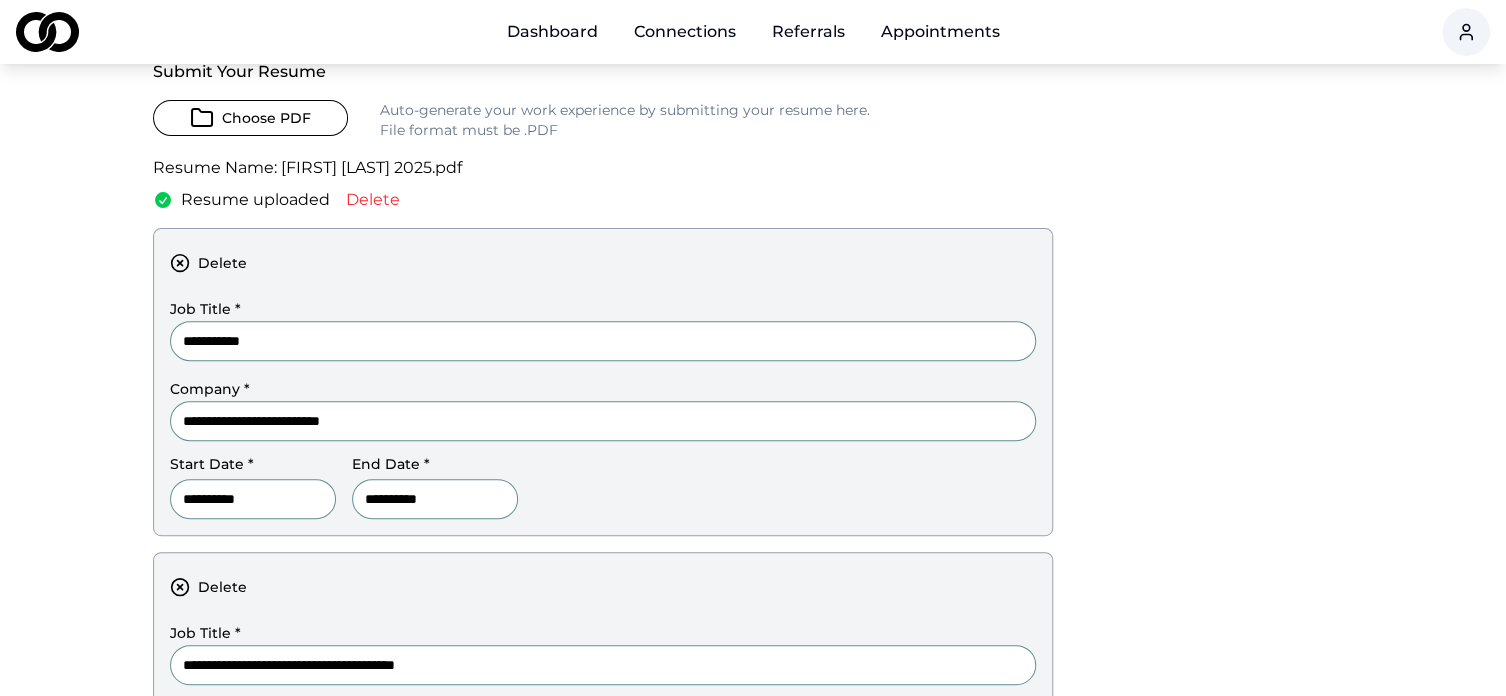 type on "**********" 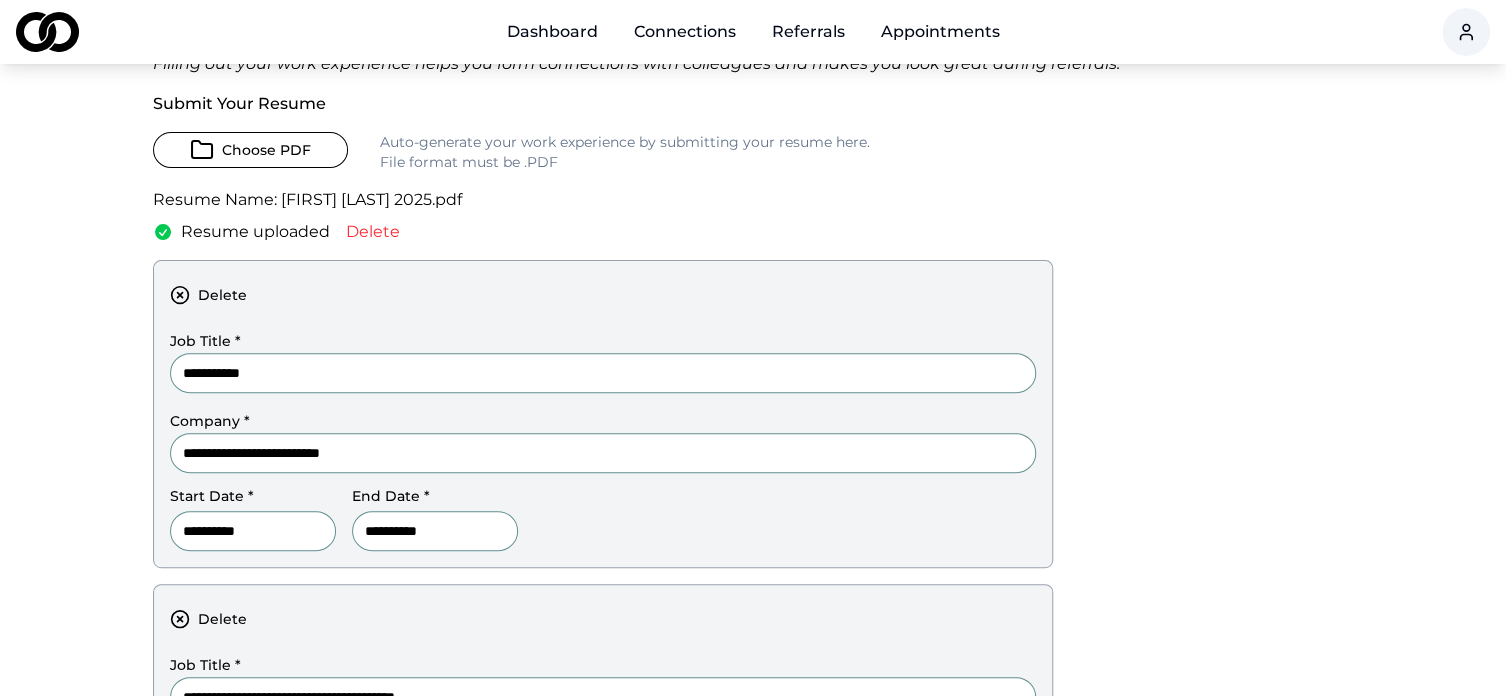 scroll, scrollTop: 148, scrollLeft: 0, axis: vertical 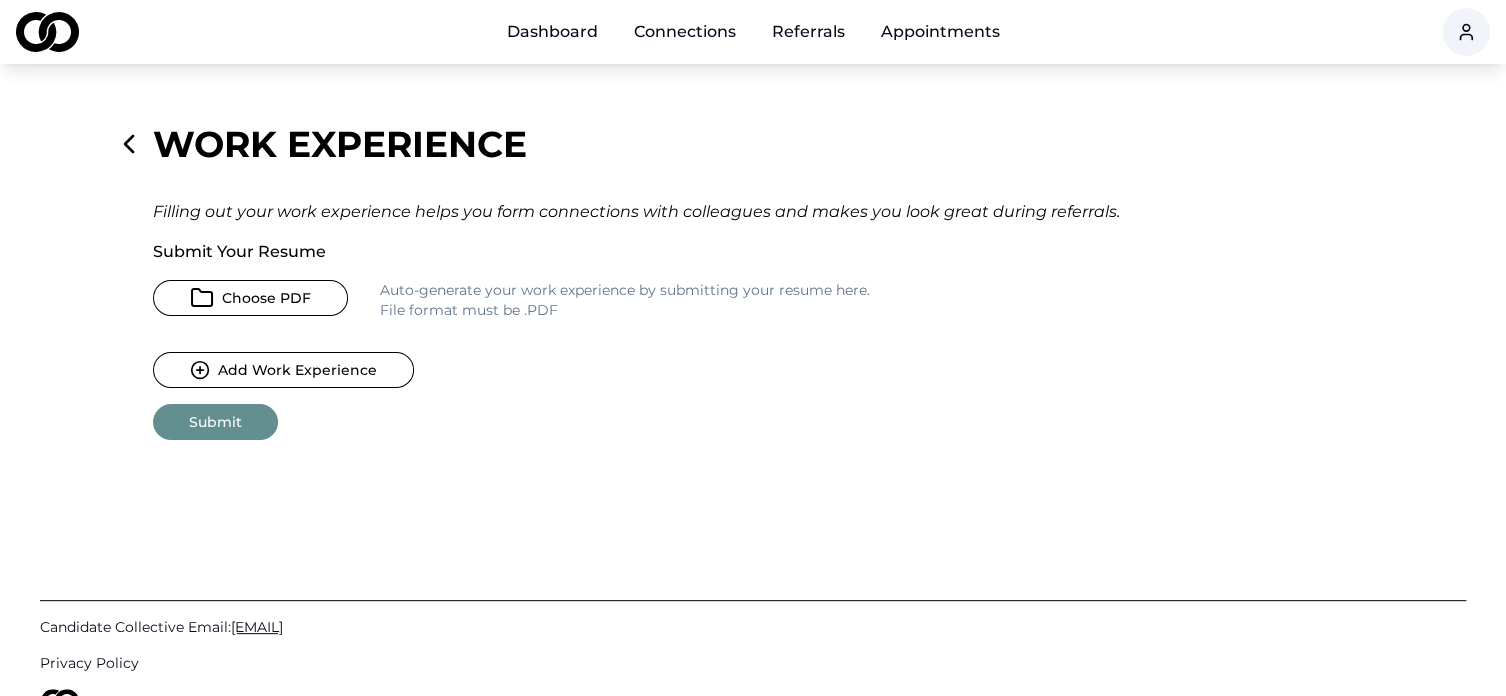 click on "Choose PDF" at bounding box center [250, 298] 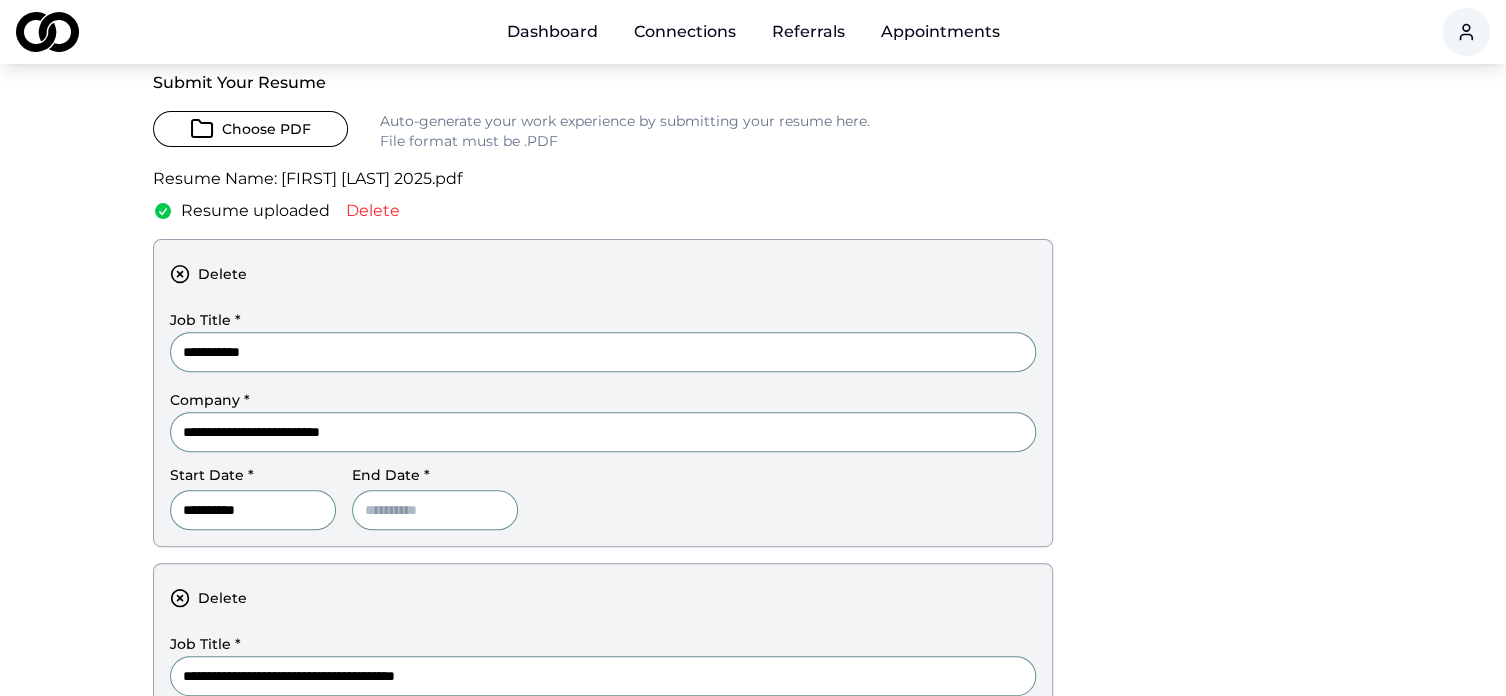 scroll, scrollTop: 172, scrollLeft: 0, axis: vertical 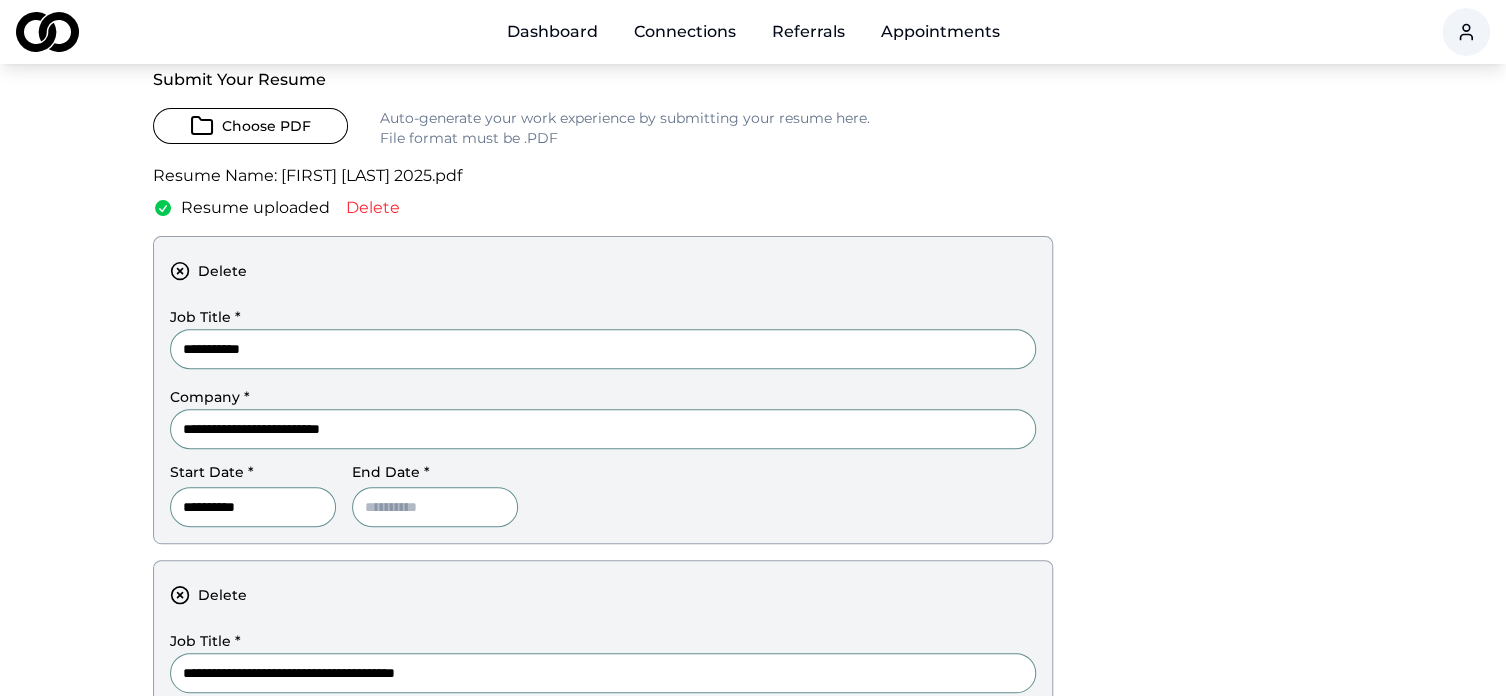 click on "**********" at bounding box center [253, 507] 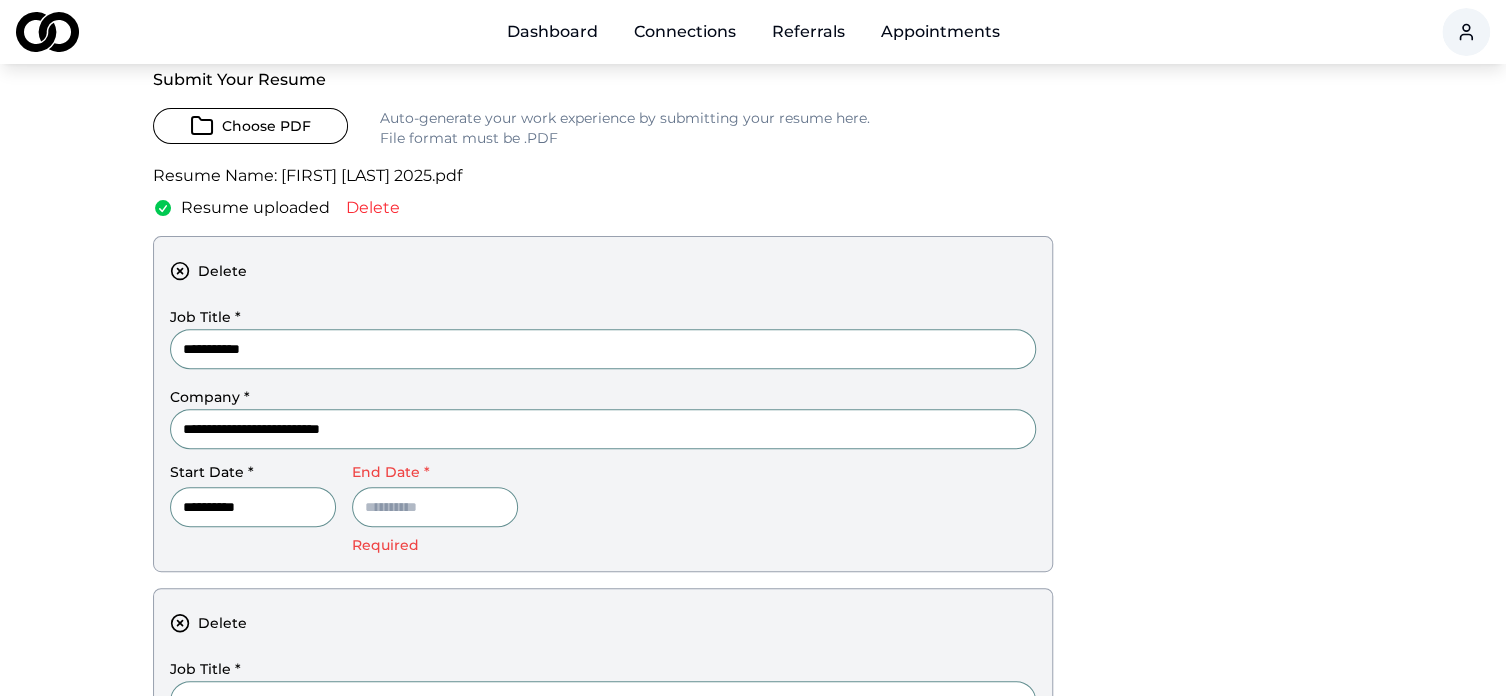 type on "**********" 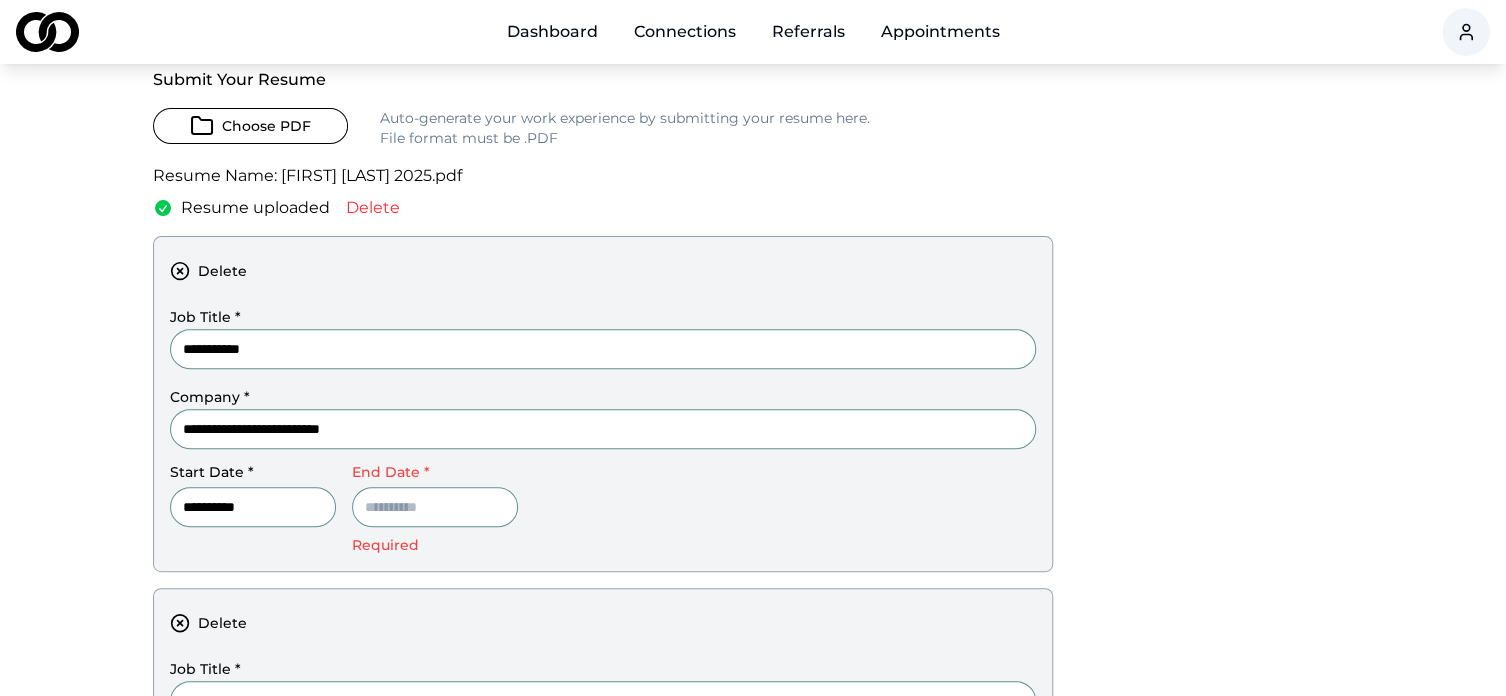 type on "**********" 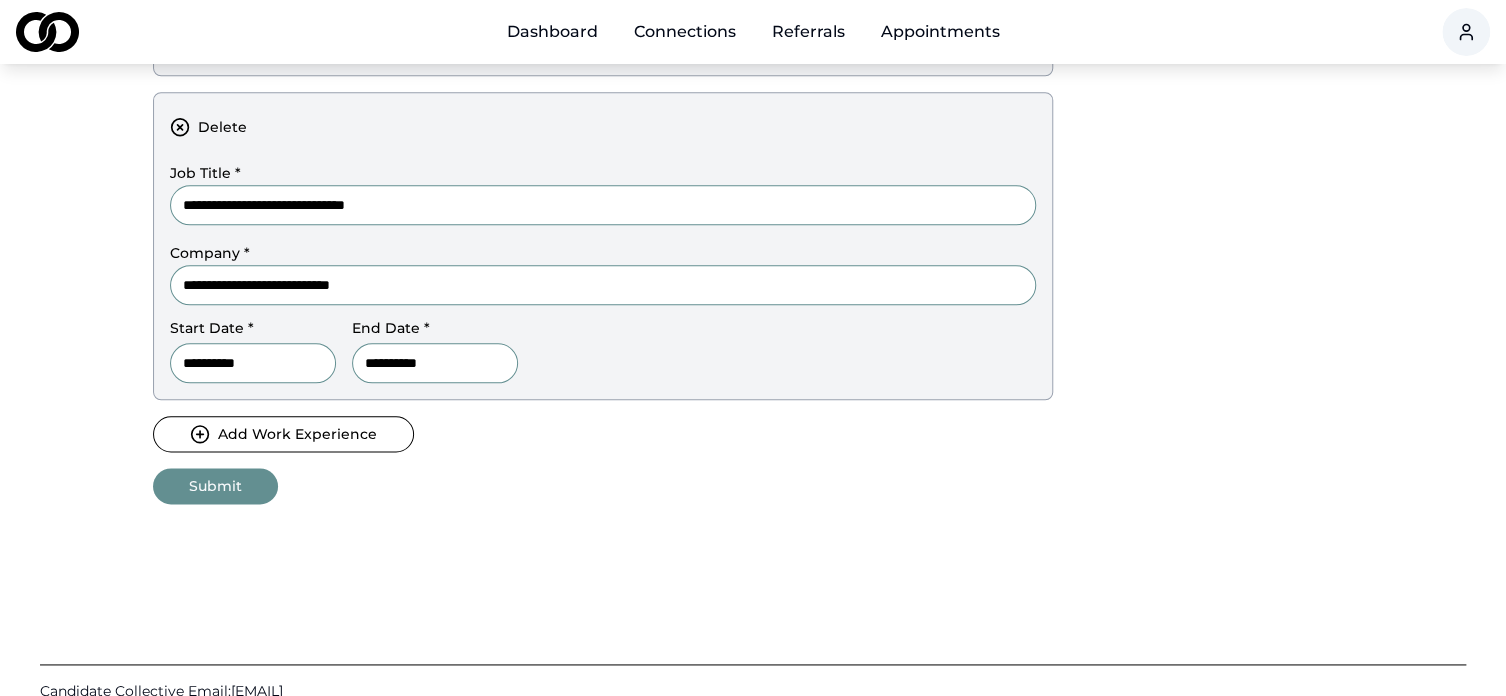 scroll, scrollTop: 983, scrollLeft: 0, axis: vertical 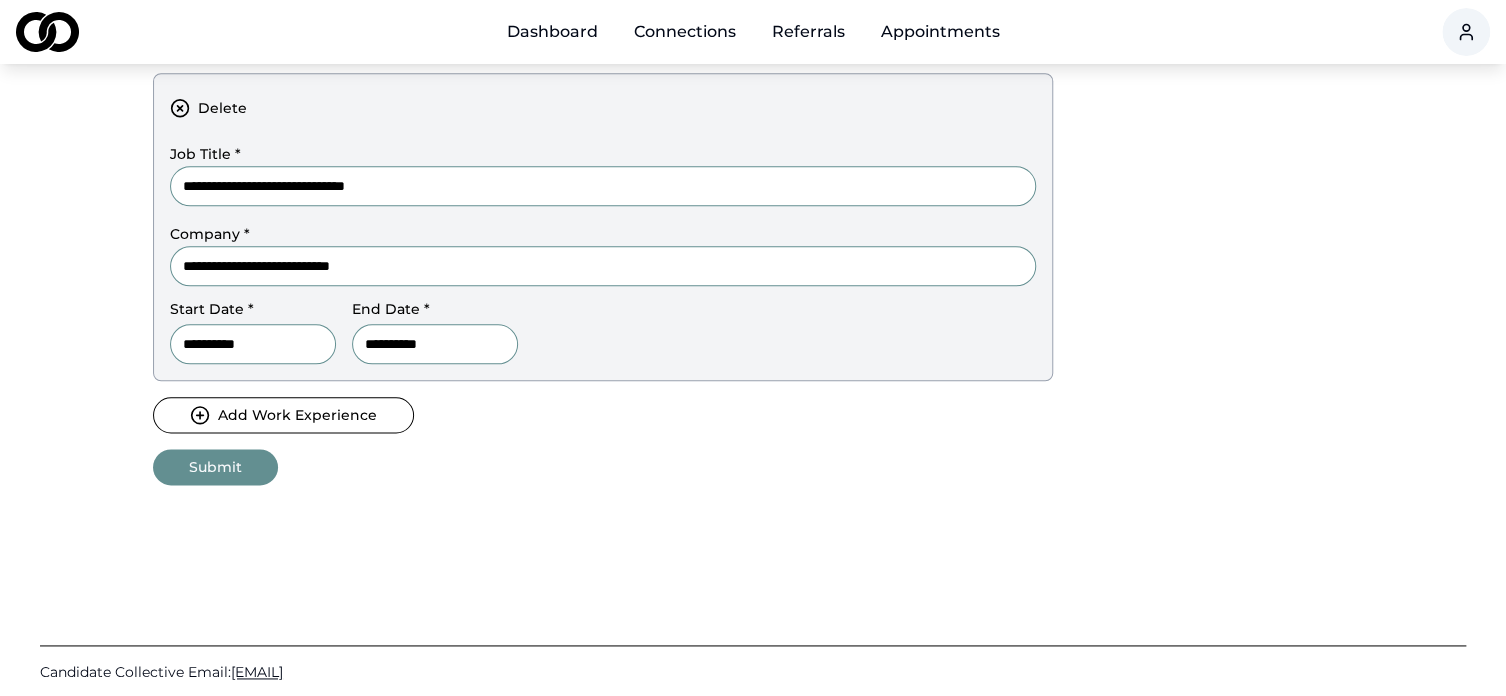 click on "Submit" at bounding box center [215, 467] 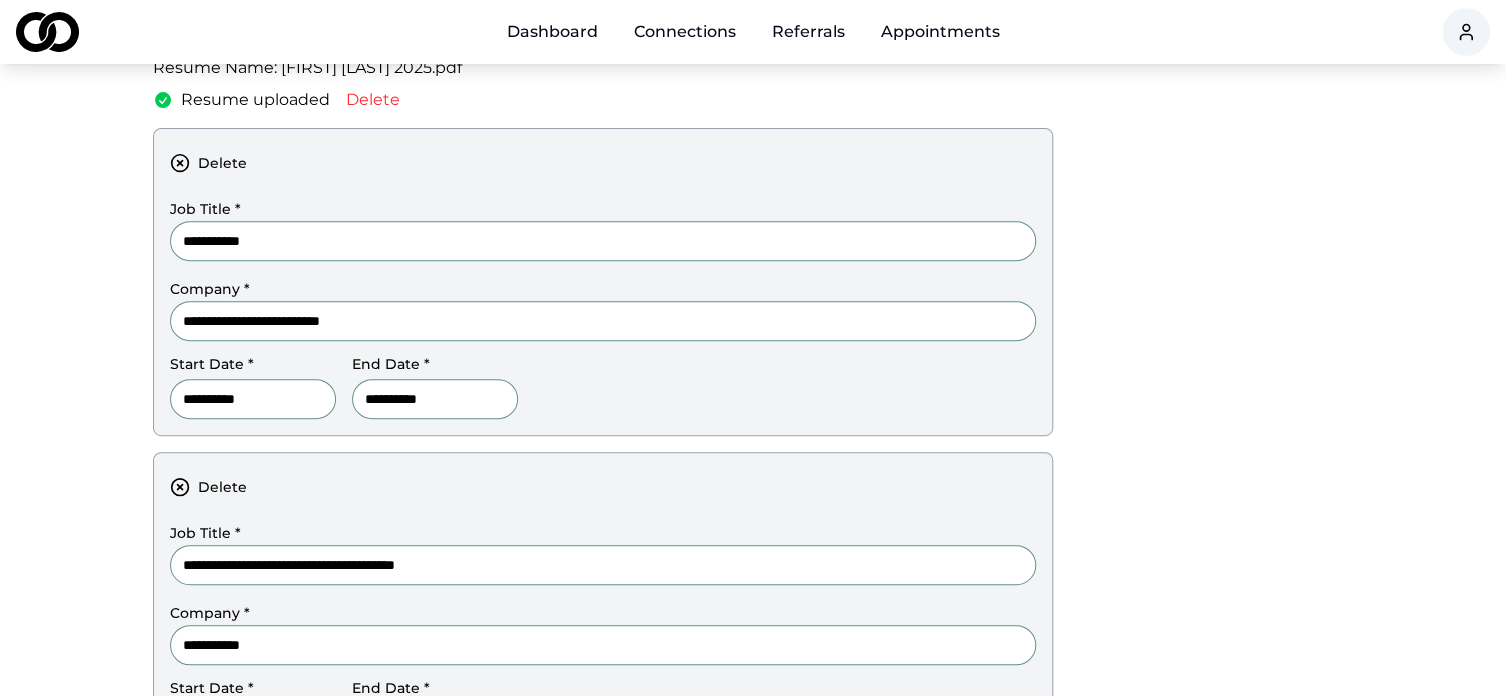 scroll, scrollTop: 327, scrollLeft: 0, axis: vertical 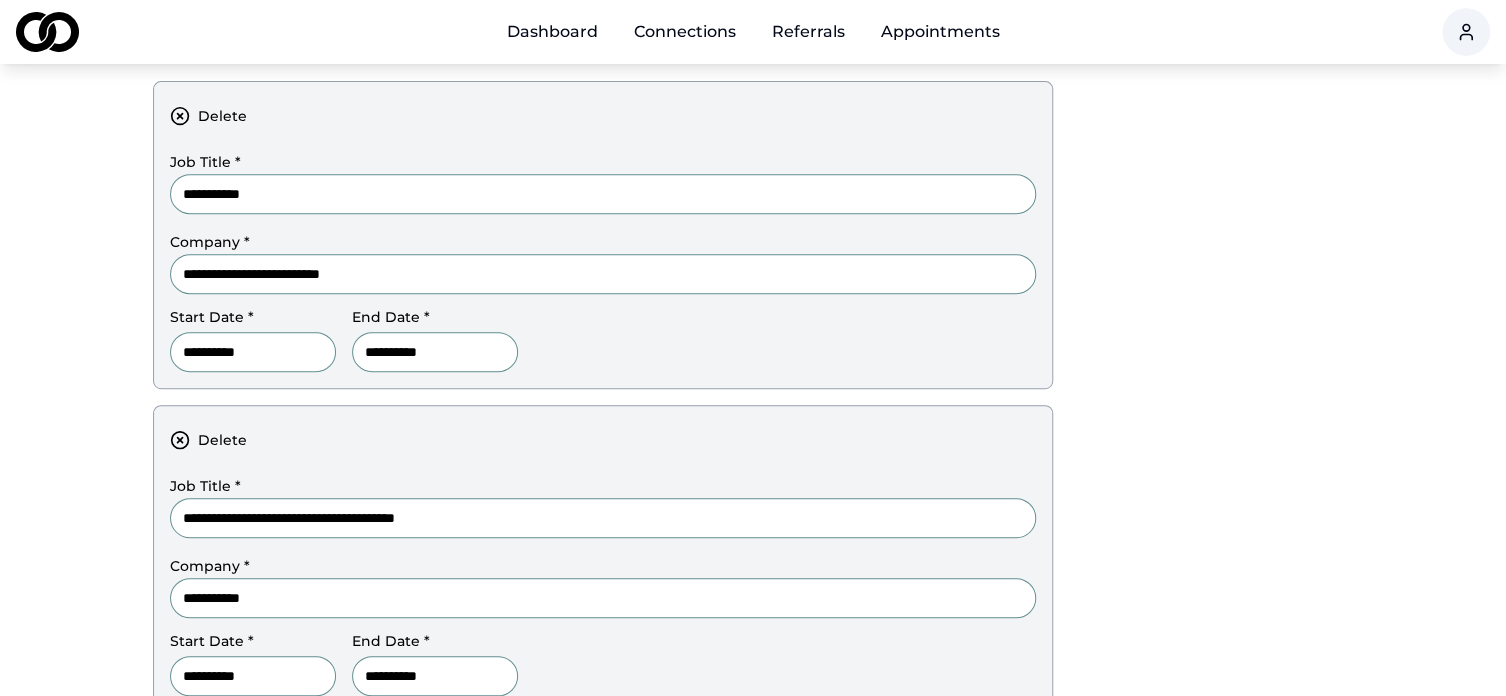 click on "**********" at bounding box center (603, 559) 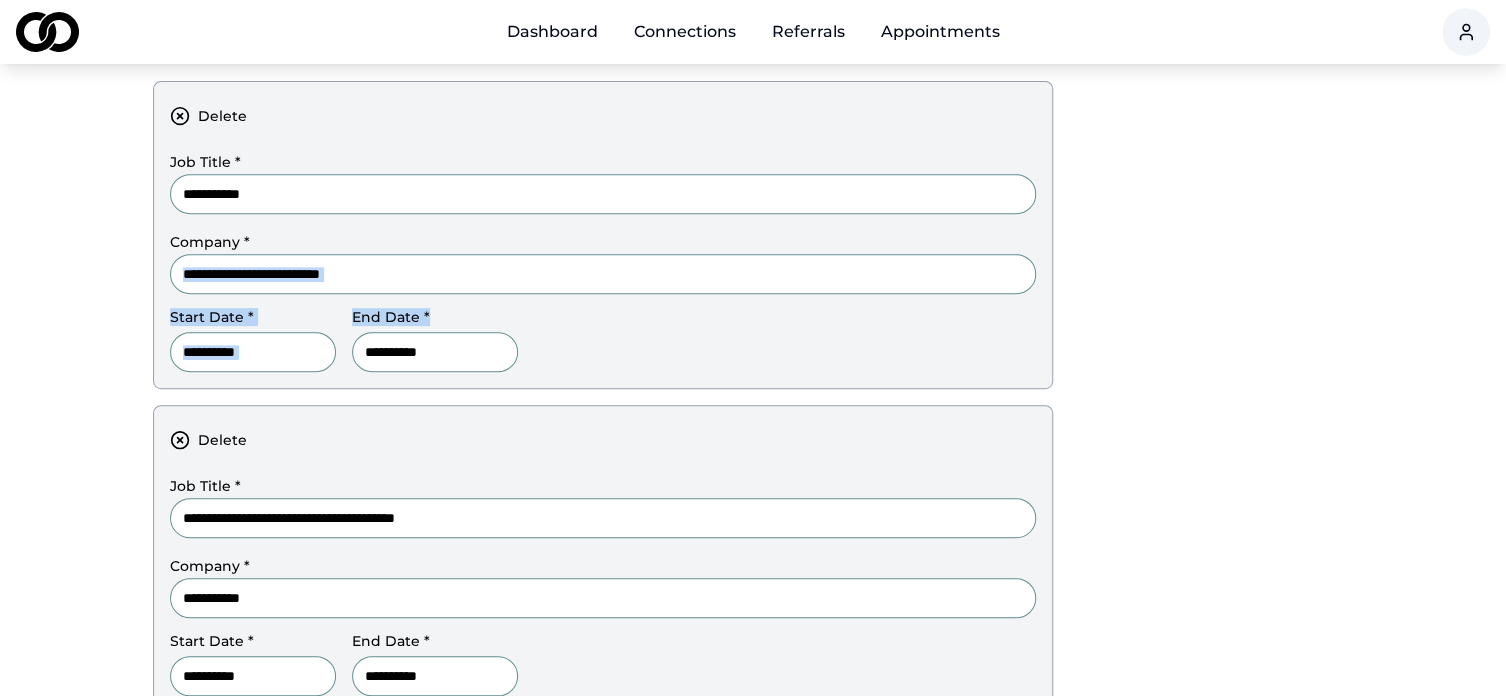scroll, scrollTop: 0, scrollLeft: 0, axis: both 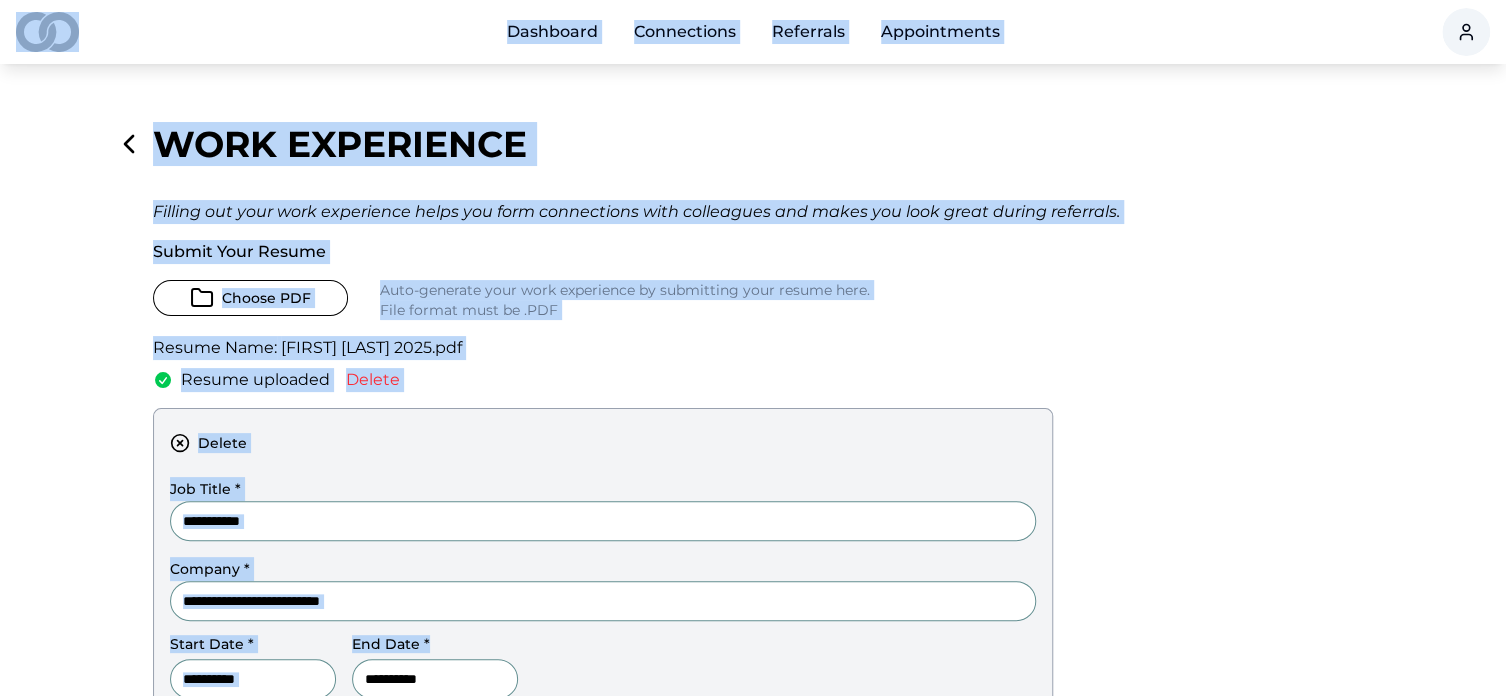 drag, startPoint x: 640, startPoint y: -121, endPoint x: 658, endPoint y: 217, distance: 338.47894 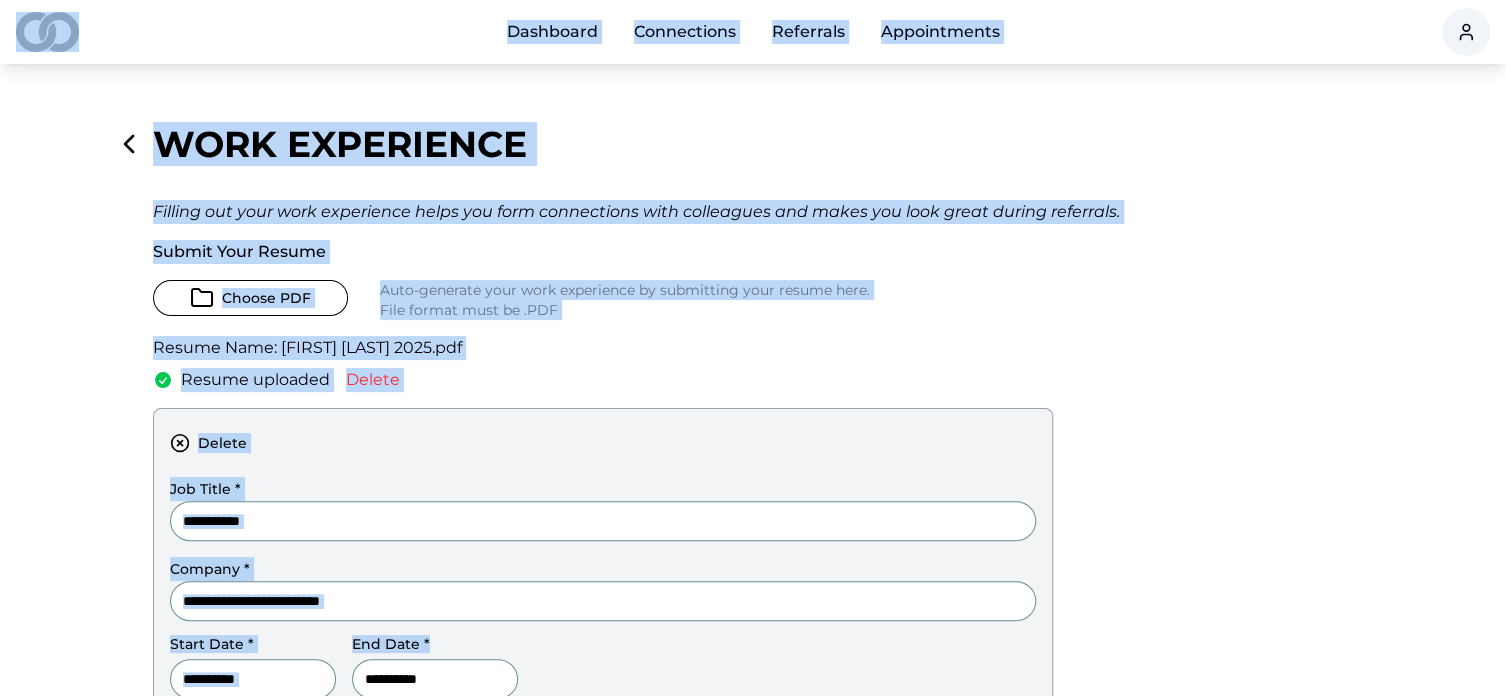 click on "Resume Name:   [FIRST] [LAST] 2025.pdf" at bounding box center [753, 786] 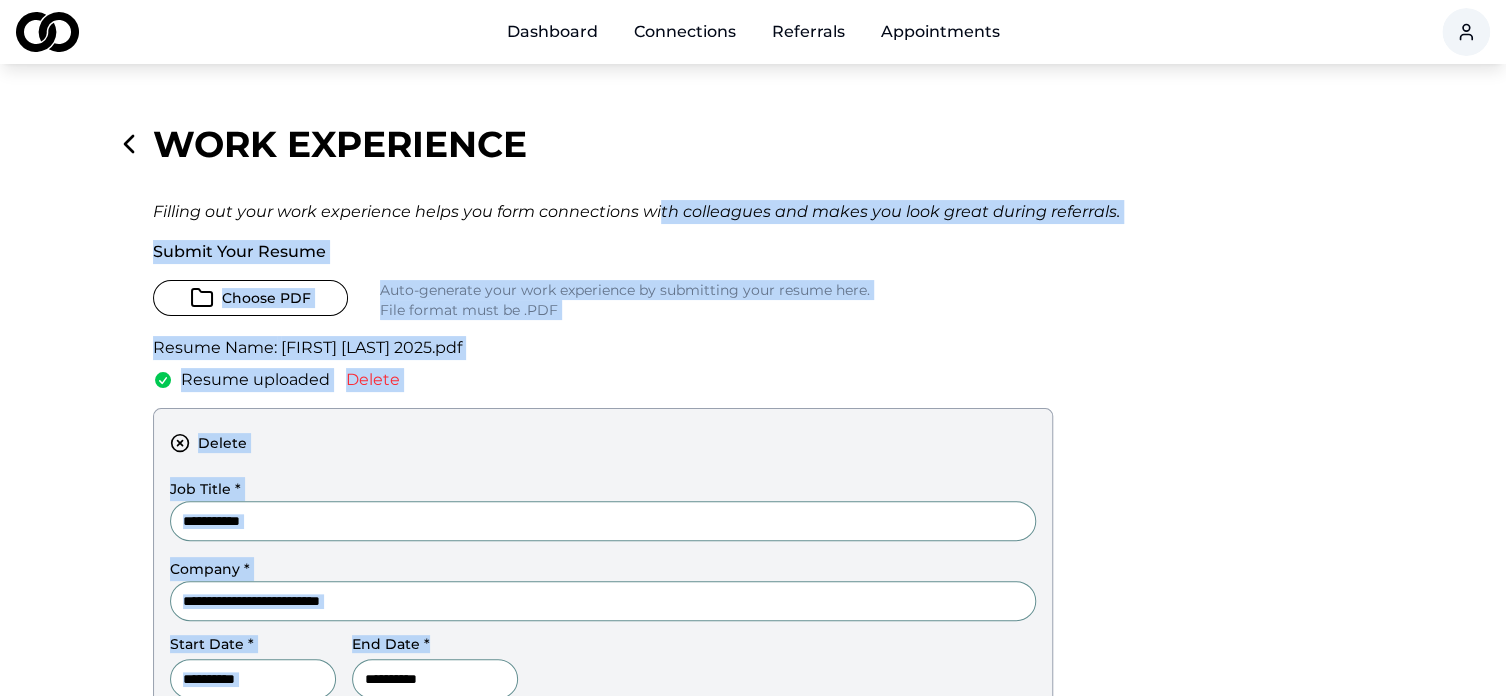 click on "Resume Name:   [FIRST] [LAST] 2025.pdf" at bounding box center [753, 786] 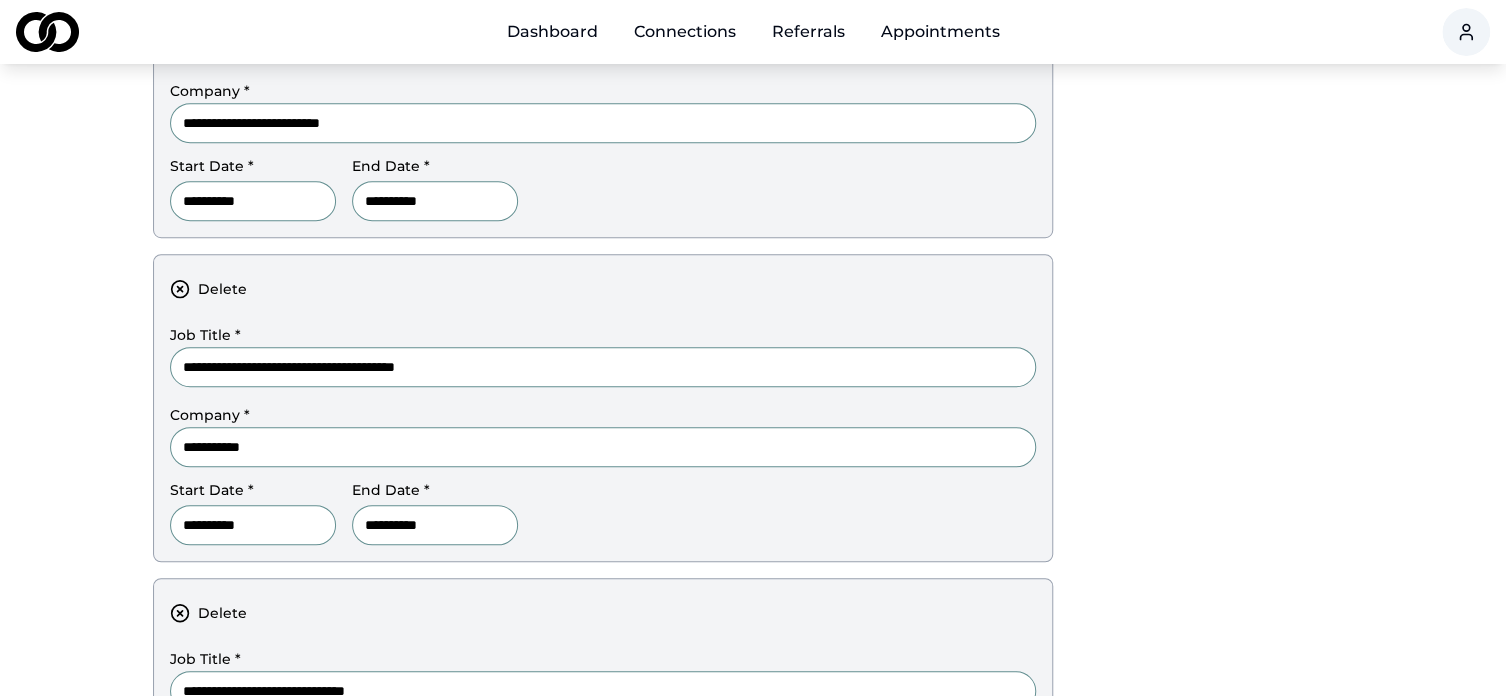 scroll, scrollTop: 479, scrollLeft: 0, axis: vertical 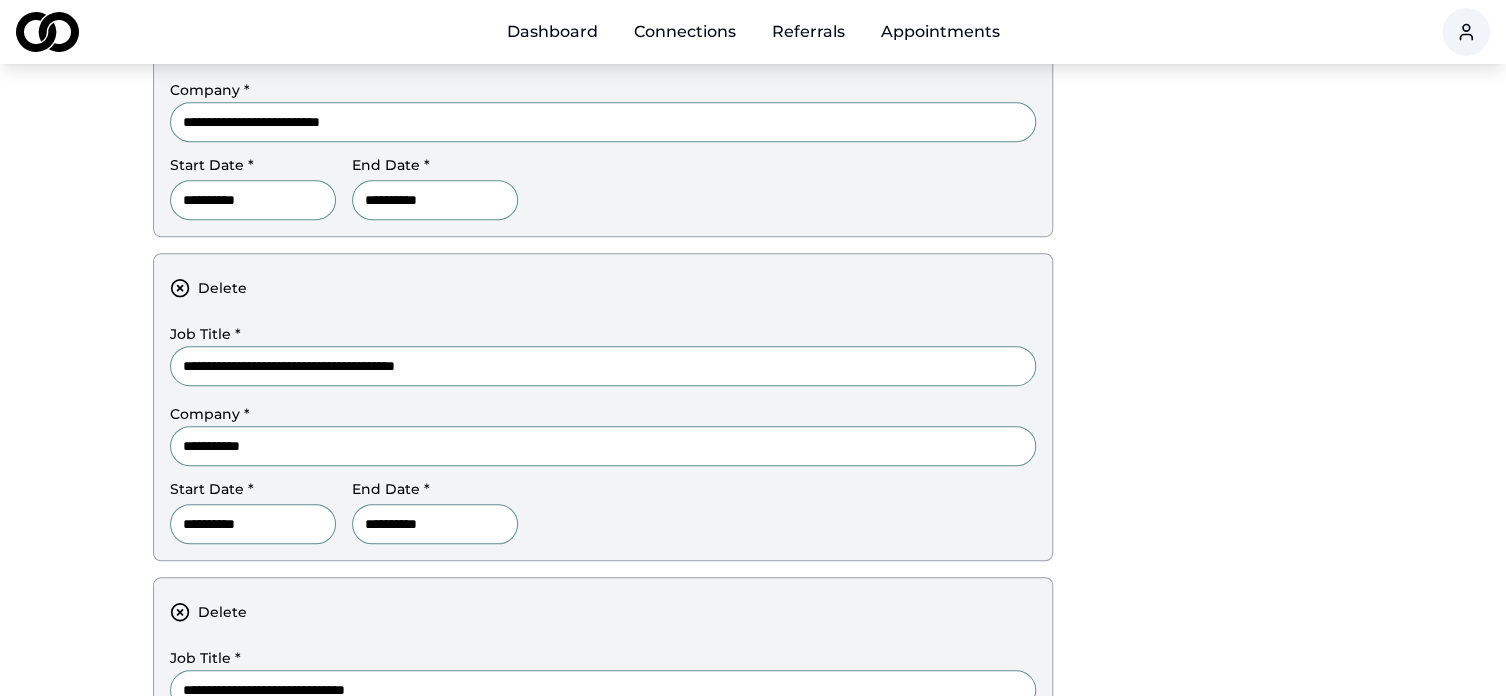 drag, startPoint x: 604, startPoint y: 106, endPoint x: 604, endPoint y: 184, distance: 78 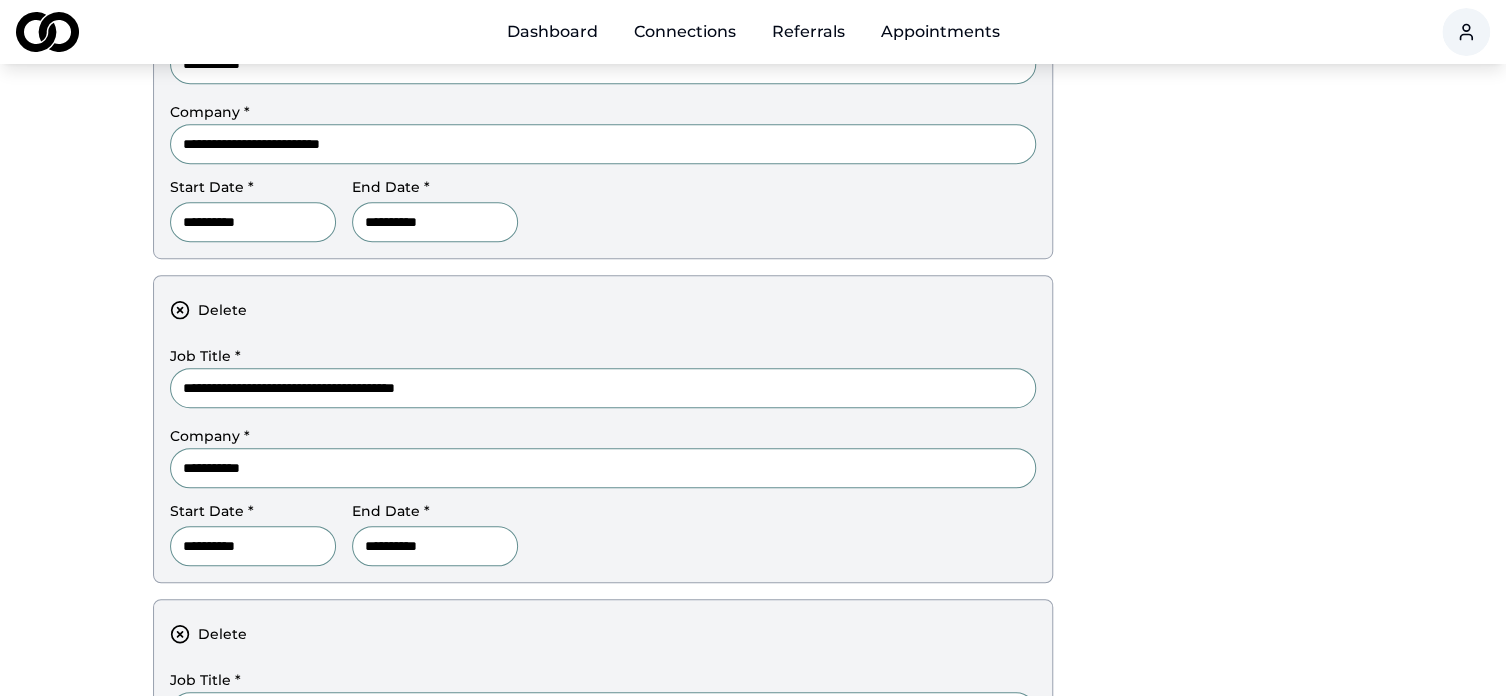 scroll, scrollTop: 364, scrollLeft: 0, axis: vertical 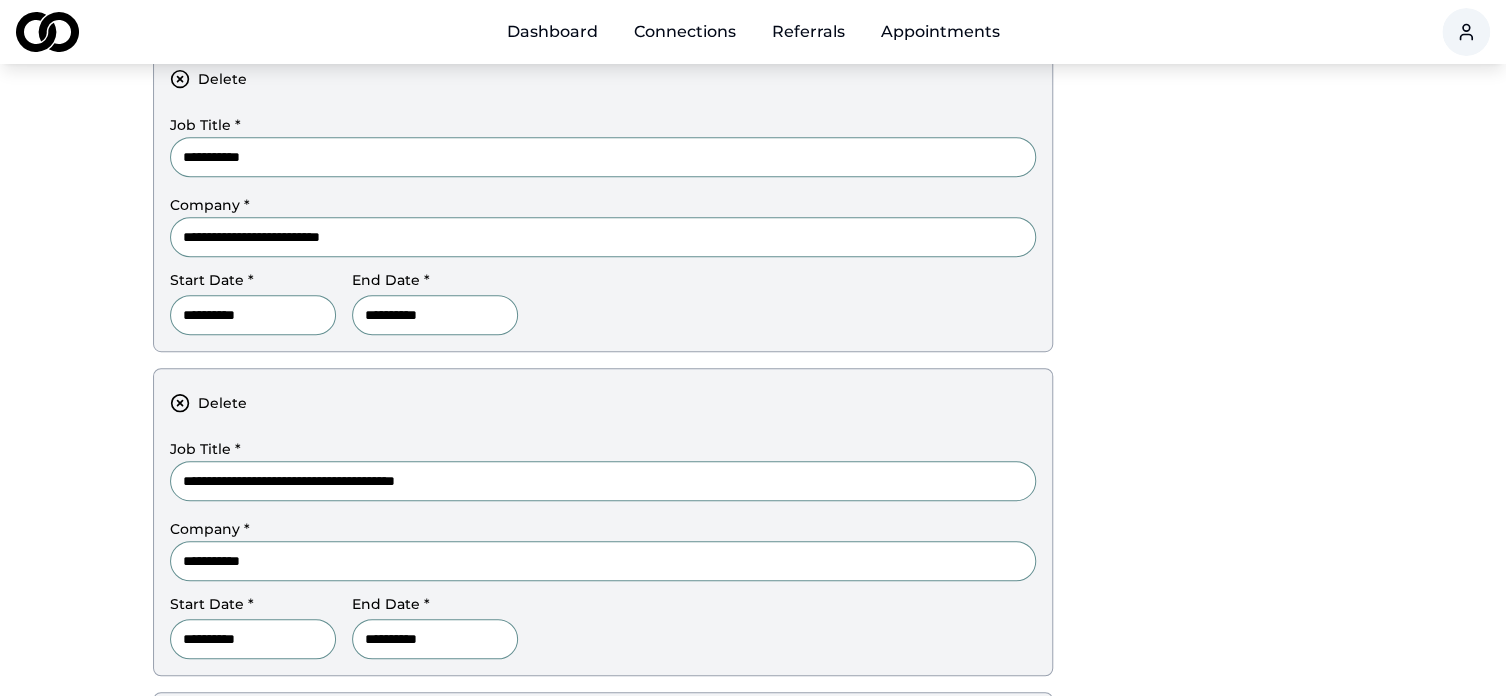 click on "**********" at bounding box center [253, 315] 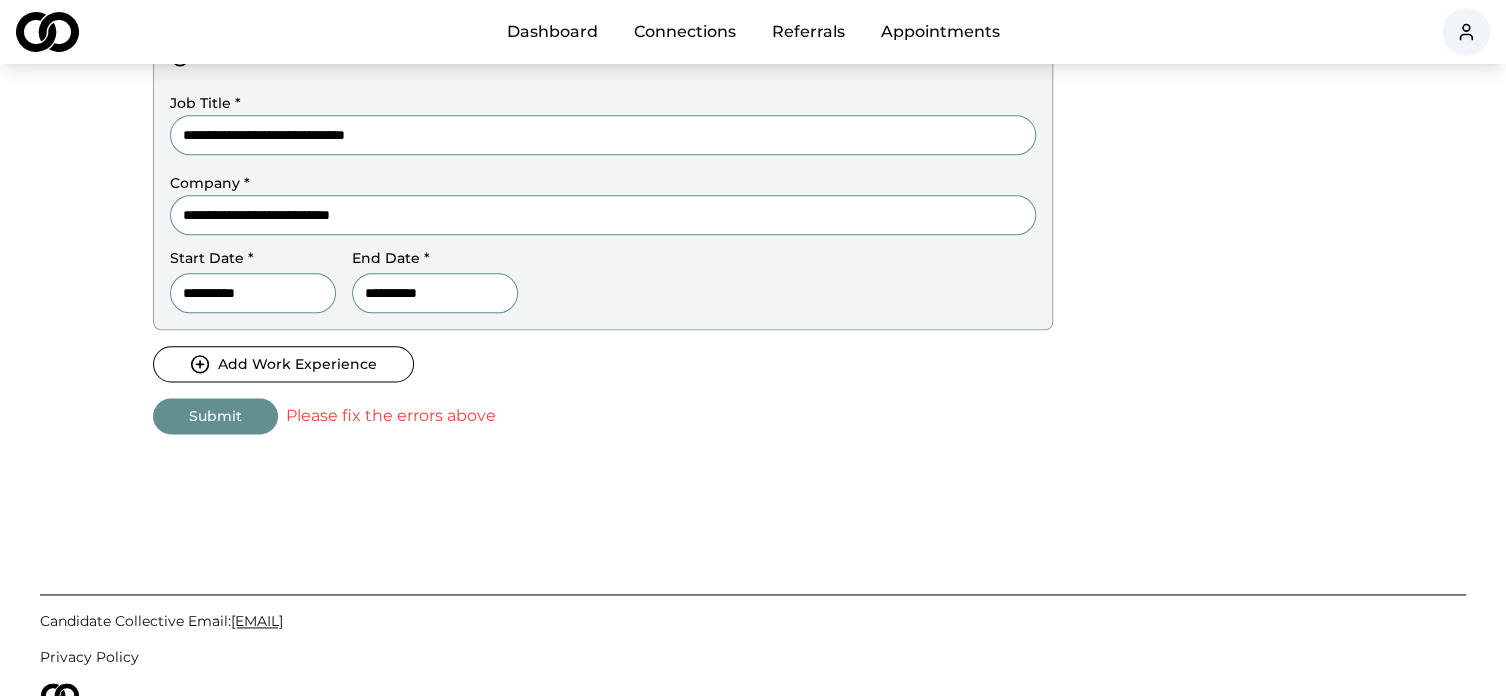 scroll, scrollTop: 1065, scrollLeft: 0, axis: vertical 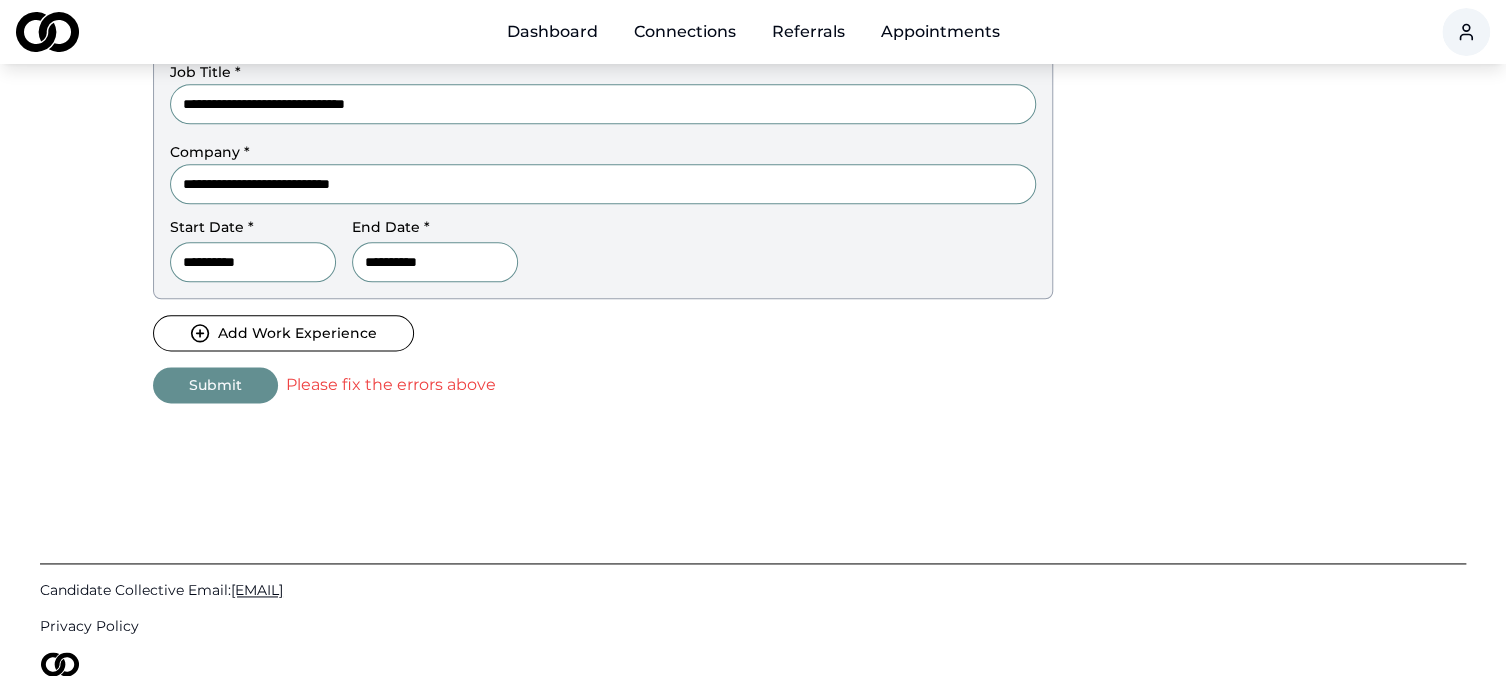 click on "Submit" at bounding box center [215, 385] 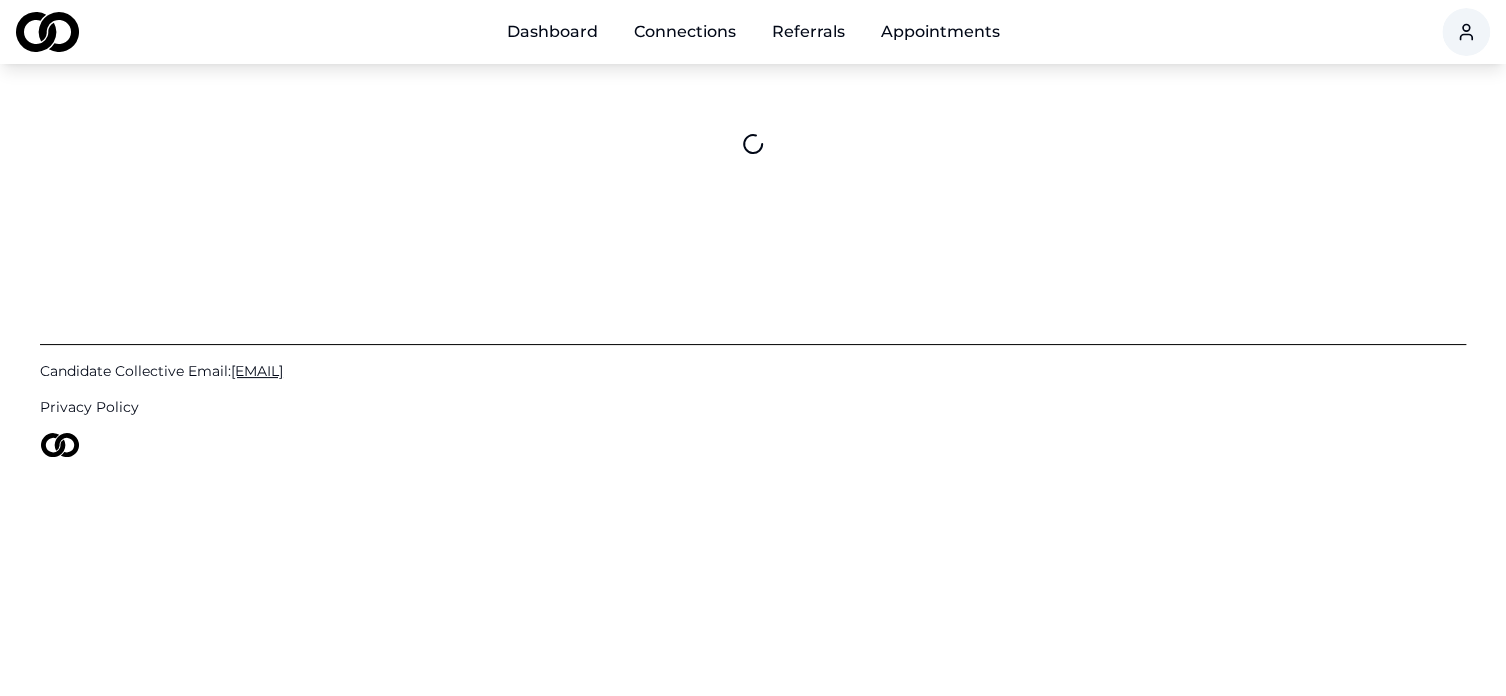 scroll, scrollTop: 0, scrollLeft: 0, axis: both 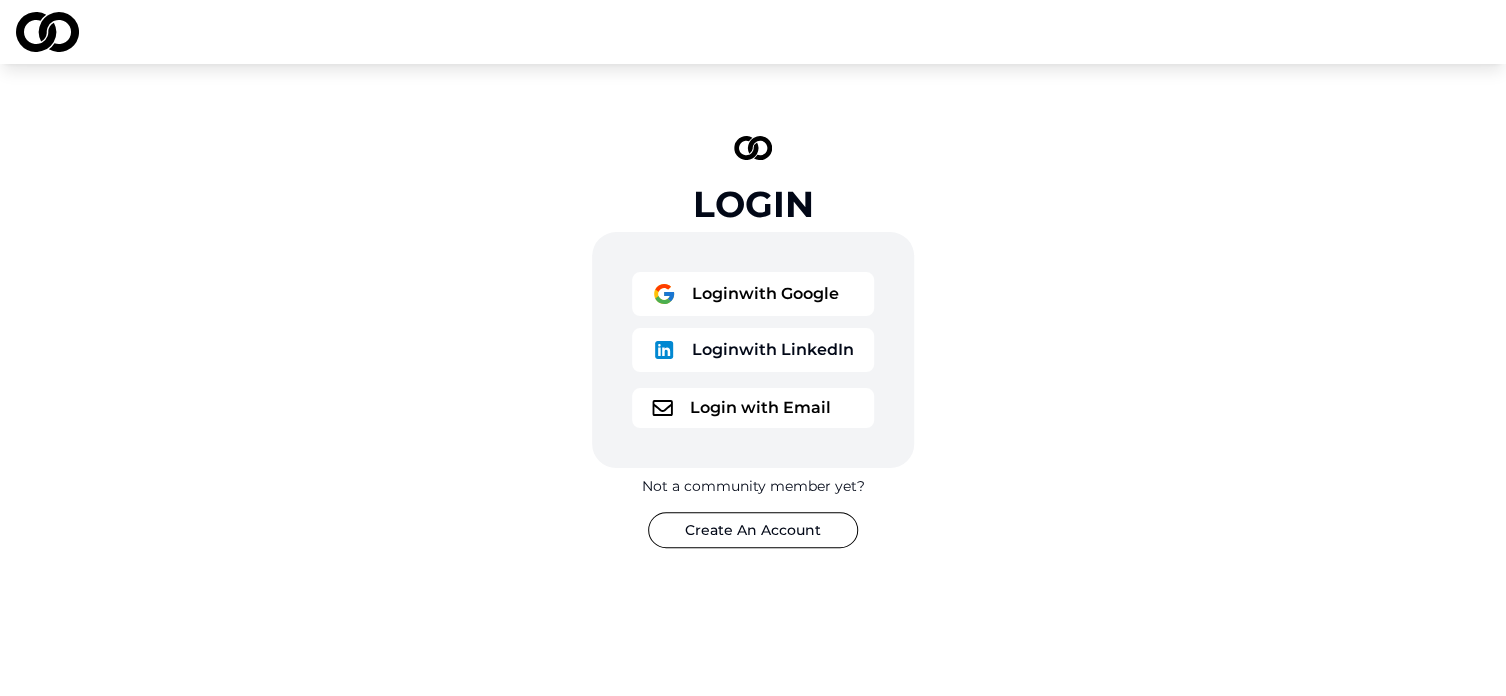 click on "Login  with Google" at bounding box center [753, 294] 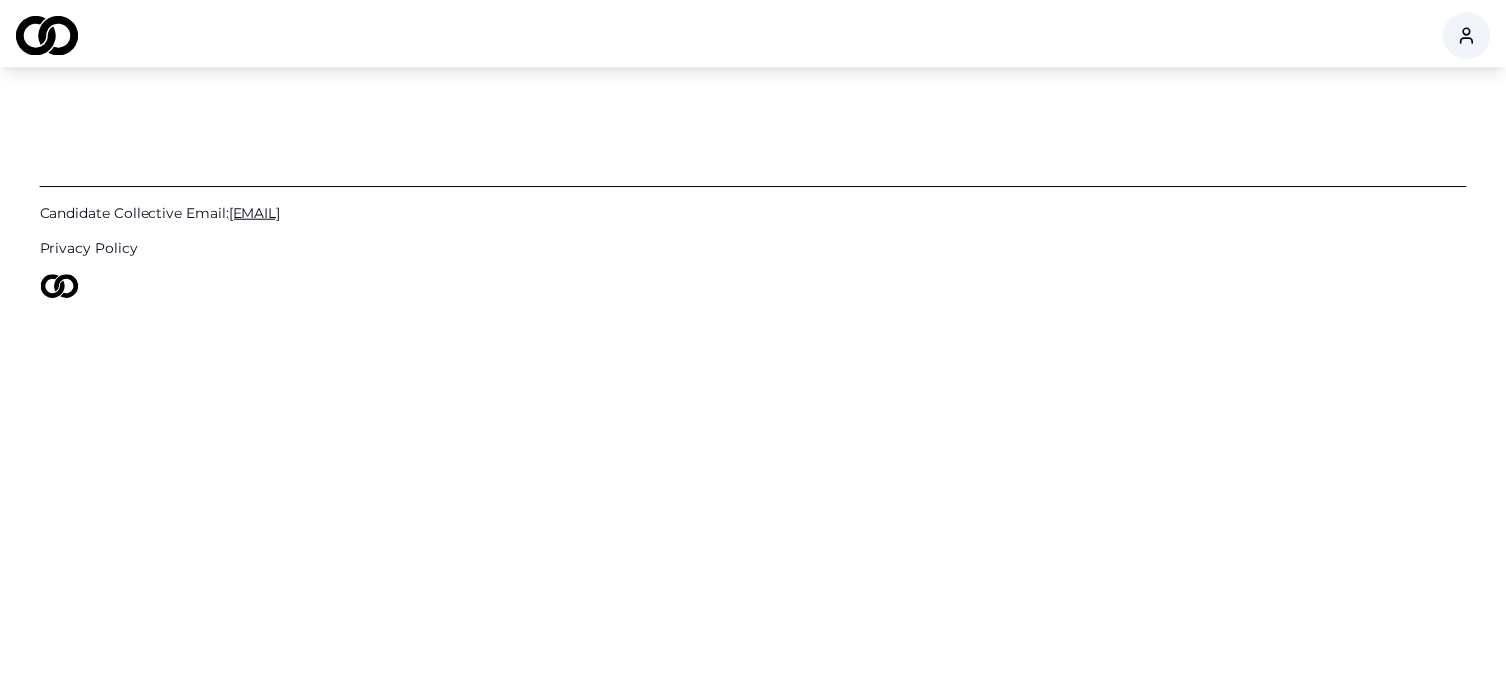 scroll, scrollTop: 0, scrollLeft: 0, axis: both 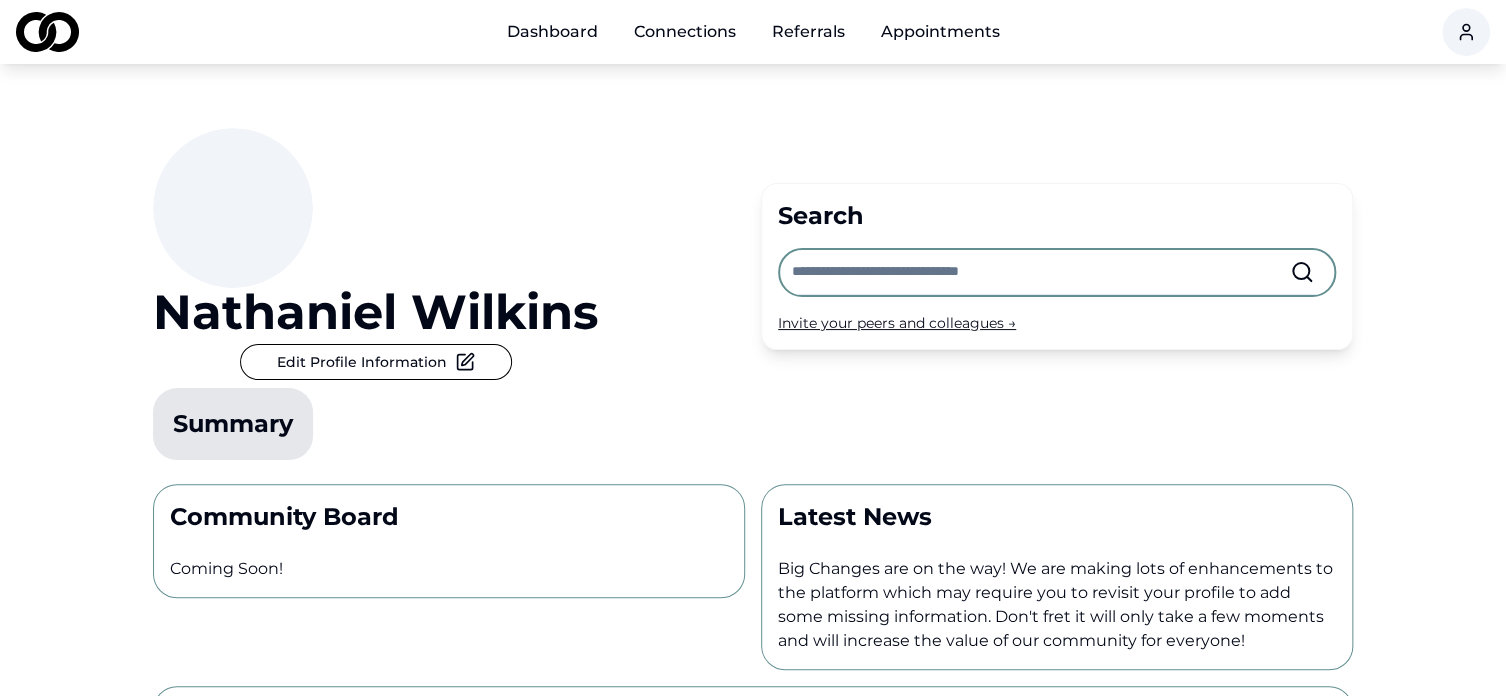 click on "Dashboard Connections Referrals Appointments [FIRST]    [LAST] Edit Profile Information Summary Search Invite your peers and colleagues → Community Board Coming Soon! Latest News Big Changes are on the way!
We are making lots of enhancements to the platform which may require you to revisit your profile to add some missing information. Don't fret it will only take a few moments and will increase the value of our community for everyone! Business Spotlight The Mermaid Inn  The Mermaid Inn
Is a family of casually sophisticated seafood restaurants born in [STATE] in 2003.
Starting out in Manhattan’s East Village as a spot on rendition of a casual New England fish shack, The Mermaid Inn has morphed into an American seafood brasserie, replete with style, hospitality and a menu marked by bold and seasonally inspired cuisine. The Mermaid Inn has been designed to evoke the feeling of being on a mini vacation in a small seaside village.  Candidate Collective Email:  [EMAIL] /landing" at bounding box center [753, 348] 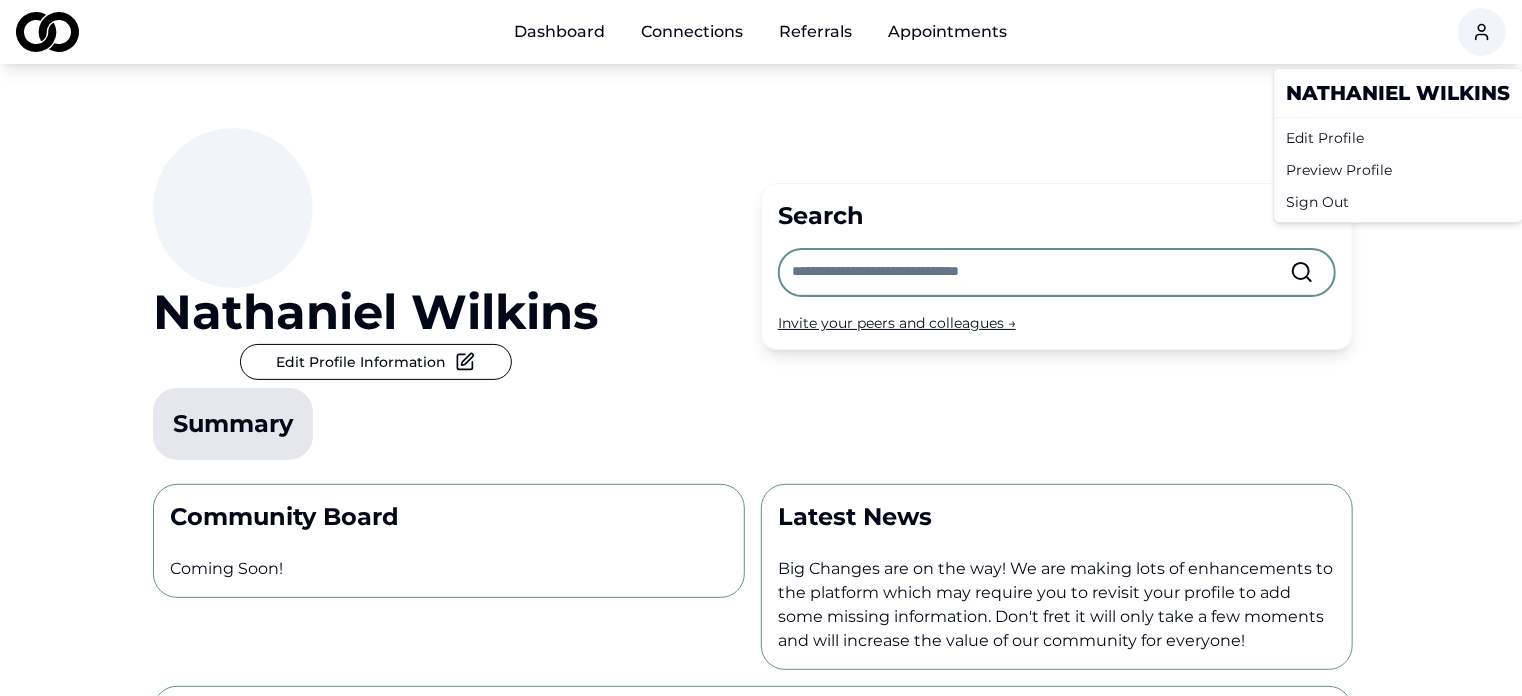 click on "Edit Profile" at bounding box center [1399, 138] 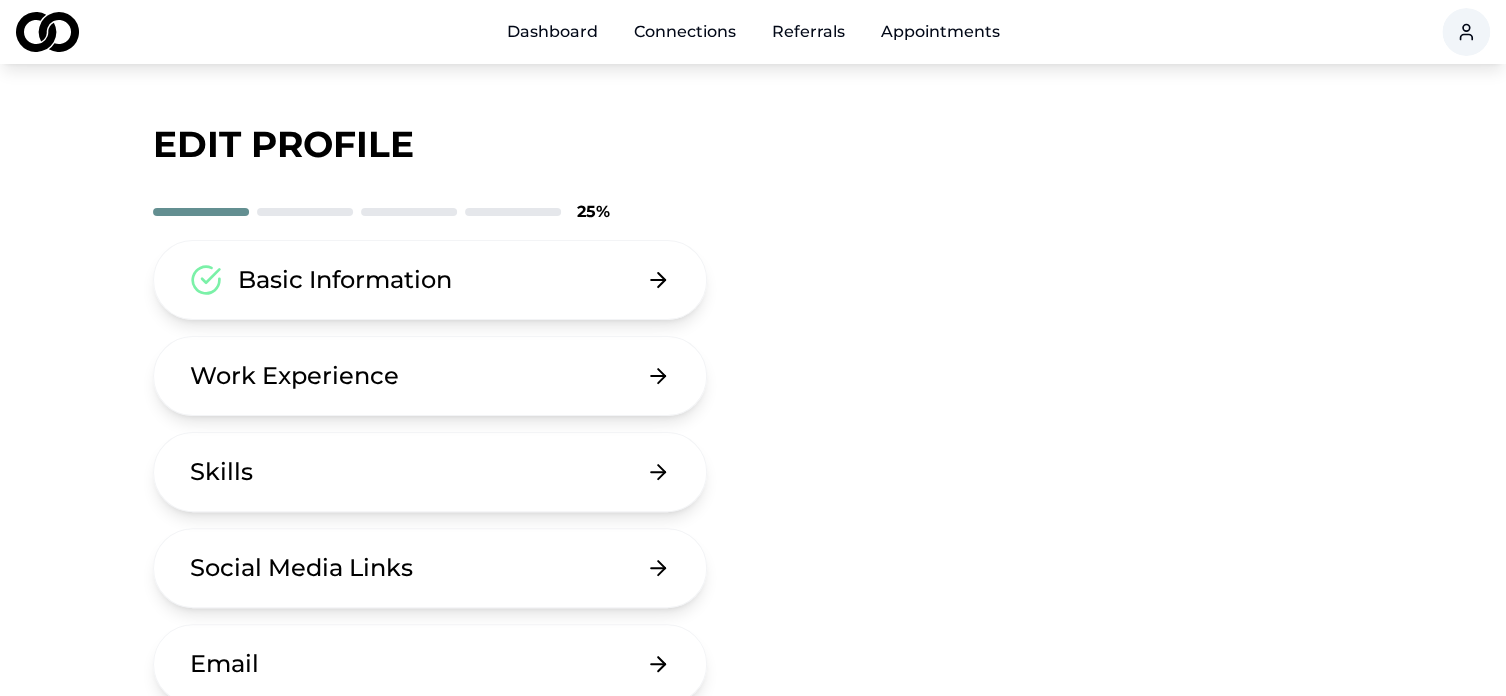 click on "Work Experience" at bounding box center [430, 376] 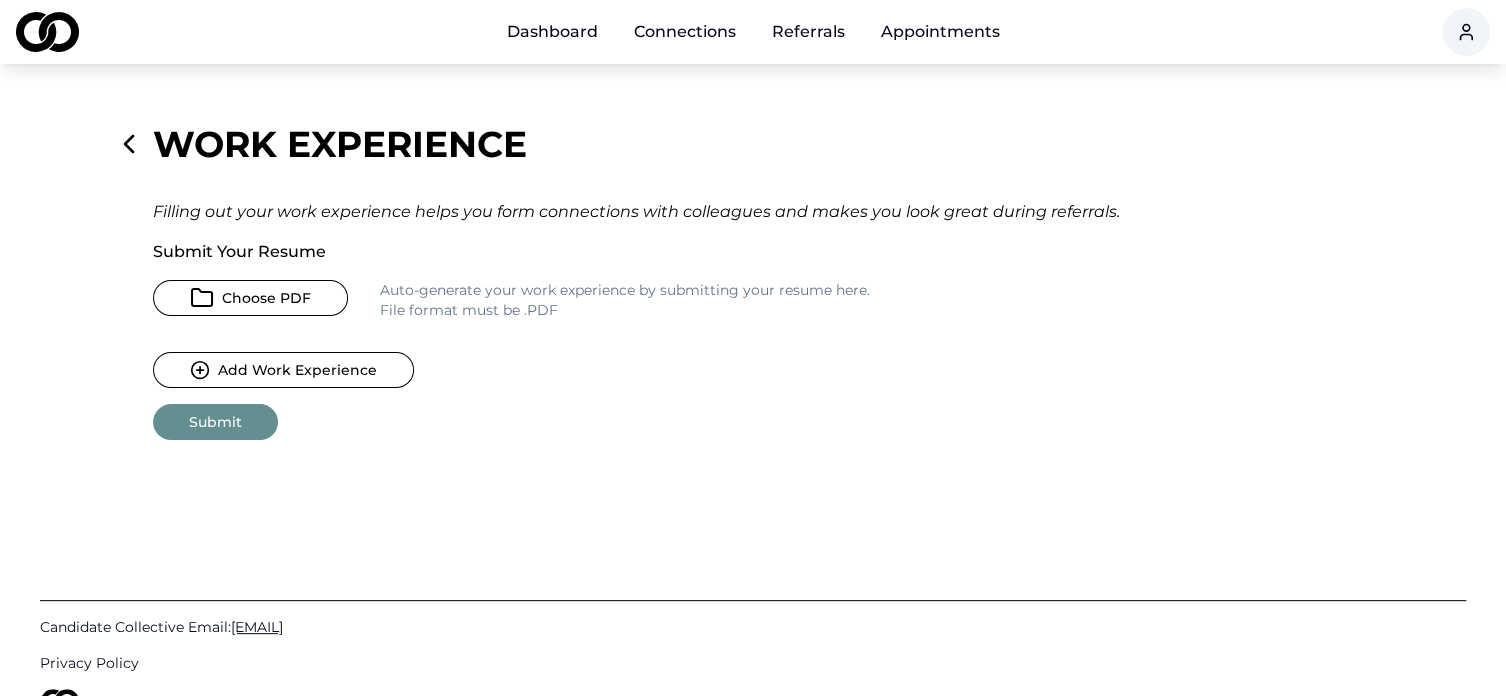 click on "Choose PDF" at bounding box center (250, 298) 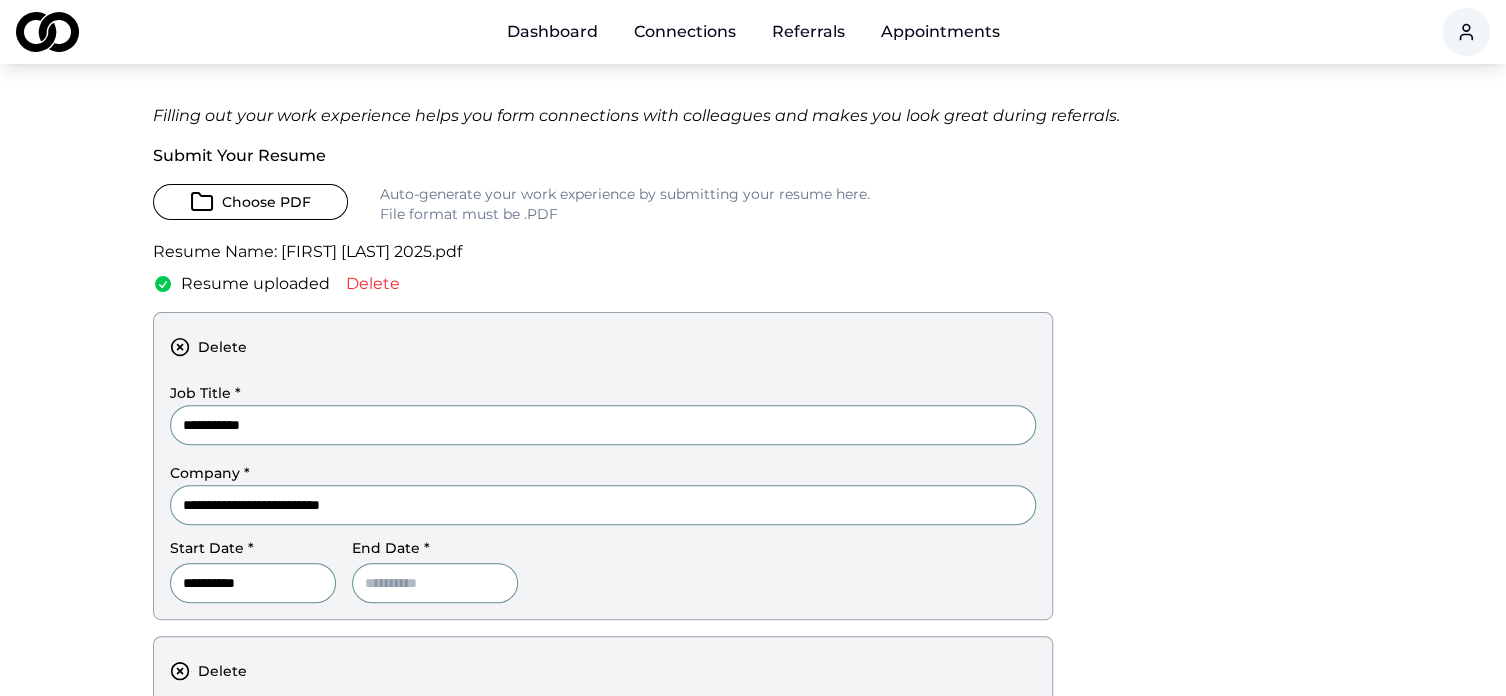 scroll, scrollTop: 142, scrollLeft: 0, axis: vertical 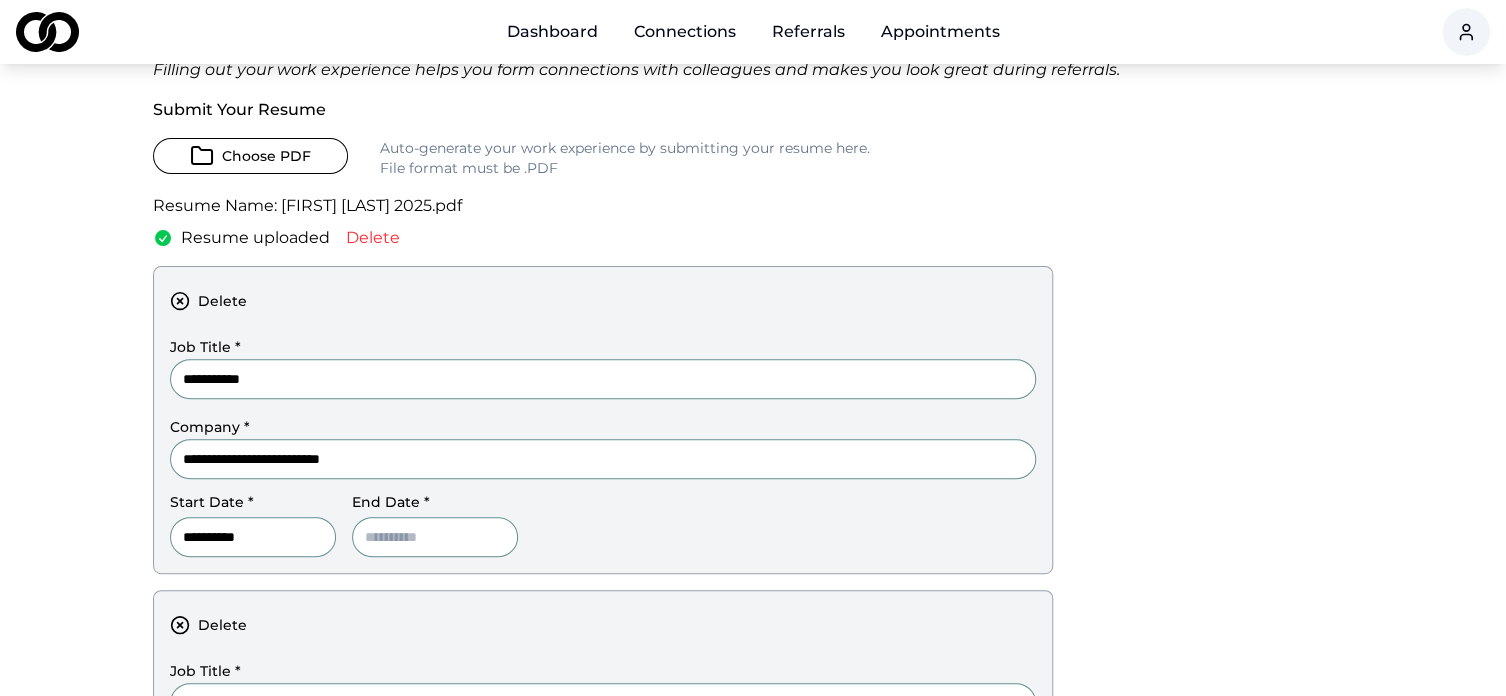 click at bounding box center [435, 537] 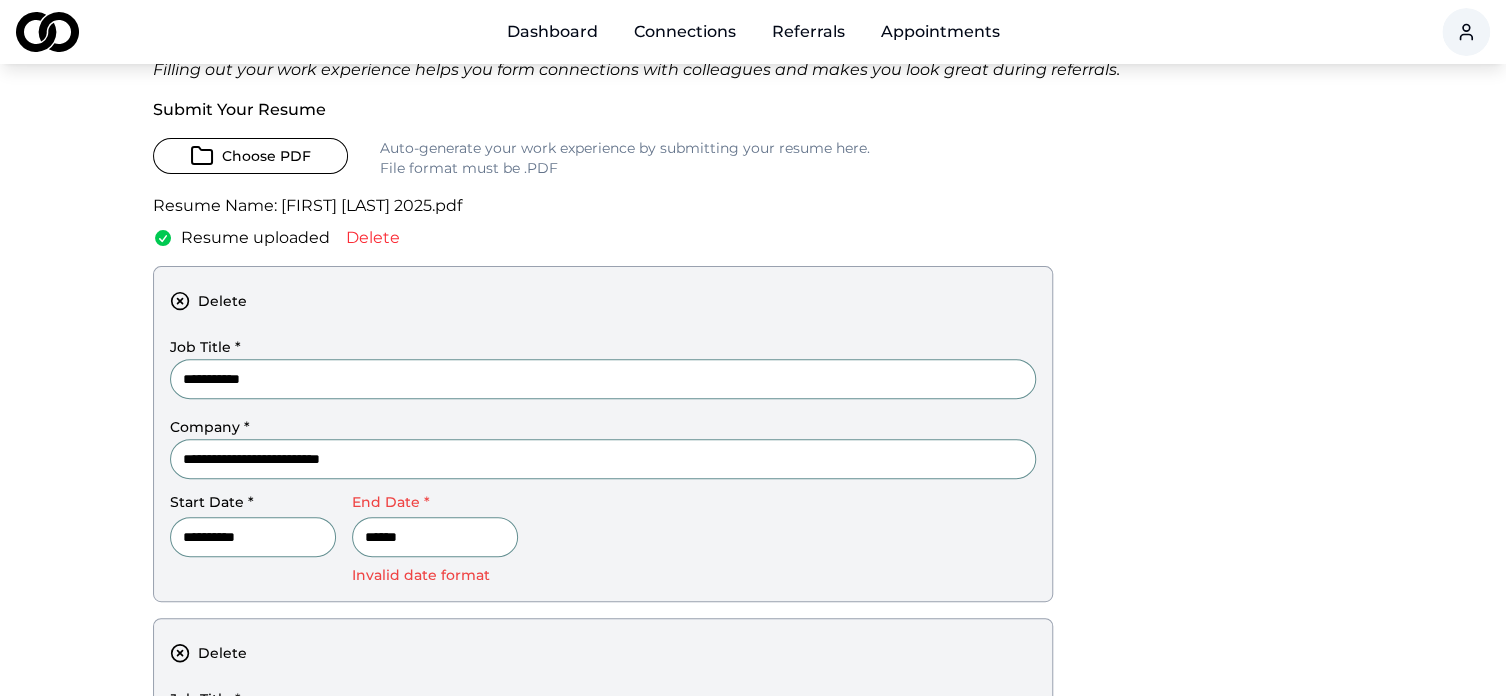 type on "**********" 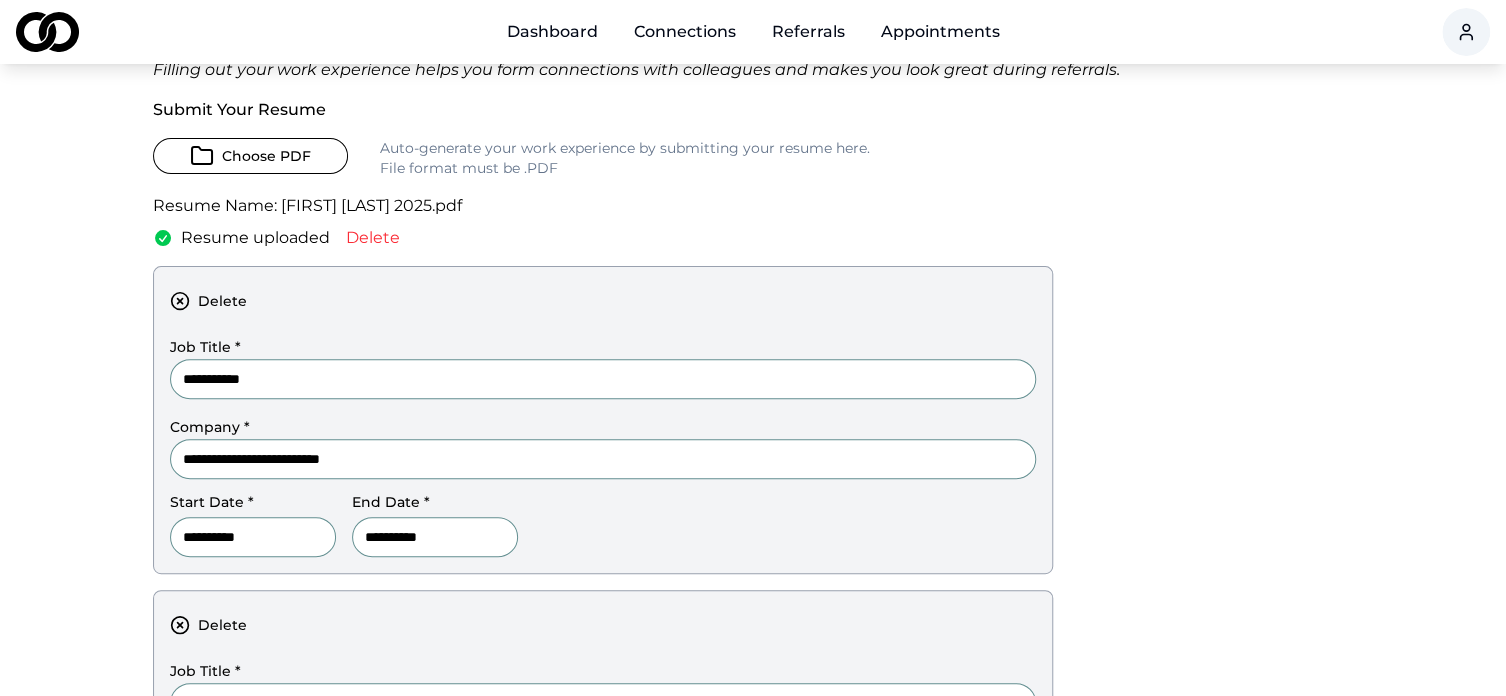 click on "Delete" at bounding box center (226, 301) 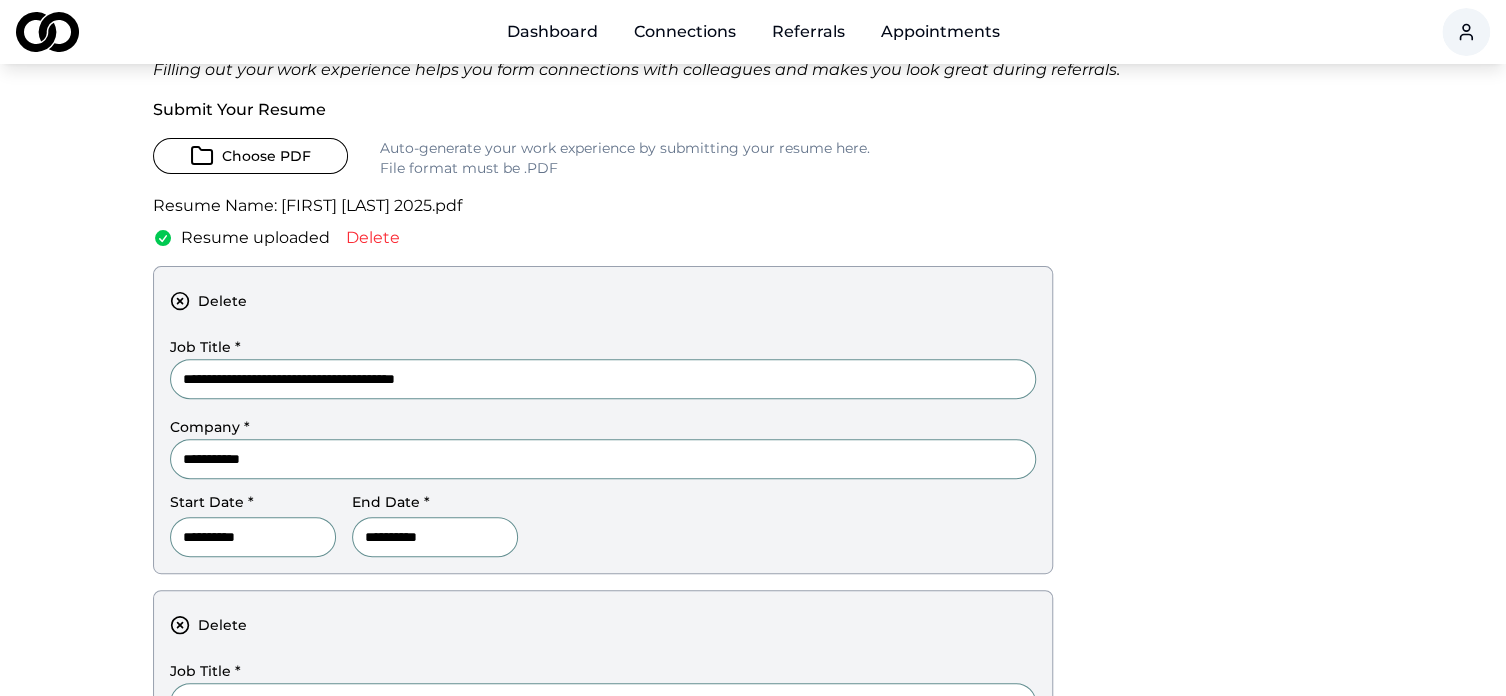 drag, startPoint x: 499, startPoint y: 571, endPoint x: 654, endPoint y: 231, distance: 373.66428 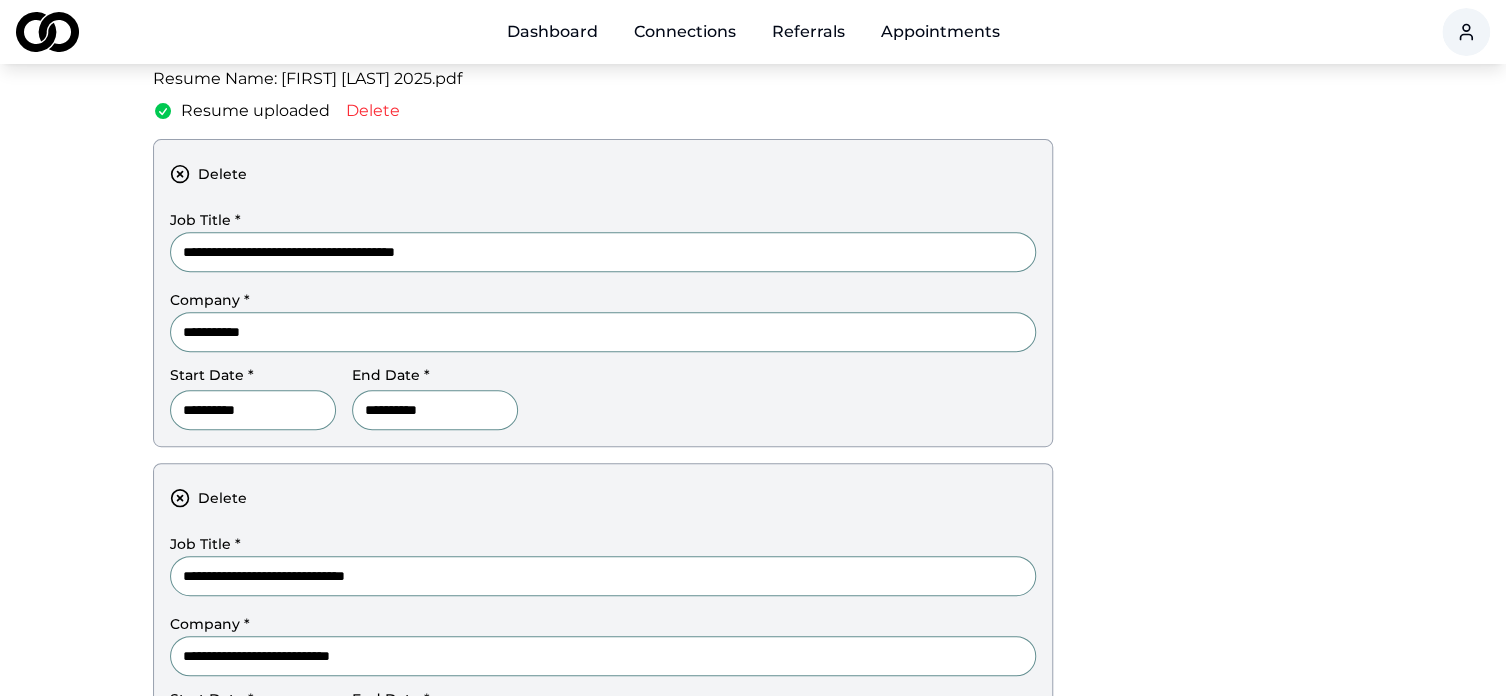 scroll, scrollTop: 211, scrollLeft: 0, axis: vertical 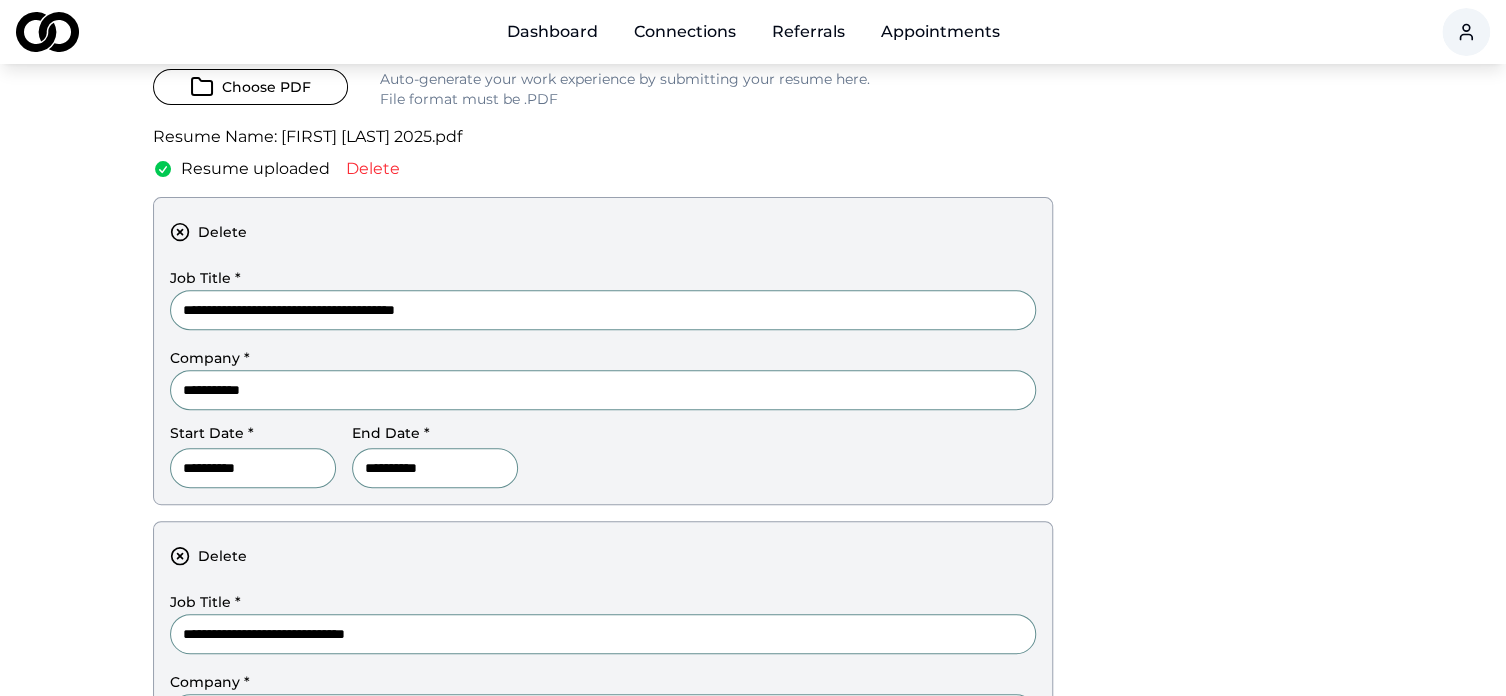 click on "Delete" at bounding box center [373, 169] 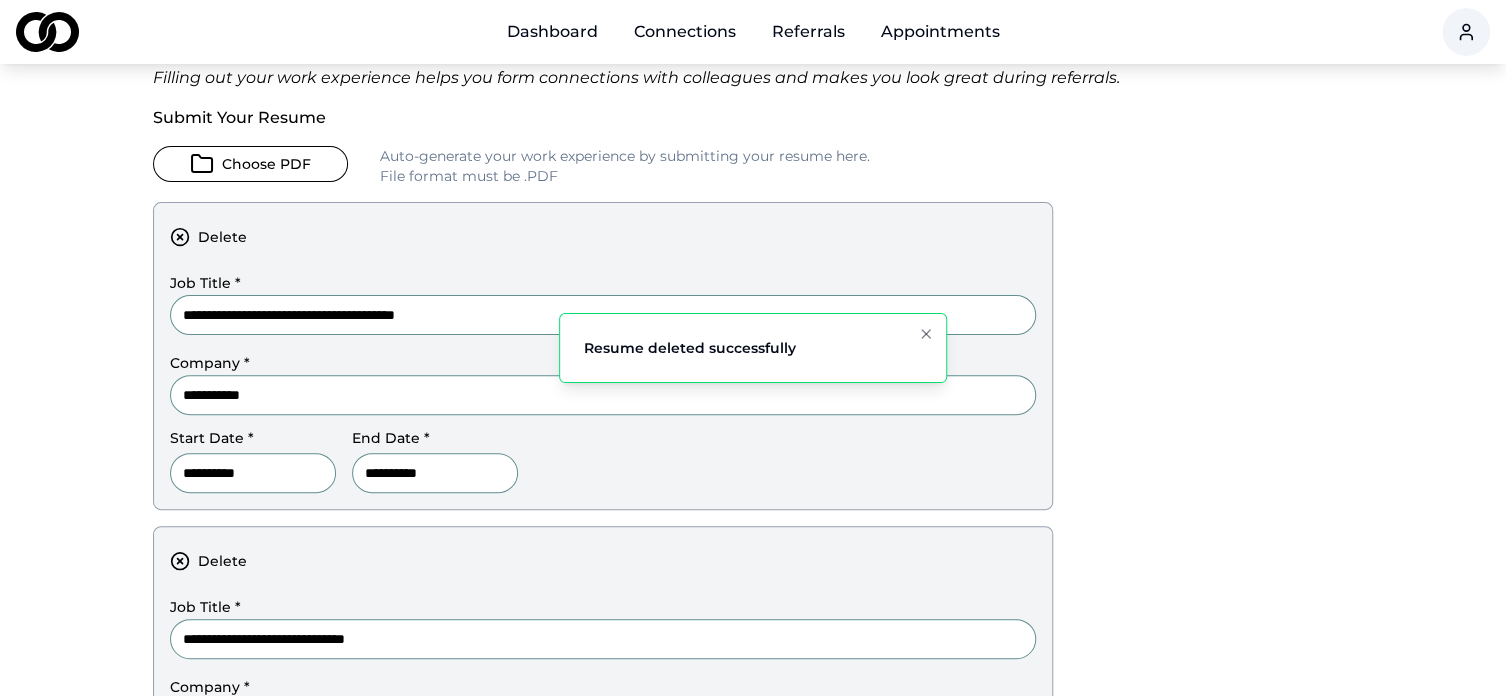 scroll, scrollTop: 133, scrollLeft: 0, axis: vertical 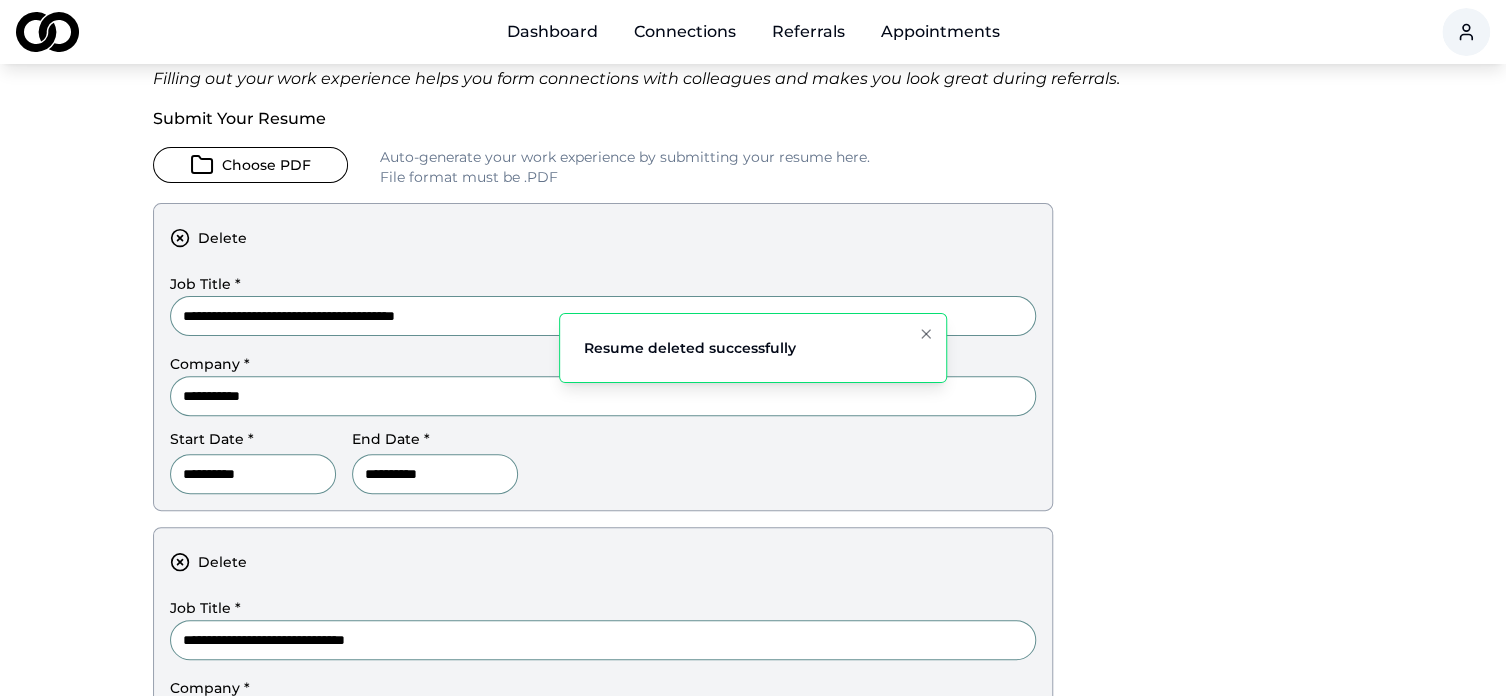 click on "Choose PDF" at bounding box center [250, 165] 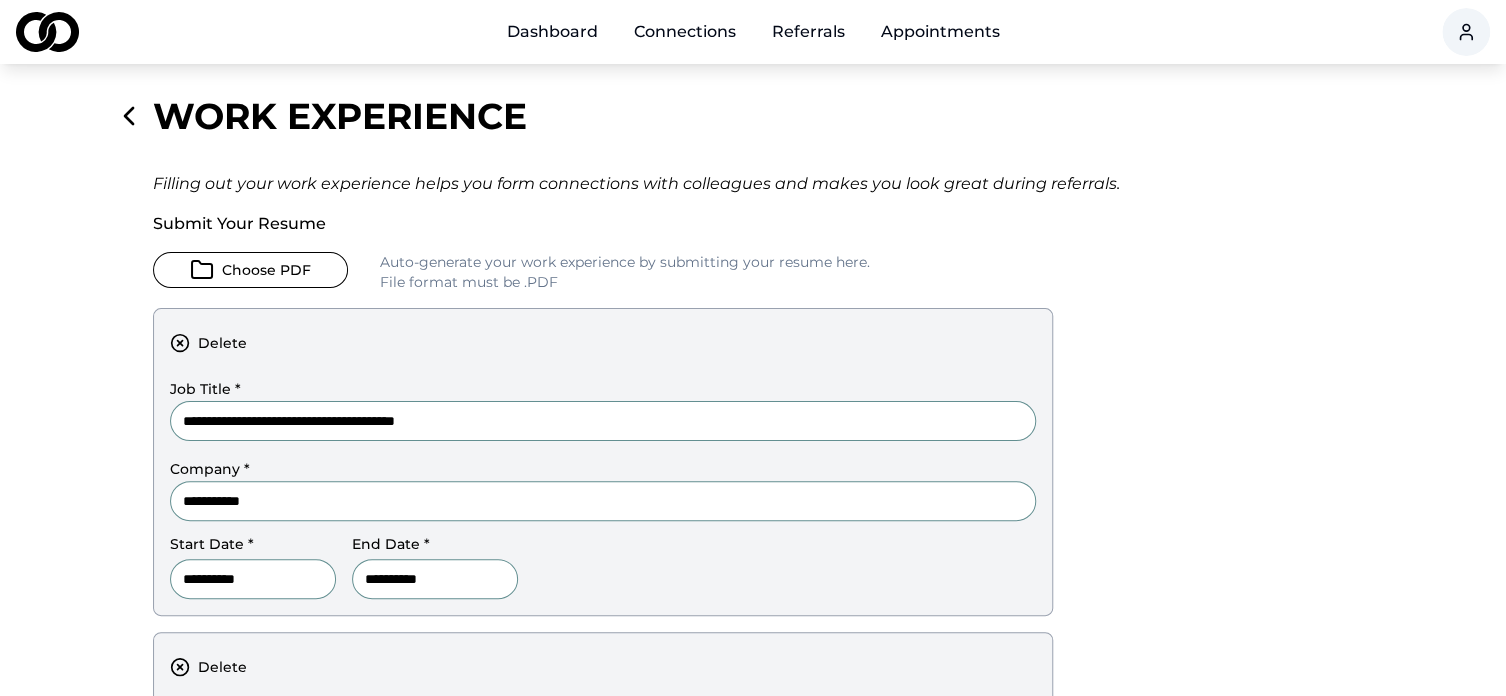 scroll, scrollTop: 23, scrollLeft: 0, axis: vertical 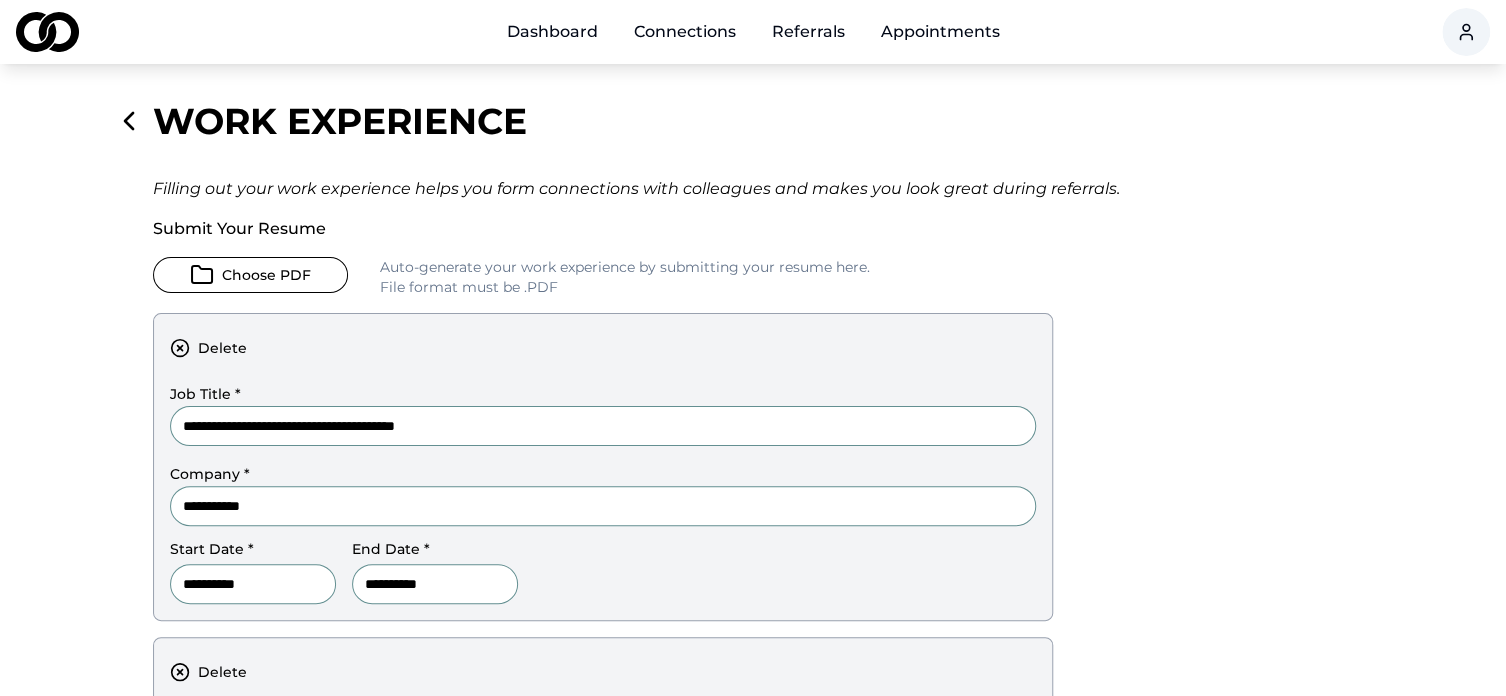 click on "Choose PDF" at bounding box center [250, 275] 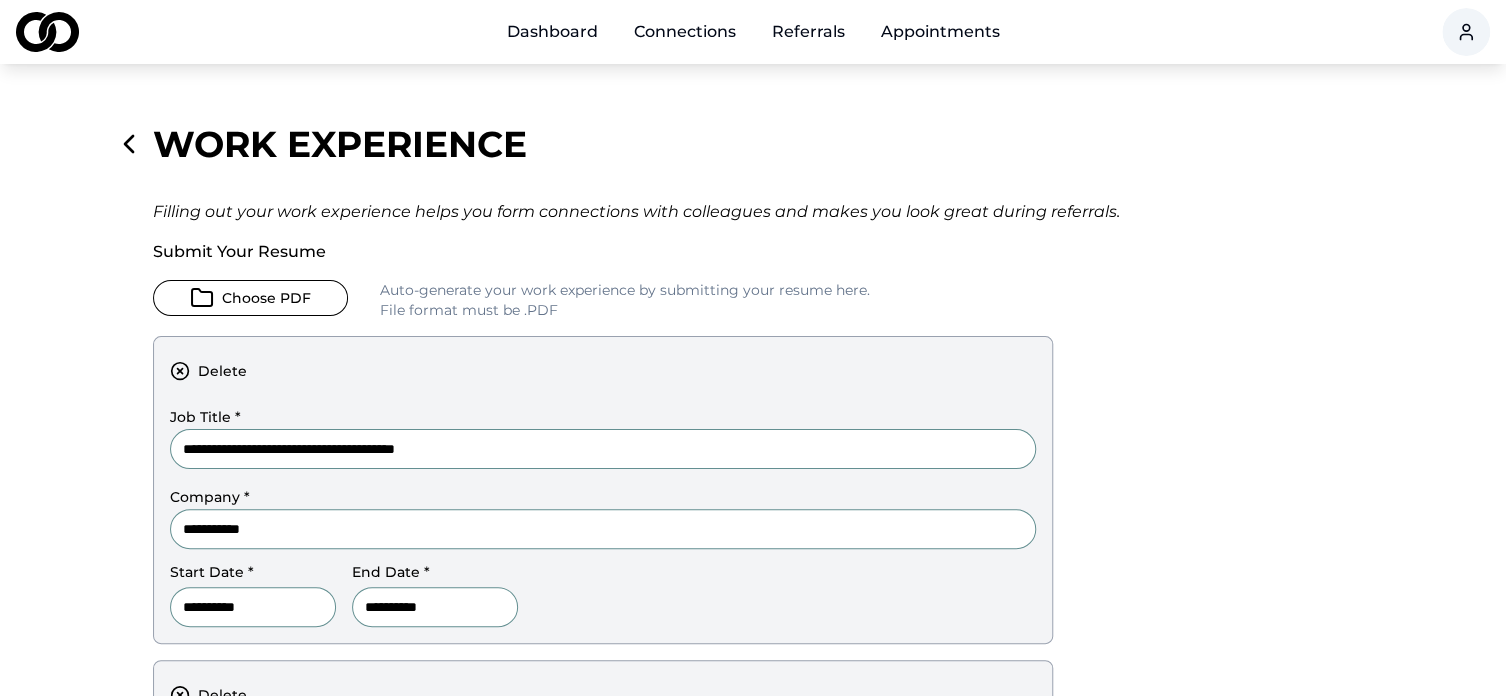 scroll, scrollTop: 0, scrollLeft: 0, axis: both 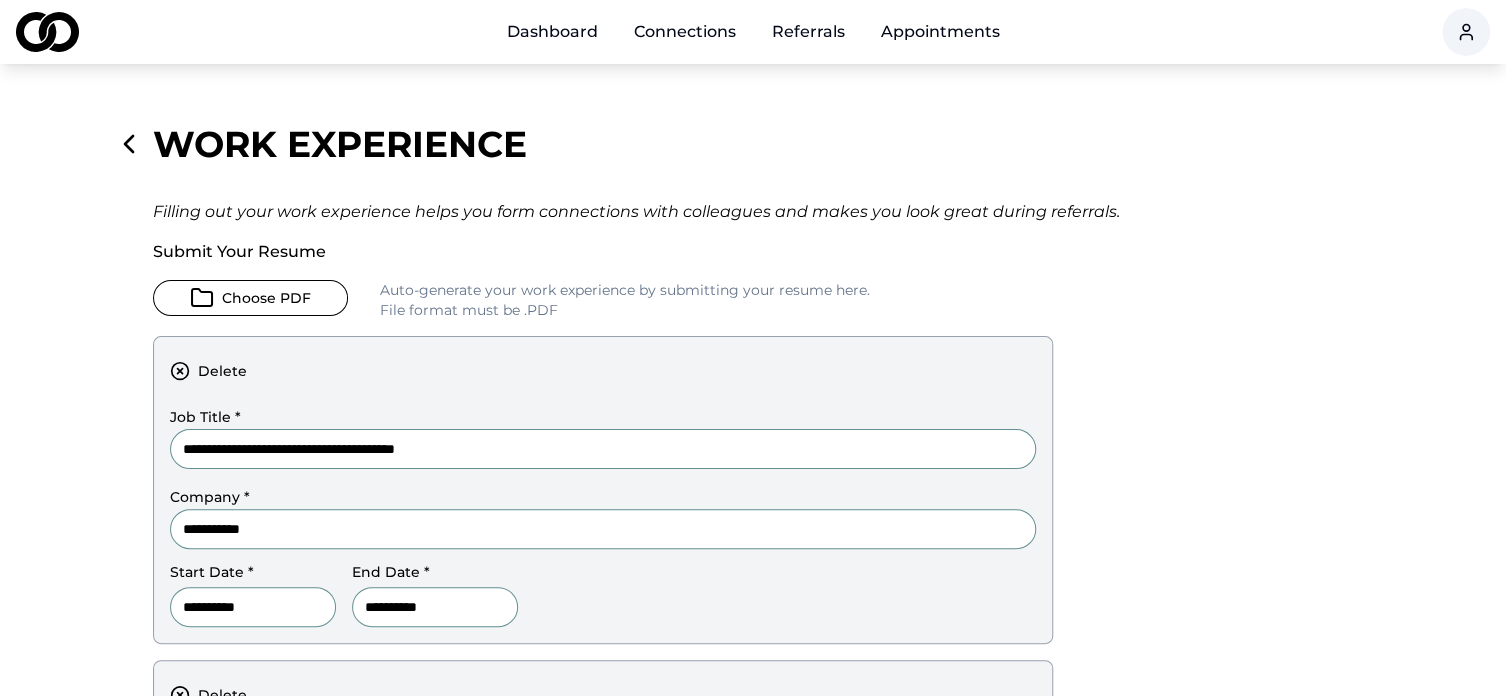 click 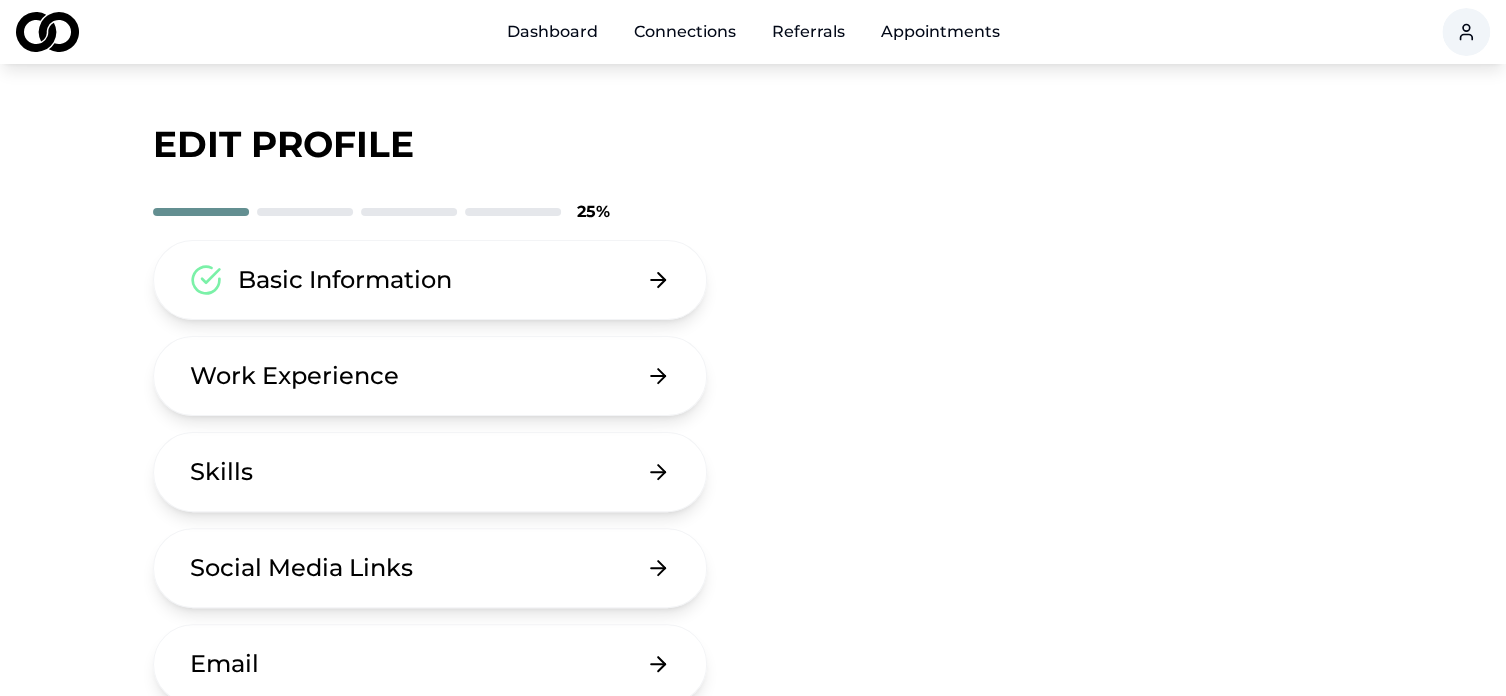 click on "Work Experience" at bounding box center [430, 376] 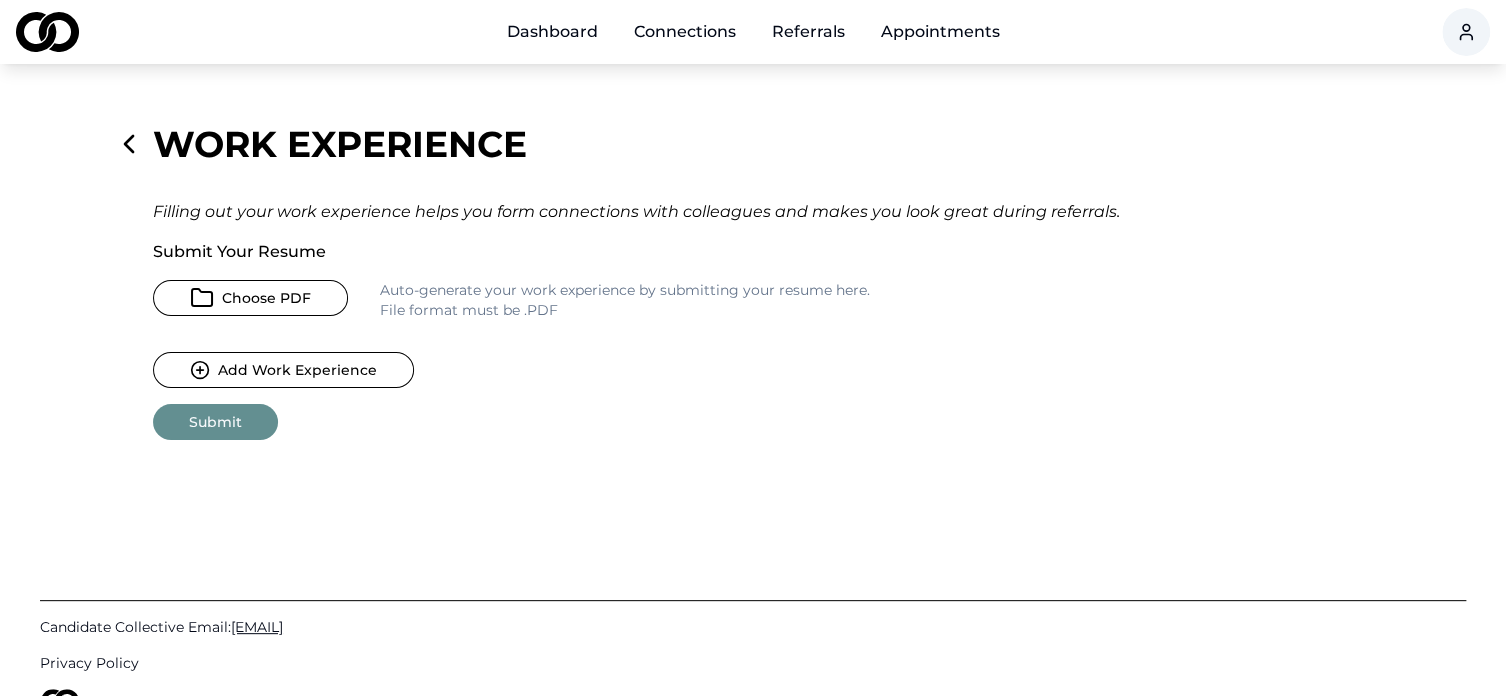 click on "Choose PDF" at bounding box center [250, 298] 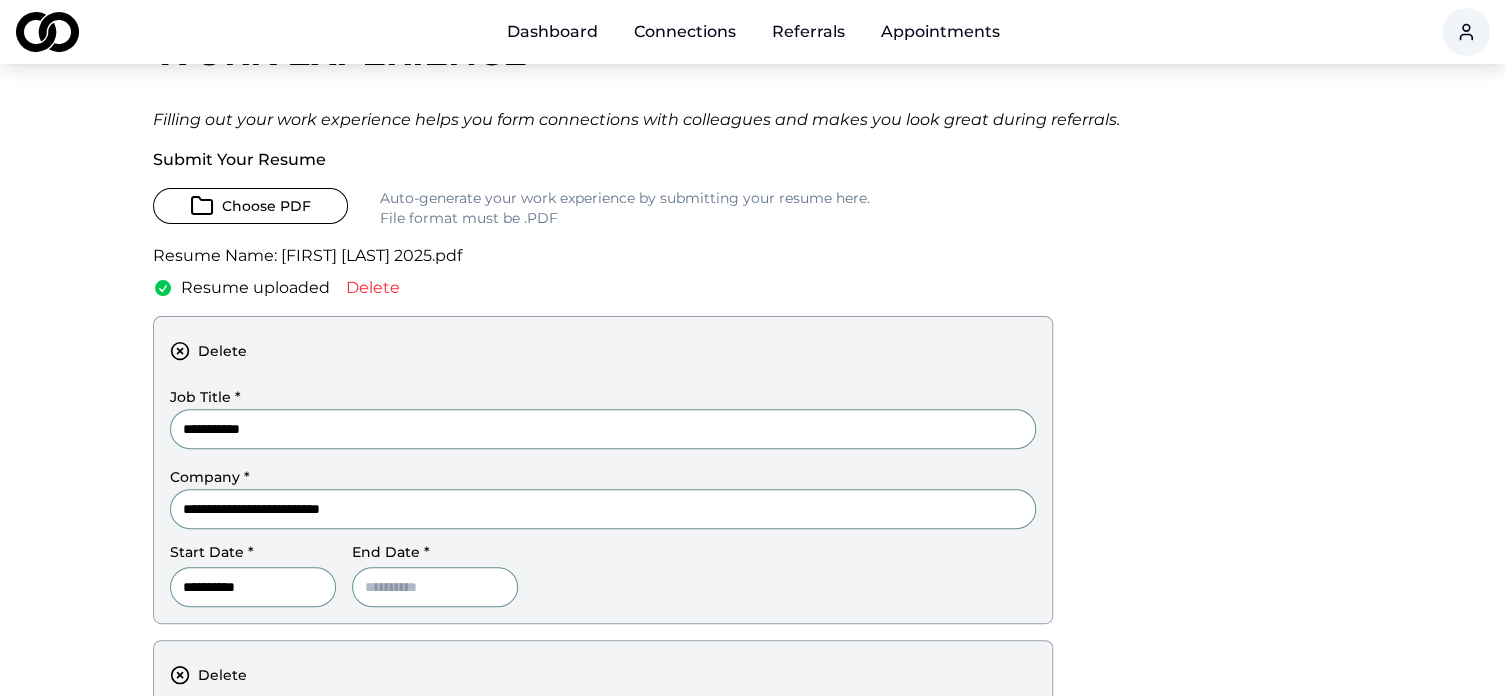 scroll, scrollTop: 93, scrollLeft: 0, axis: vertical 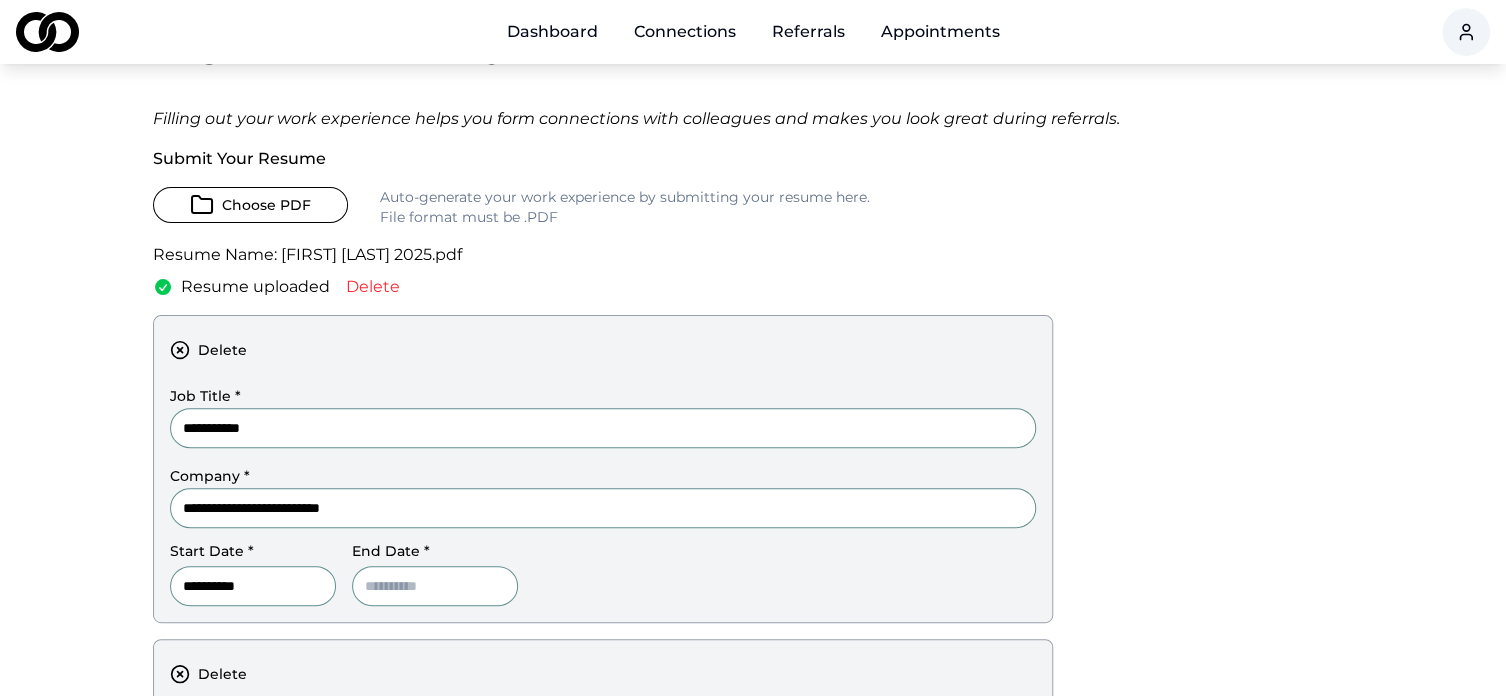 click at bounding box center [435, 586] 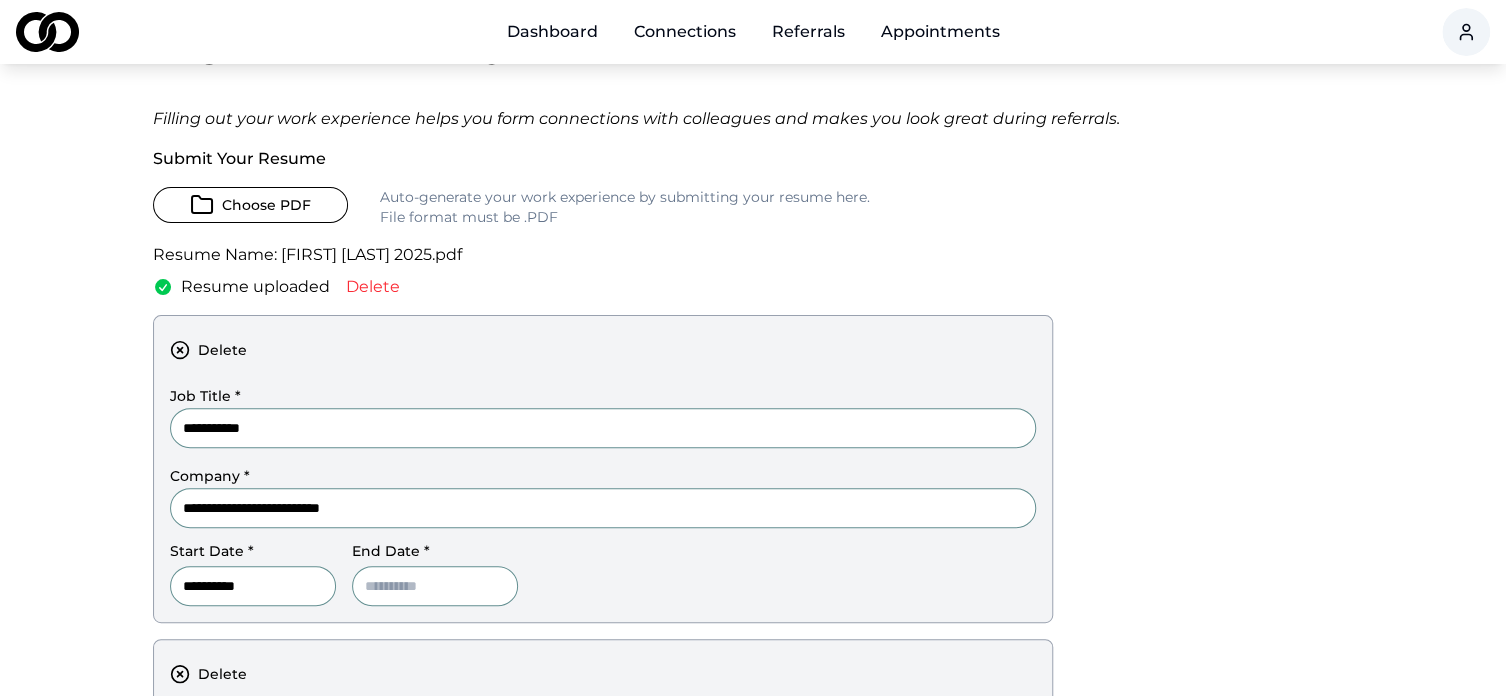 type on "**********" 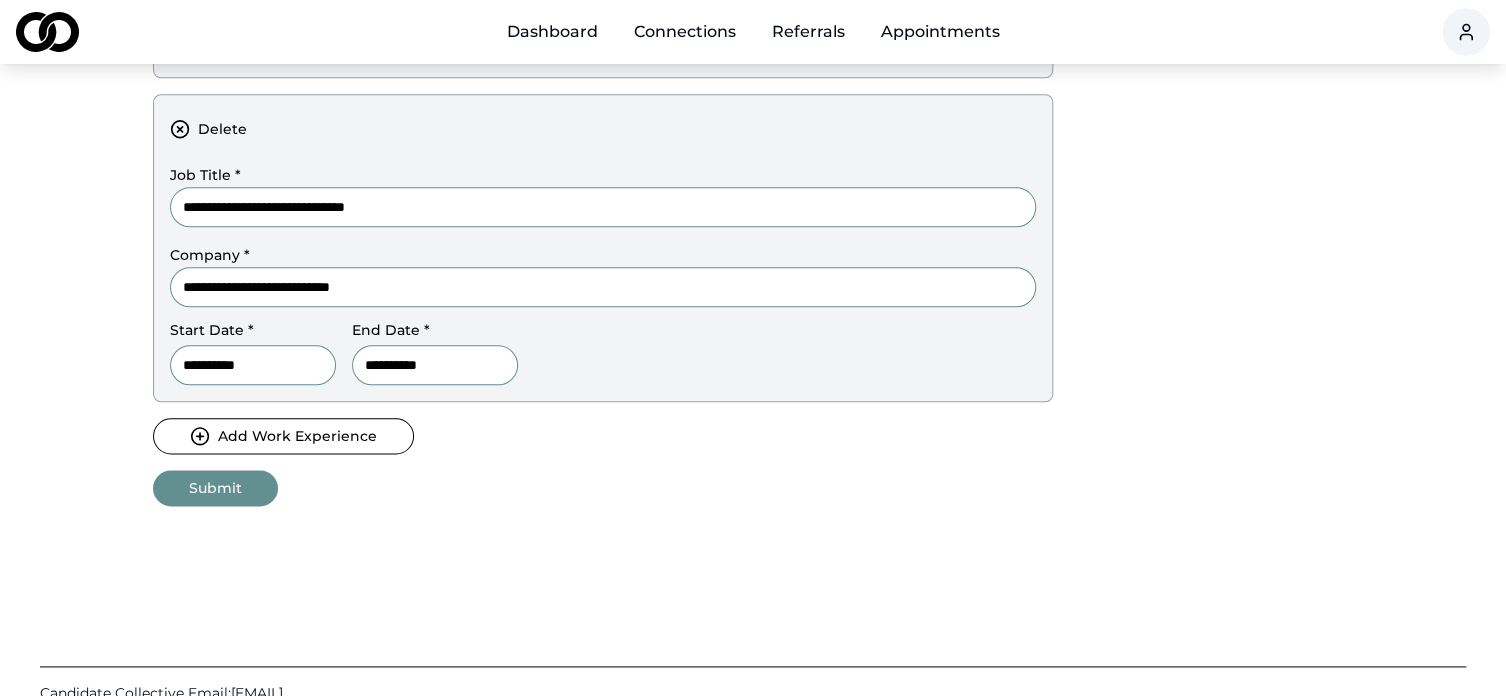 scroll, scrollTop: 963, scrollLeft: 0, axis: vertical 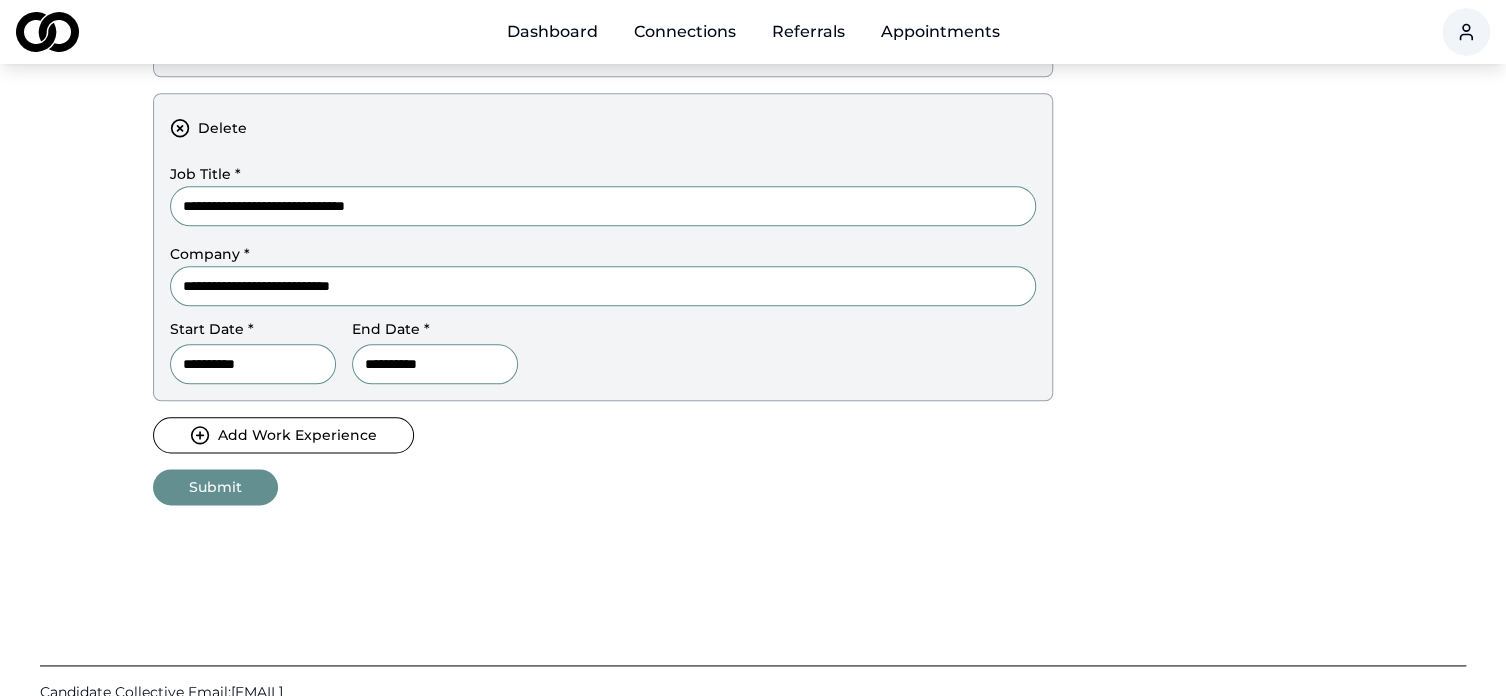 click on "Submit" at bounding box center (215, 487) 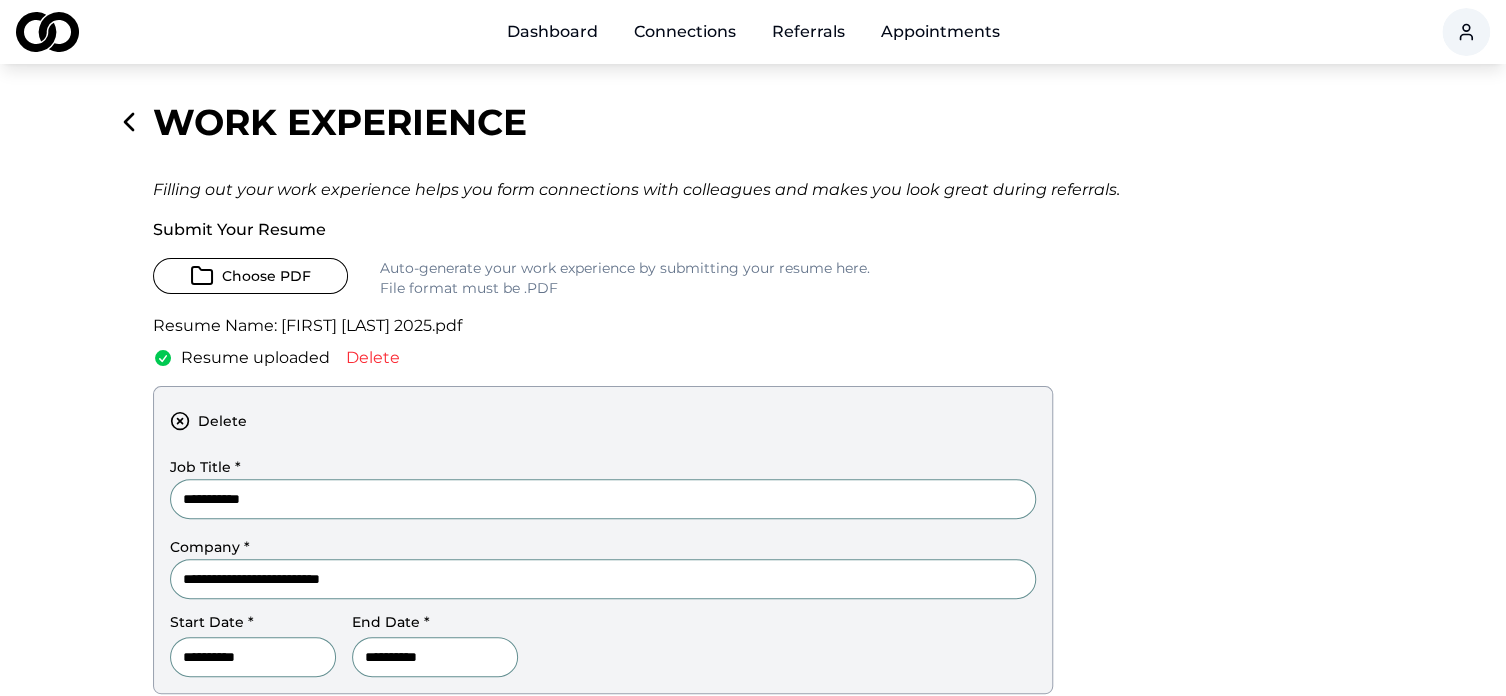 scroll, scrollTop: 0, scrollLeft: 0, axis: both 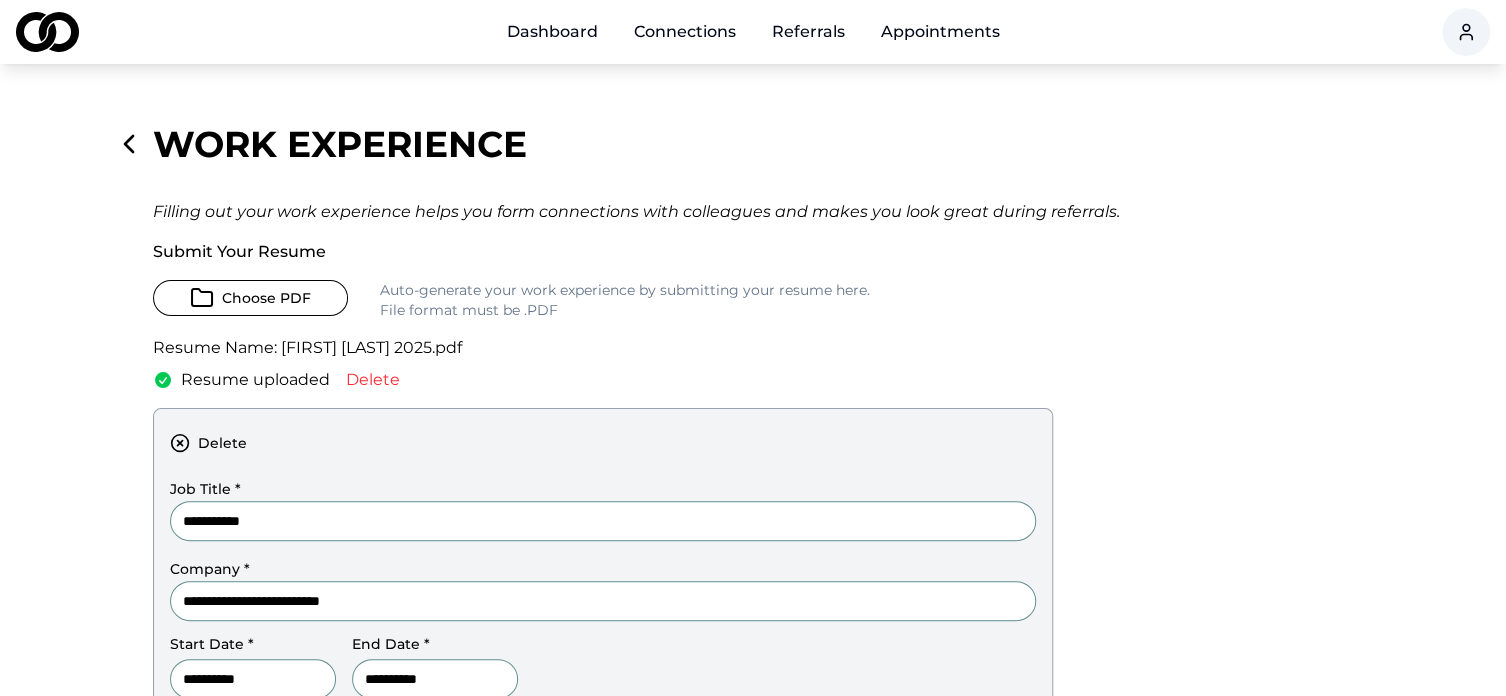 click on "Resume Name:   [FIRST] [LAST] 2025.pdf" at bounding box center (753, 786) 